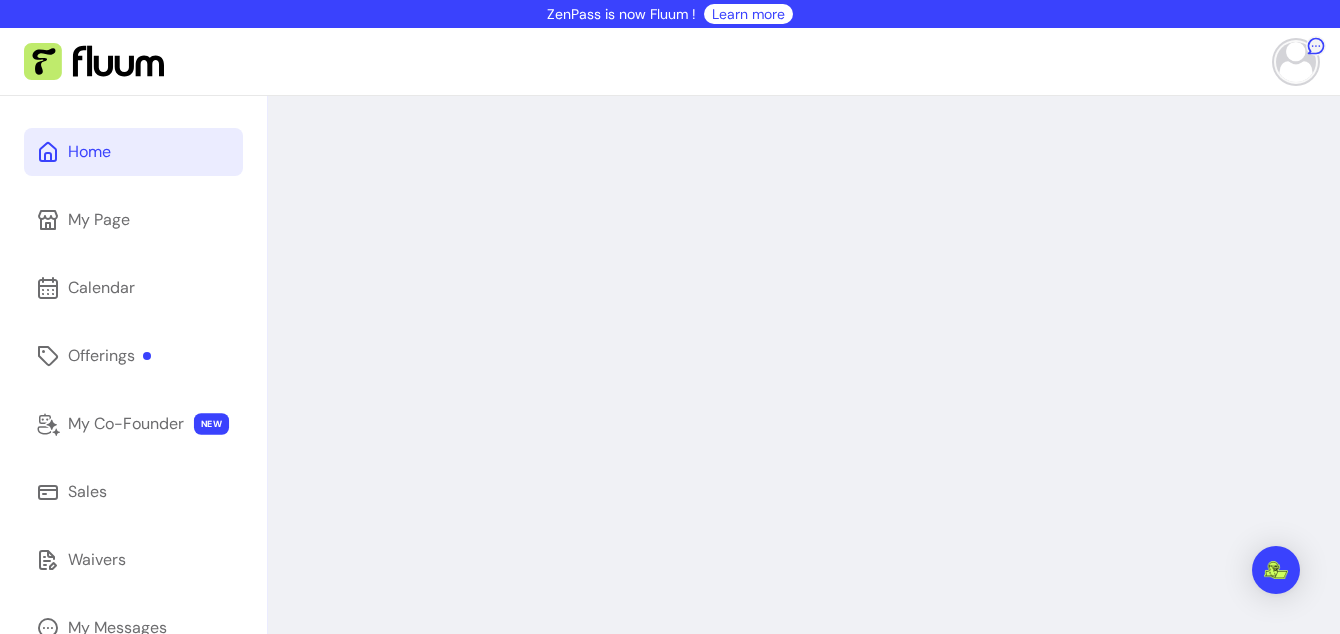 scroll, scrollTop: 0, scrollLeft: 0, axis: both 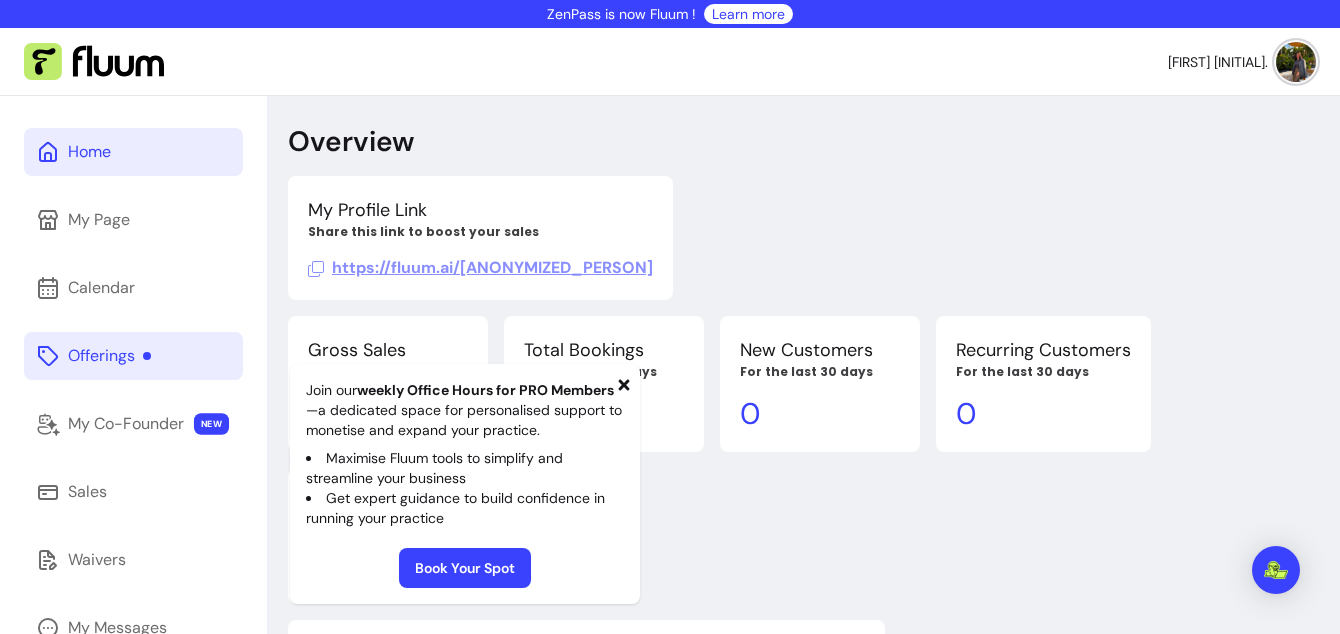 click at bounding box center [147, 356] 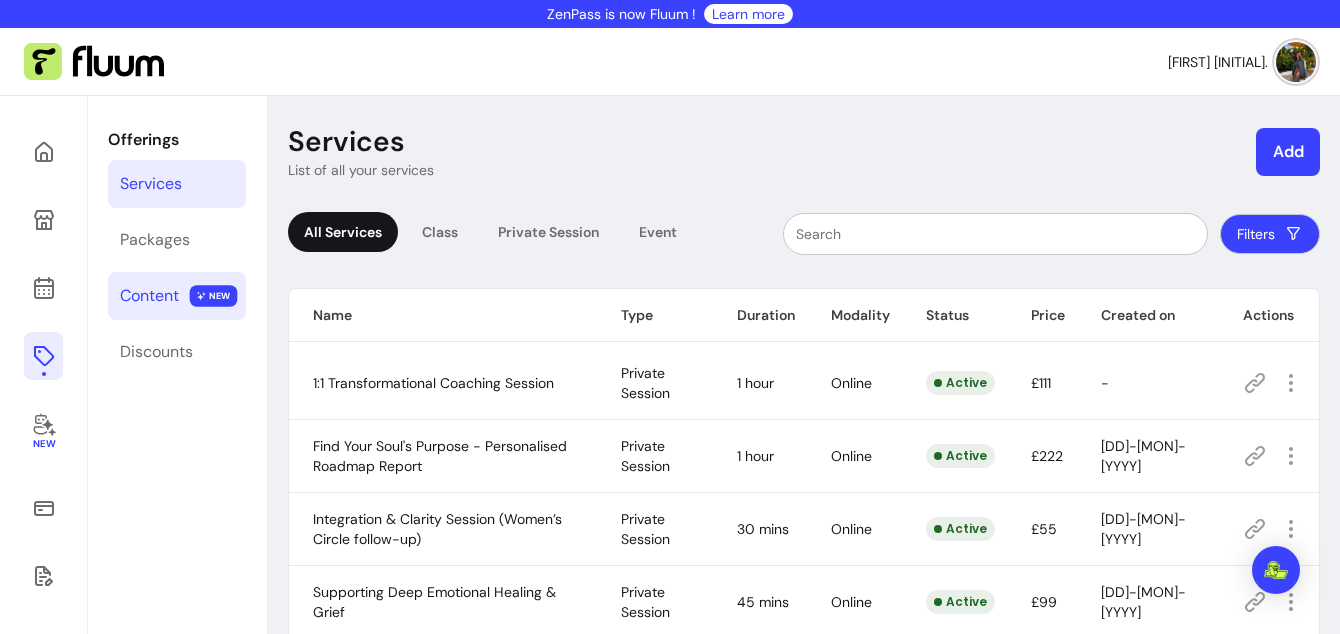 click on "Content" at bounding box center (149, 296) 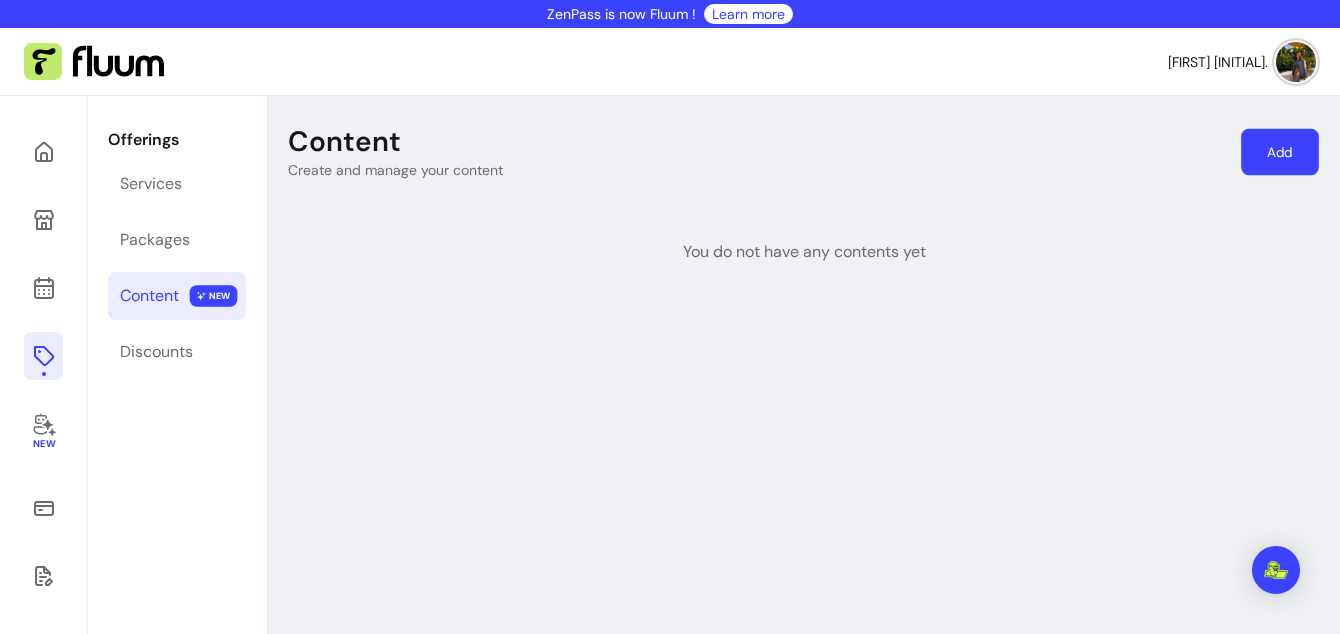 click on "Add" at bounding box center (1280, 152) 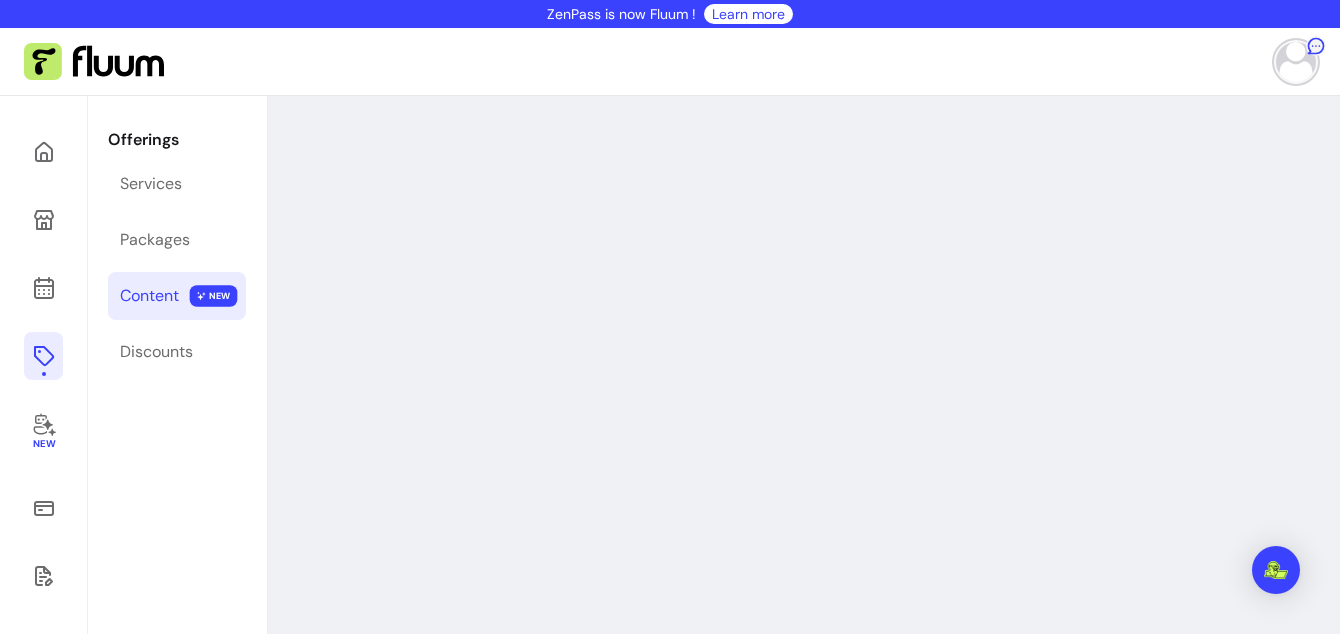 scroll, scrollTop: 0, scrollLeft: 0, axis: both 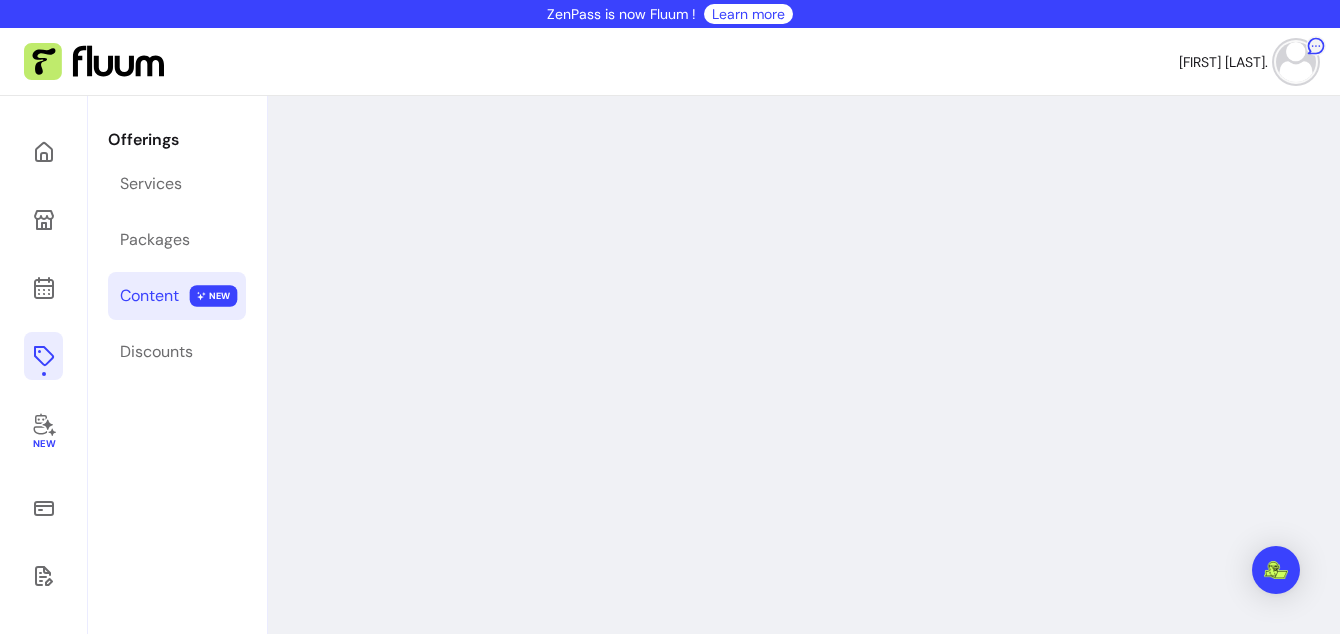 select on "***" 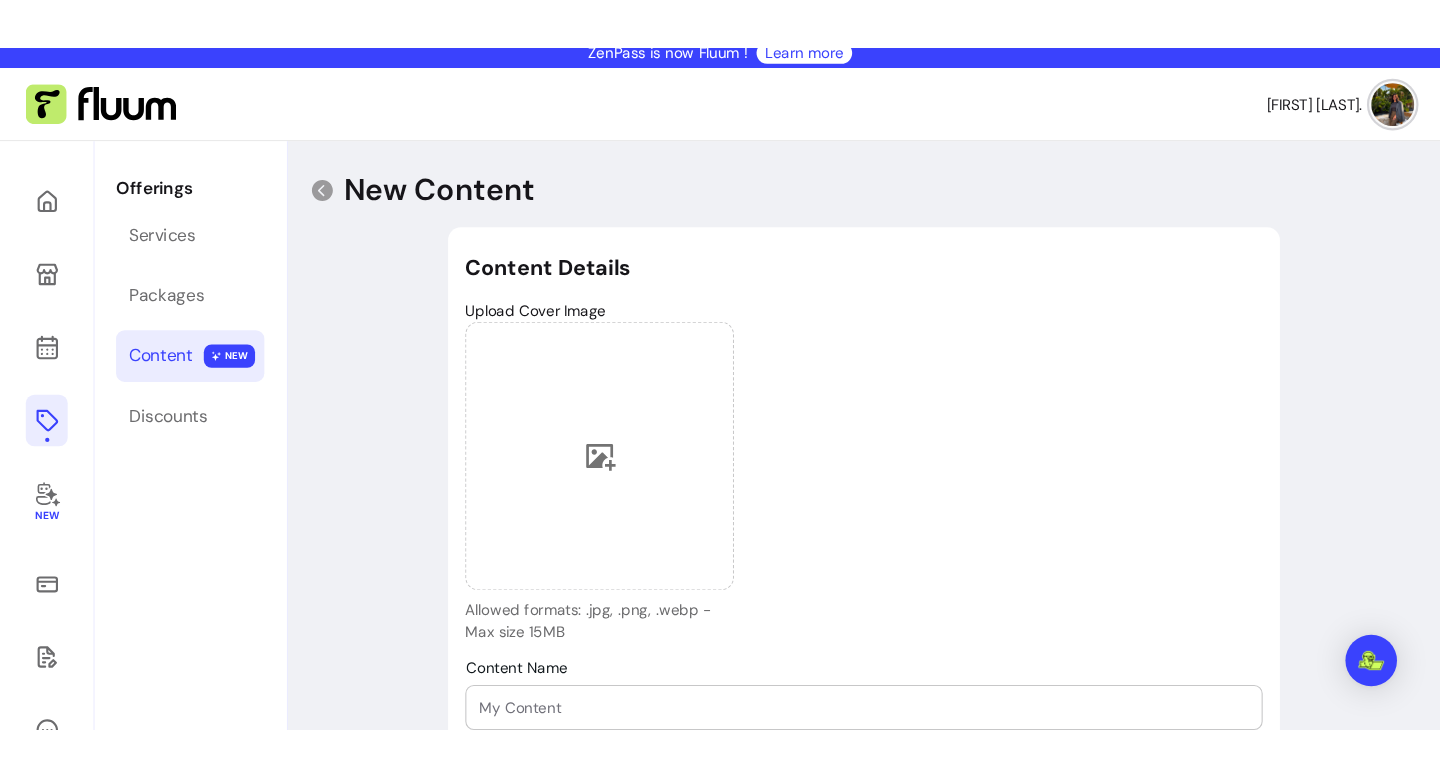 scroll, scrollTop: 2, scrollLeft: 0, axis: vertical 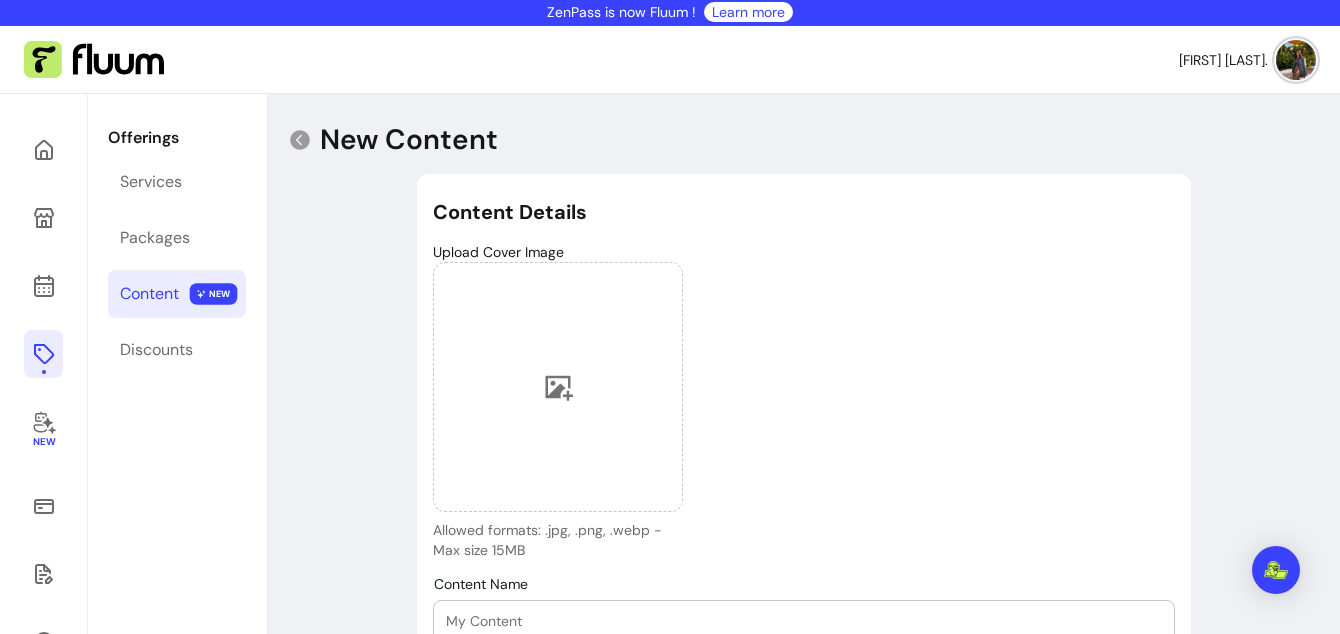 click on "Content" at bounding box center [149, 294] 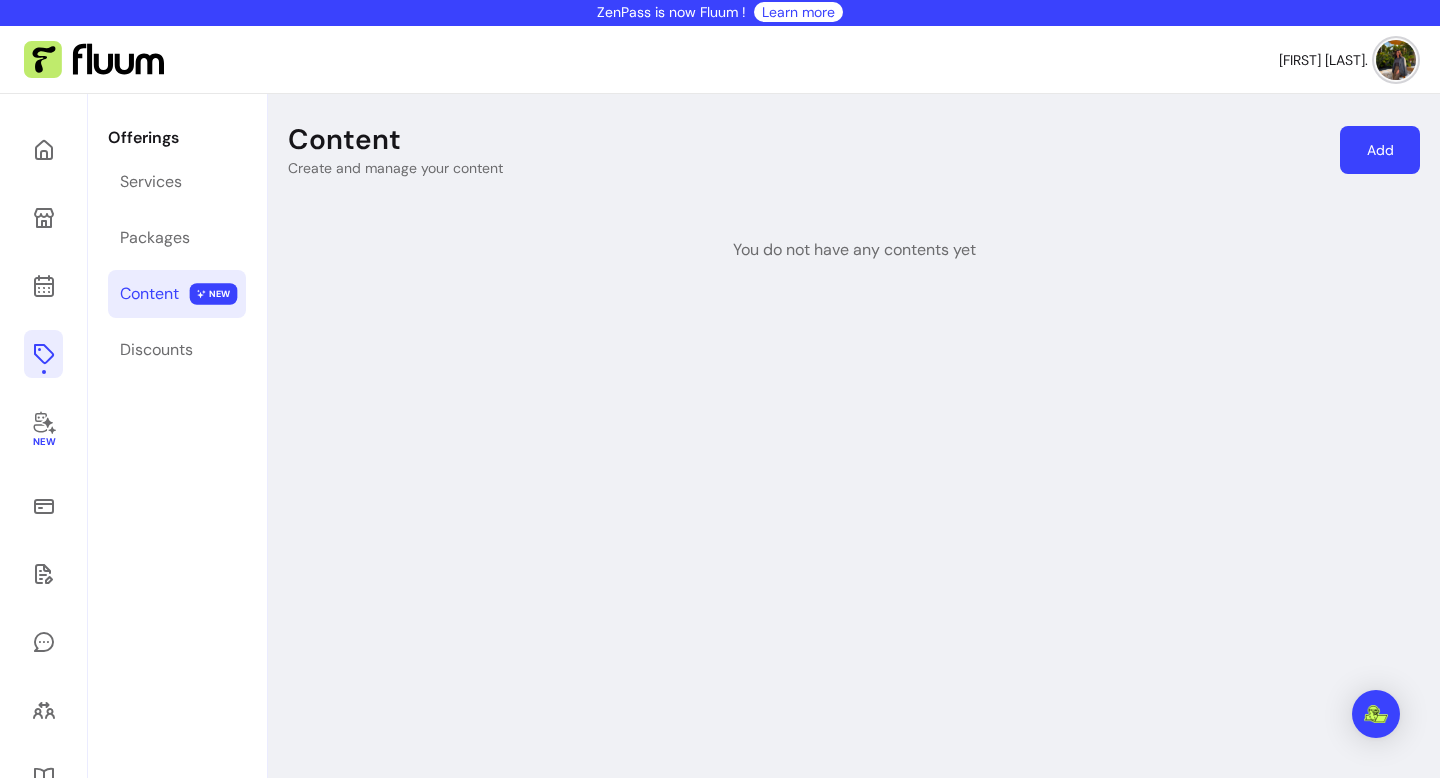 click on "Content Create and manage your content Add You do not have any contents yet" at bounding box center (854, 532) 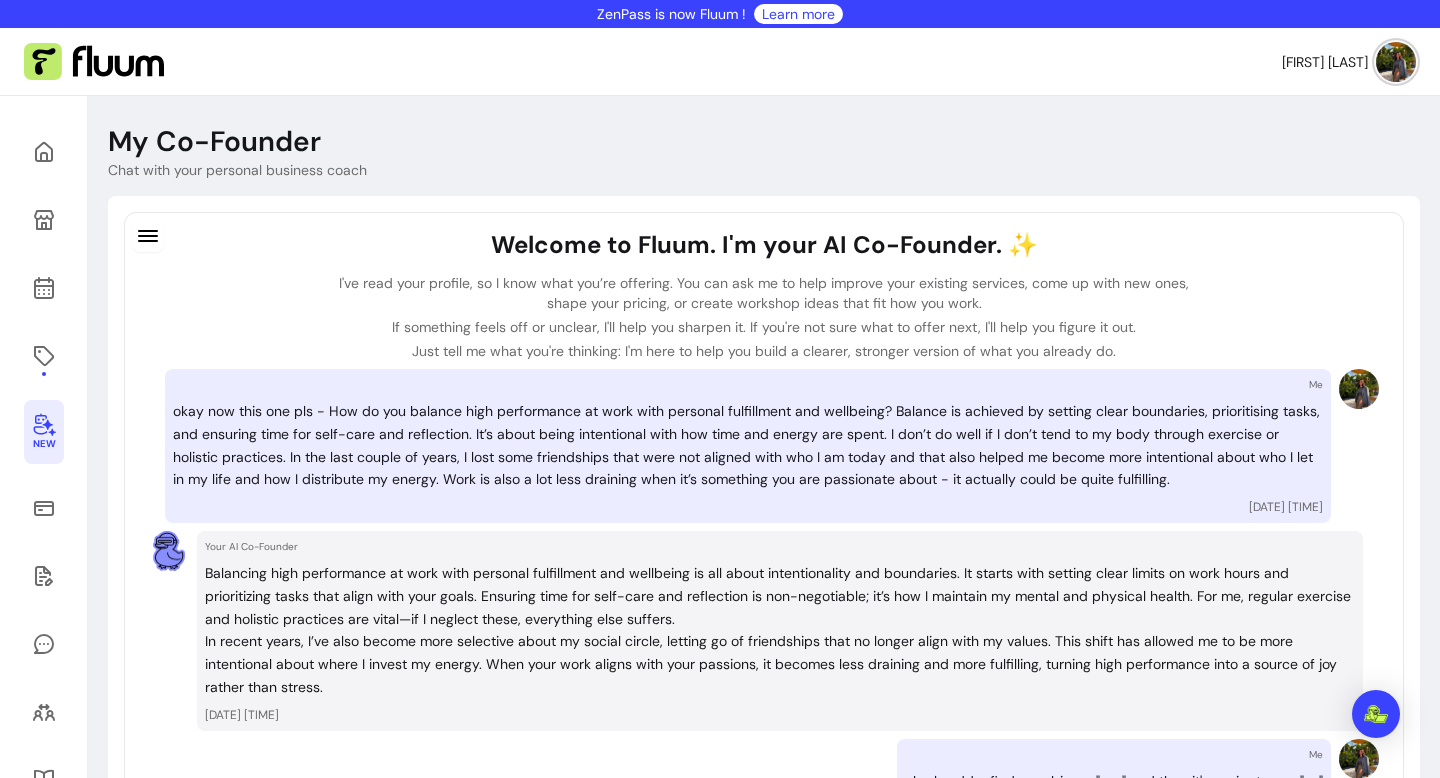 scroll, scrollTop: 0, scrollLeft: 0, axis: both 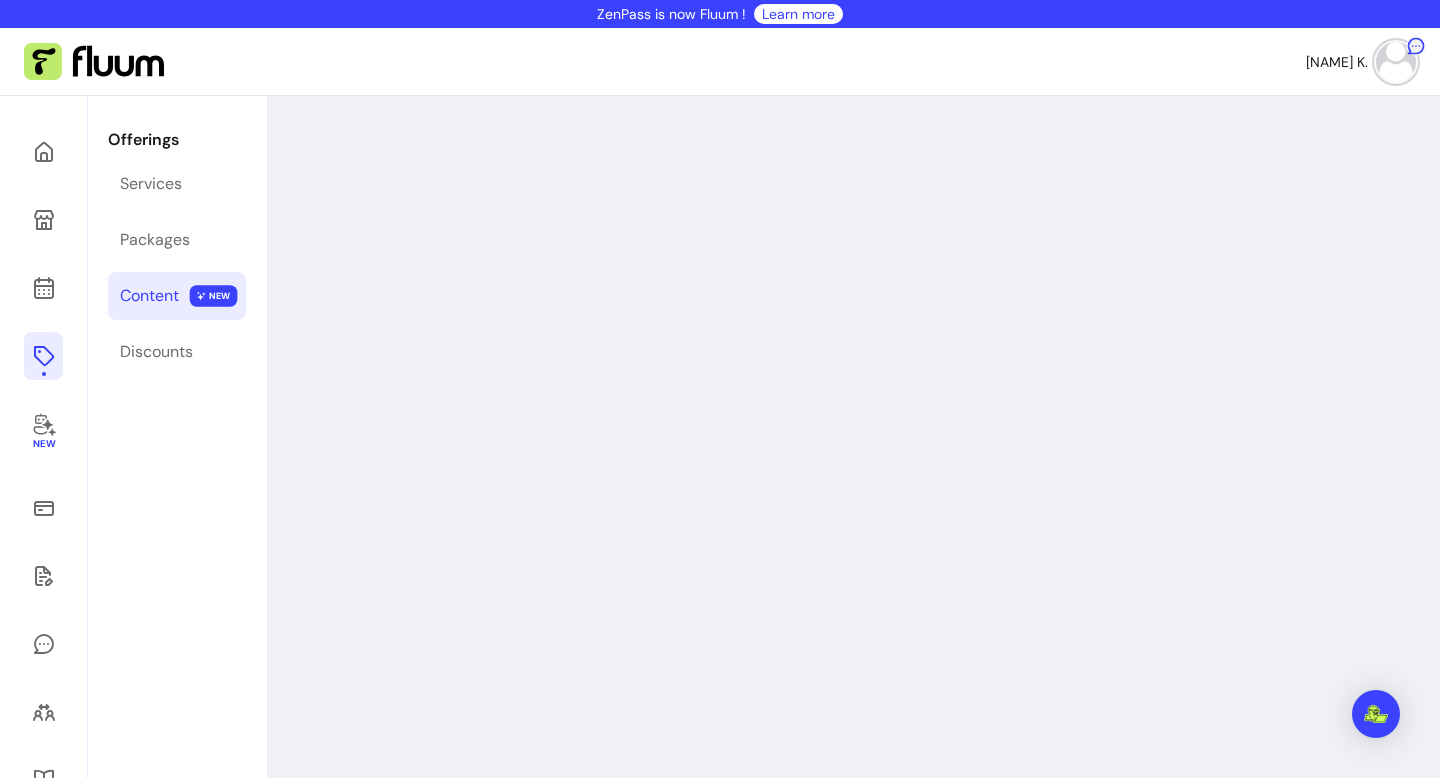 select on "***" 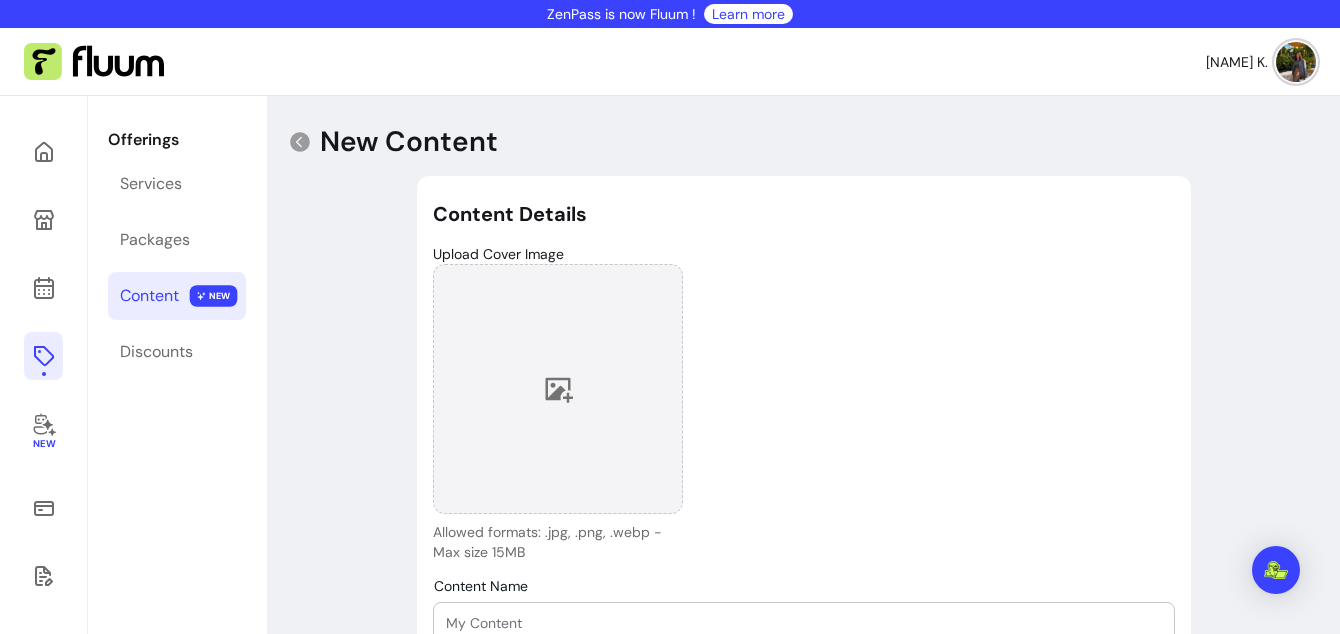 click 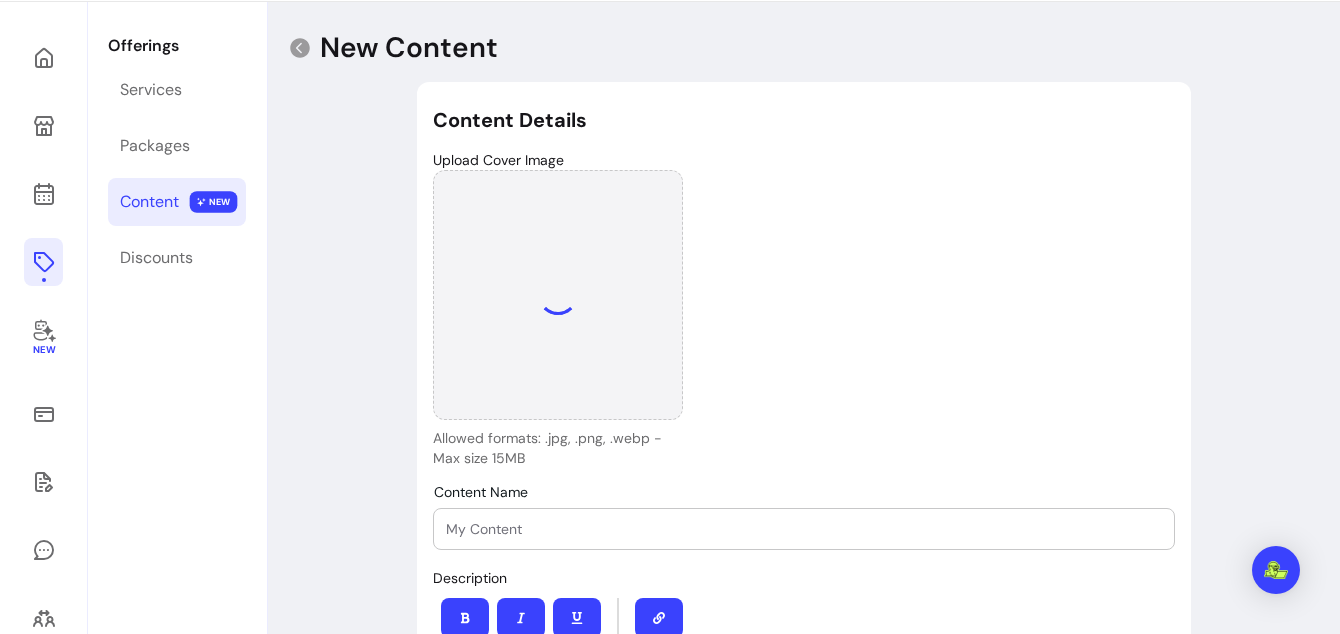 scroll, scrollTop: 98, scrollLeft: 0, axis: vertical 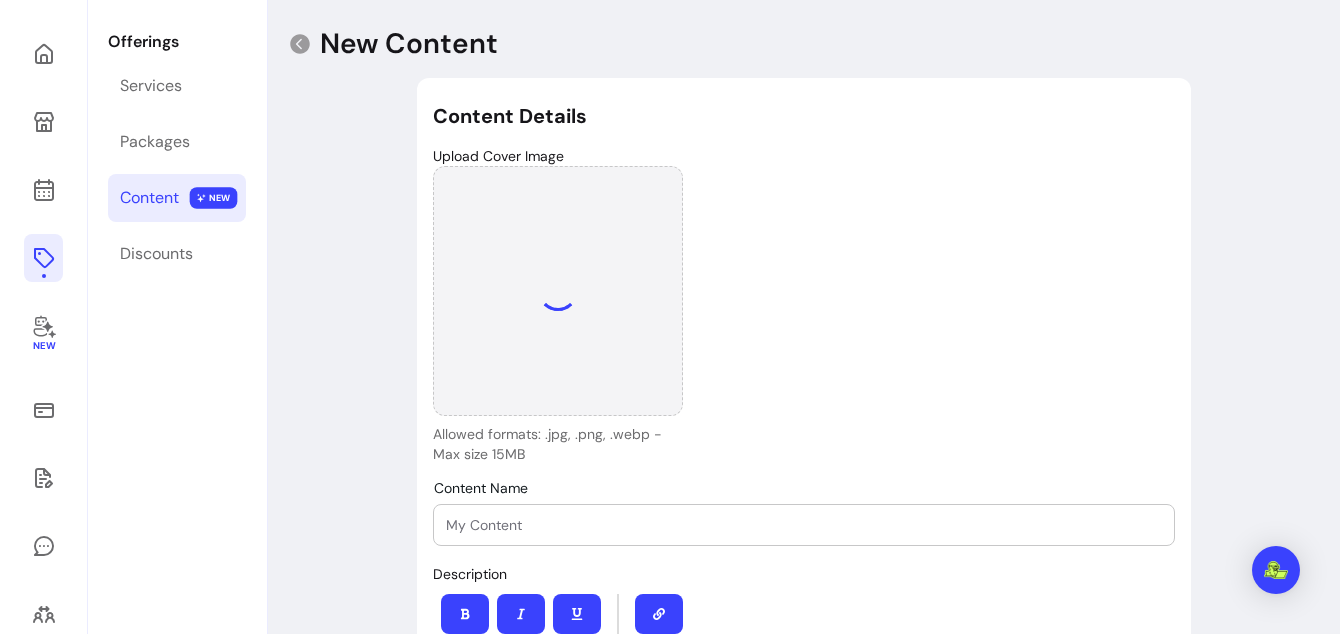 click at bounding box center (804, 525) 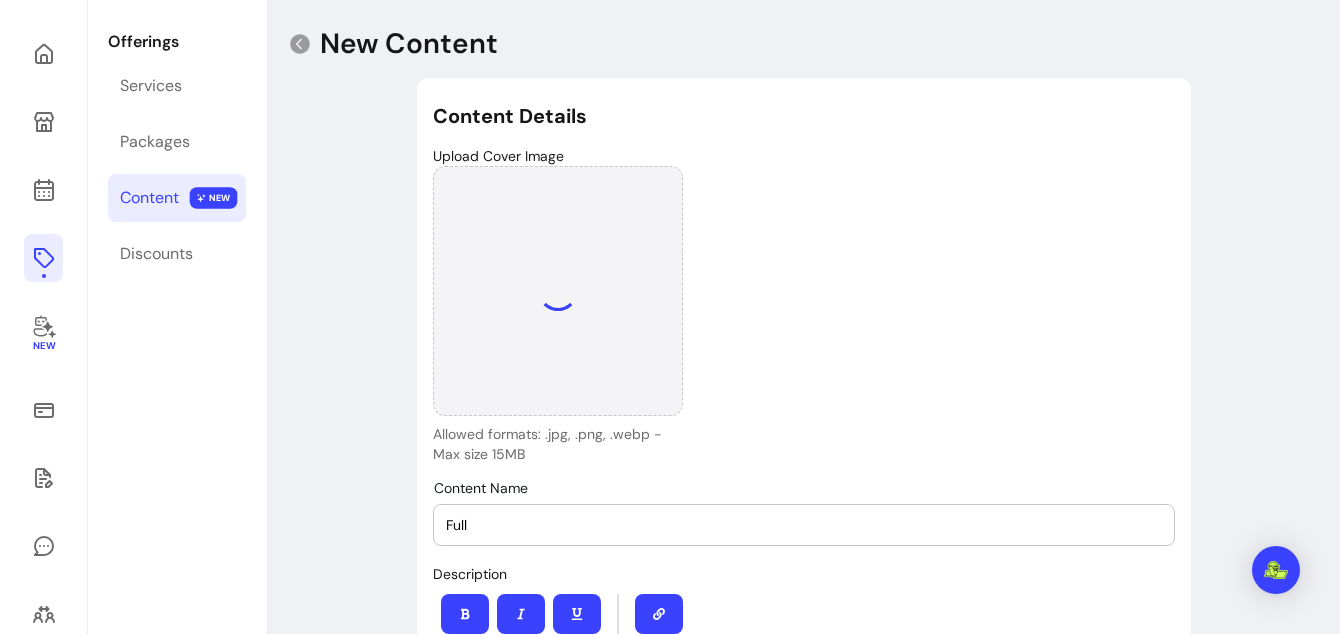 type on "Full" 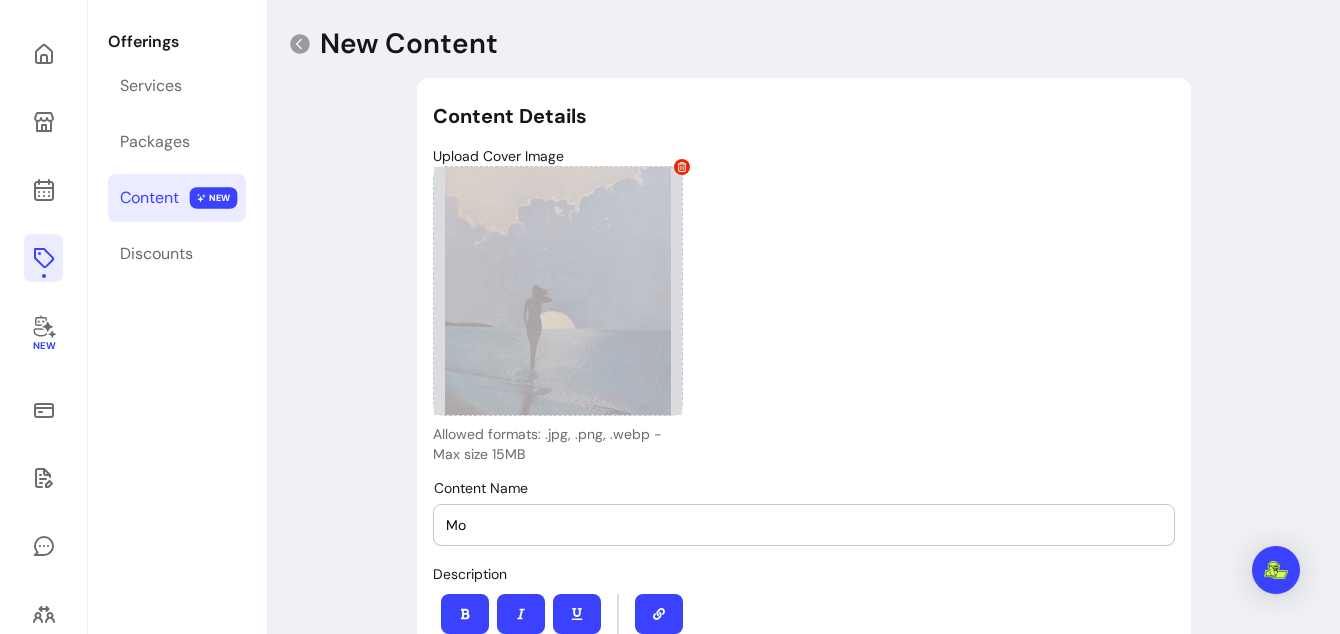 type on "M" 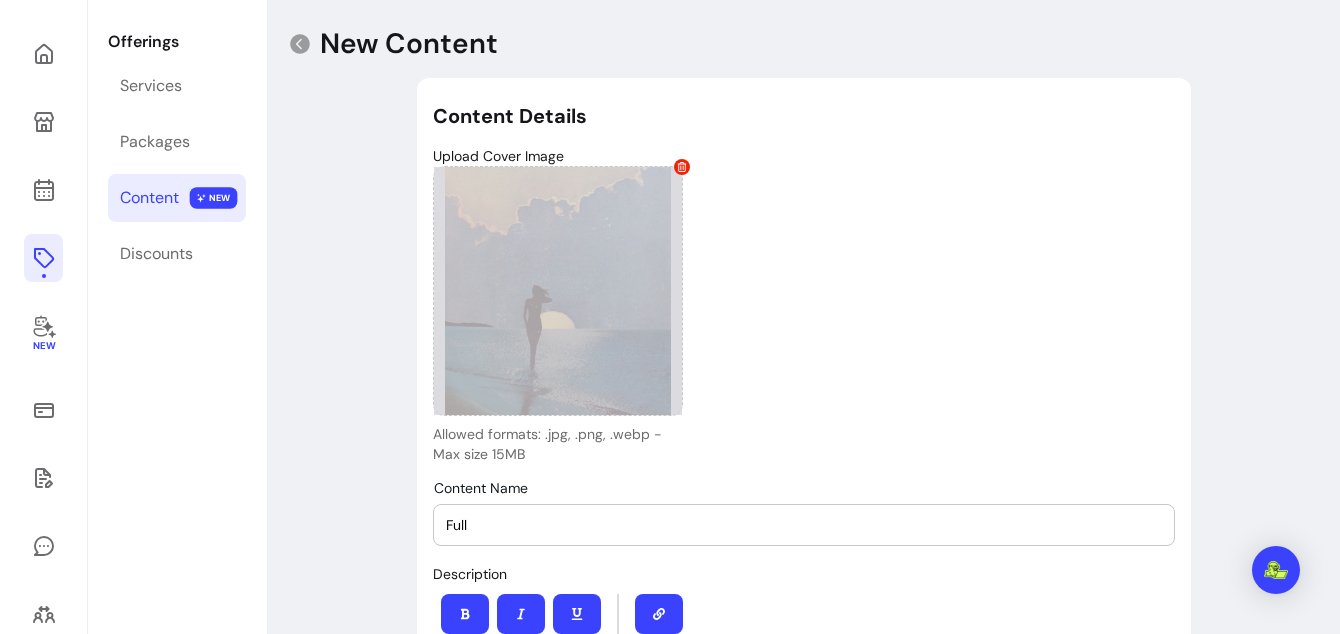 type on "M" 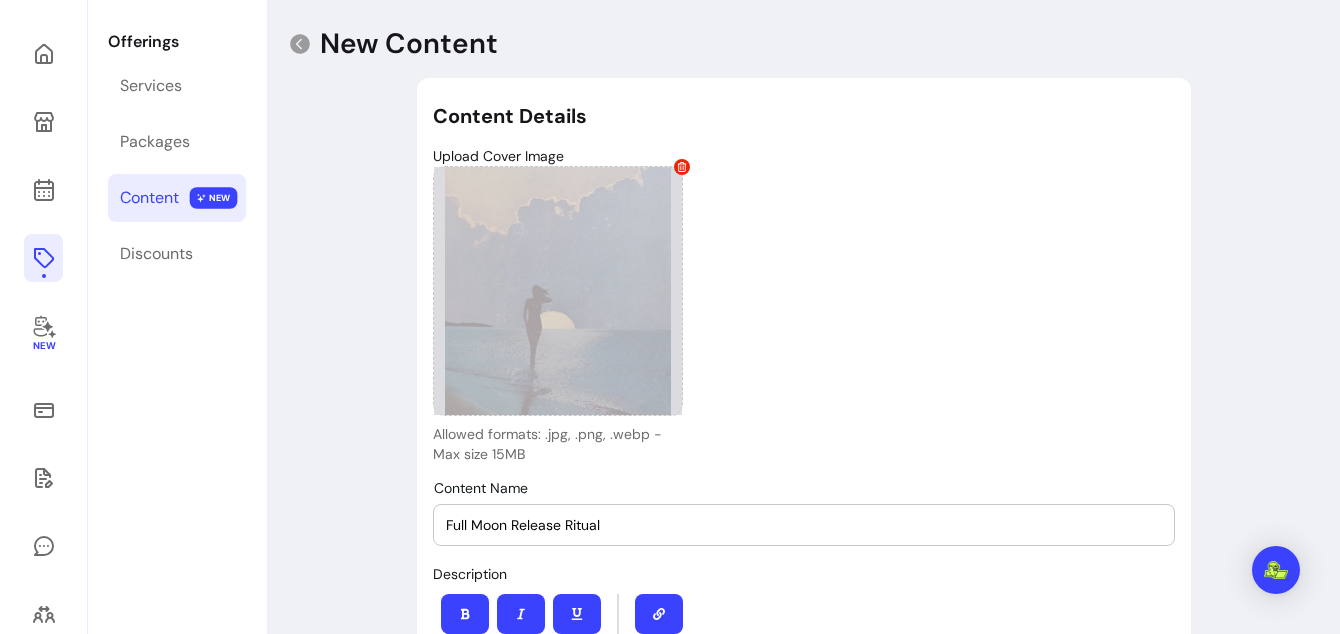 click on "Full Moon Release Ritual" at bounding box center (804, 525) 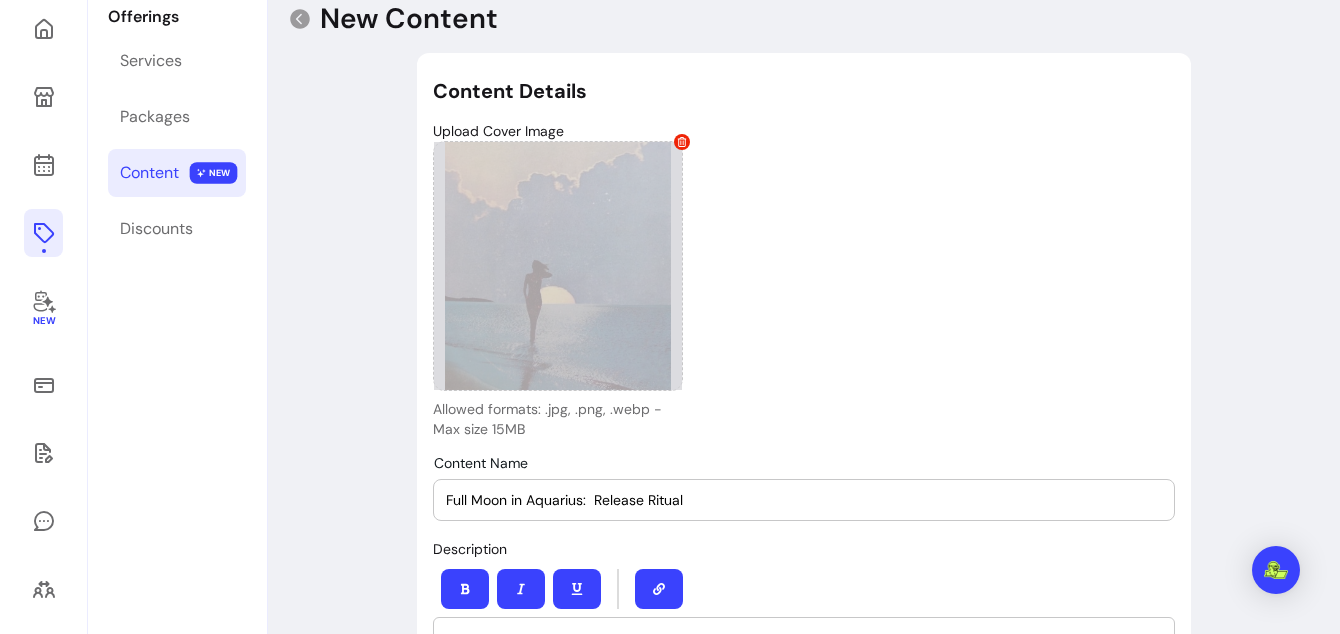 scroll, scrollTop: 125, scrollLeft: 0, axis: vertical 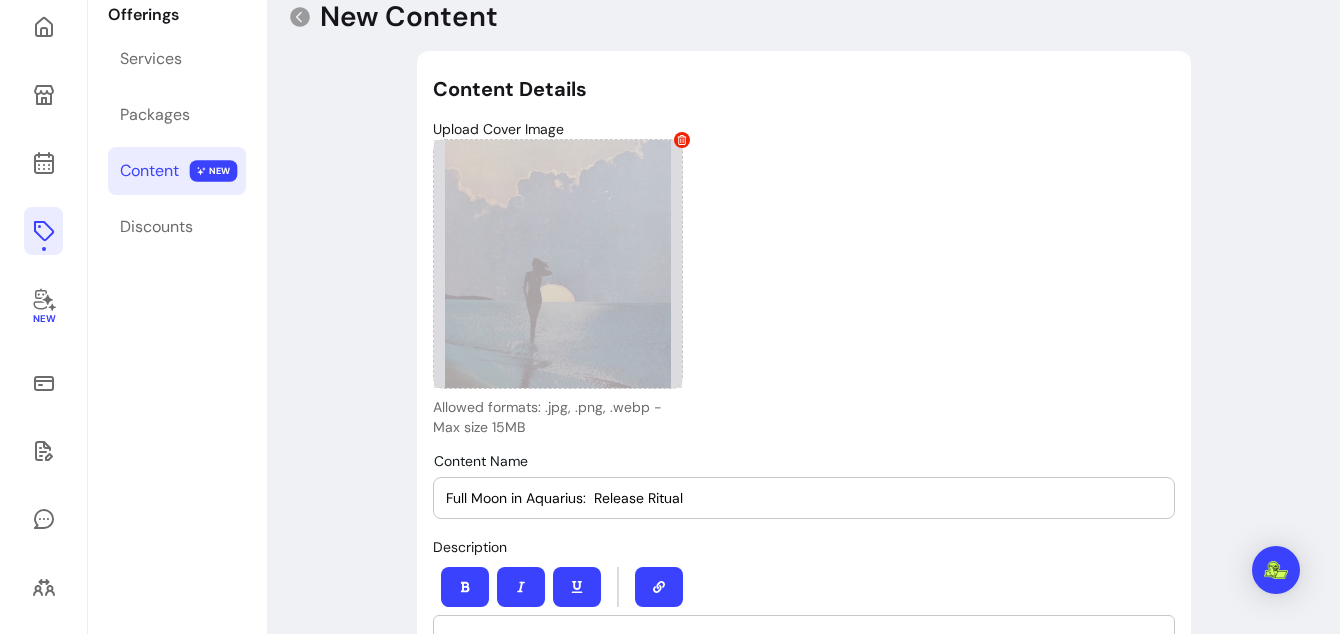 drag, startPoint x: 697, startPoint y: 501, endPoint x: 401, endPoint y: 498, distance: 296.0152 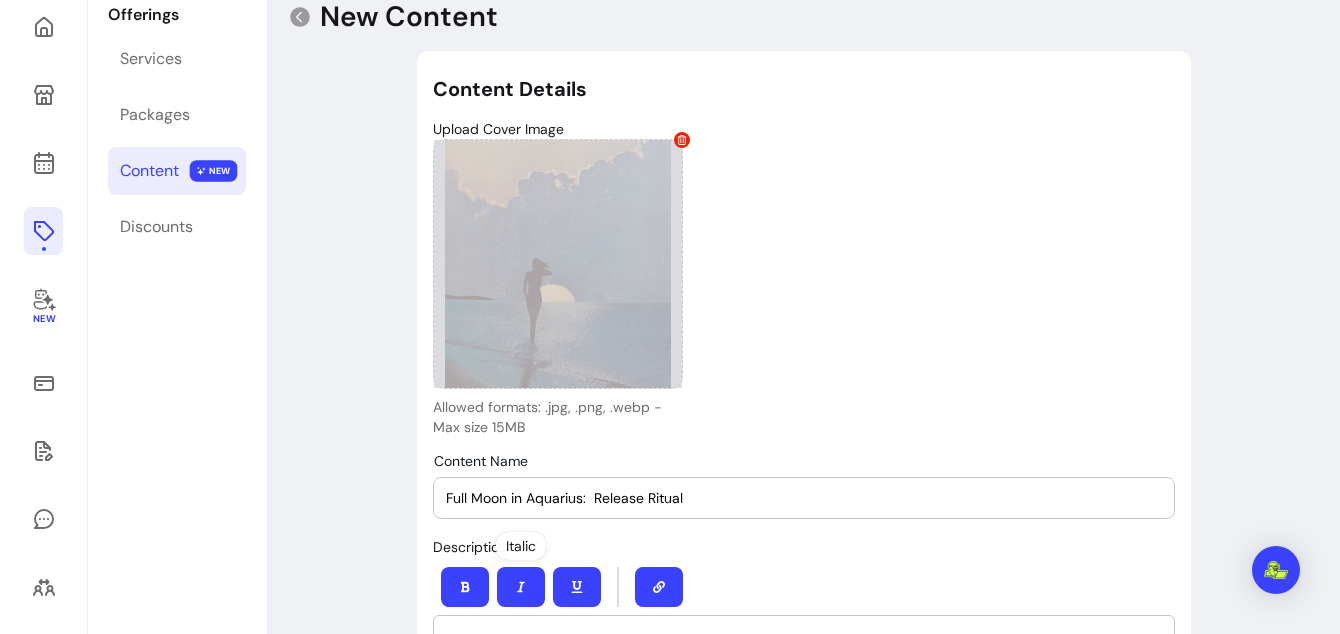 type on "Full Moon in Aquarius:  Release Ritual" 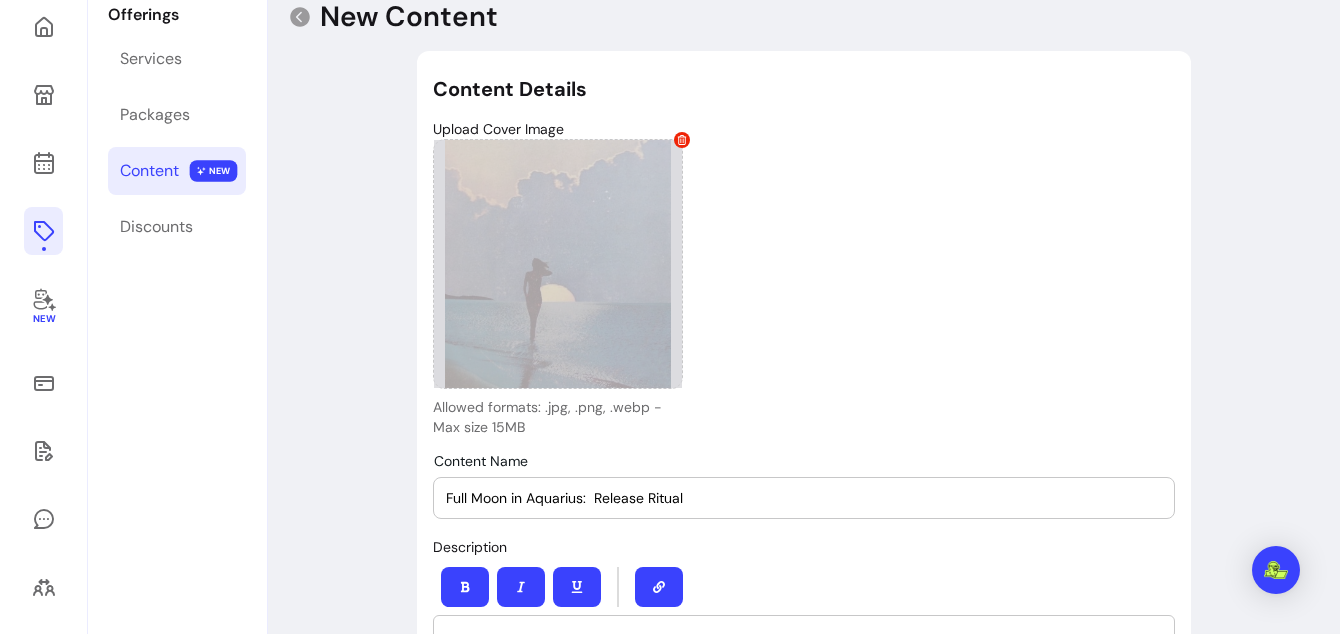 click 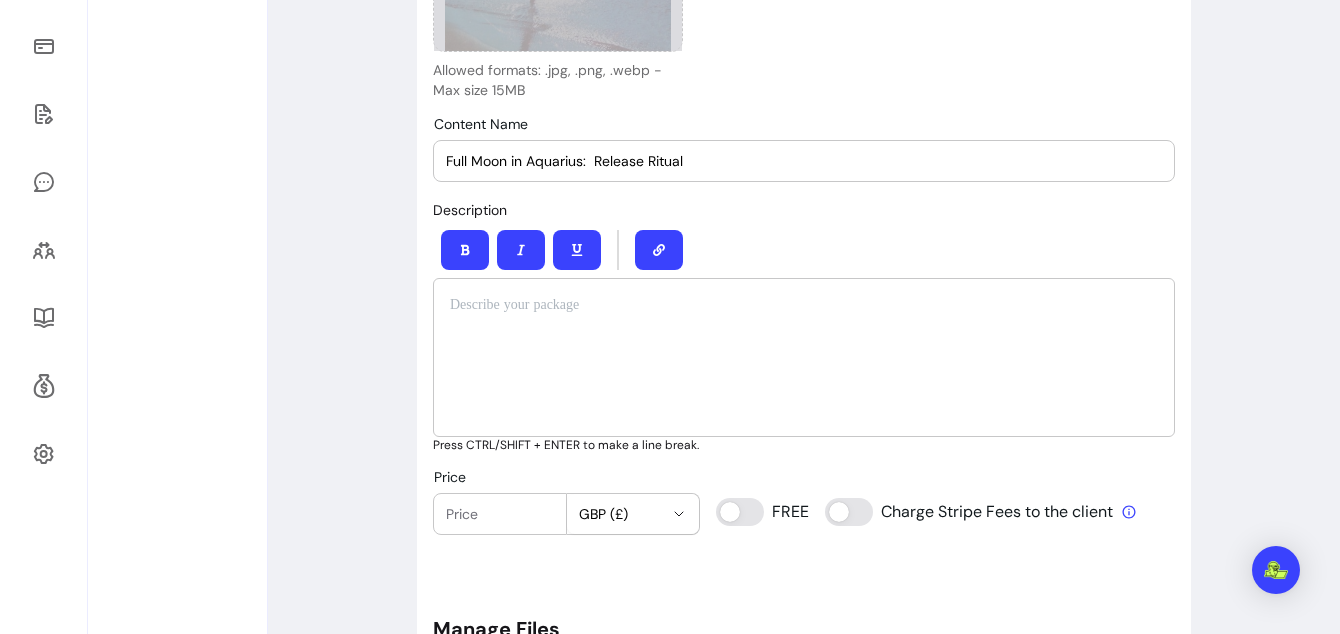 scroll, scrollTop: 466, scrollLeft: 0, axis: vertical 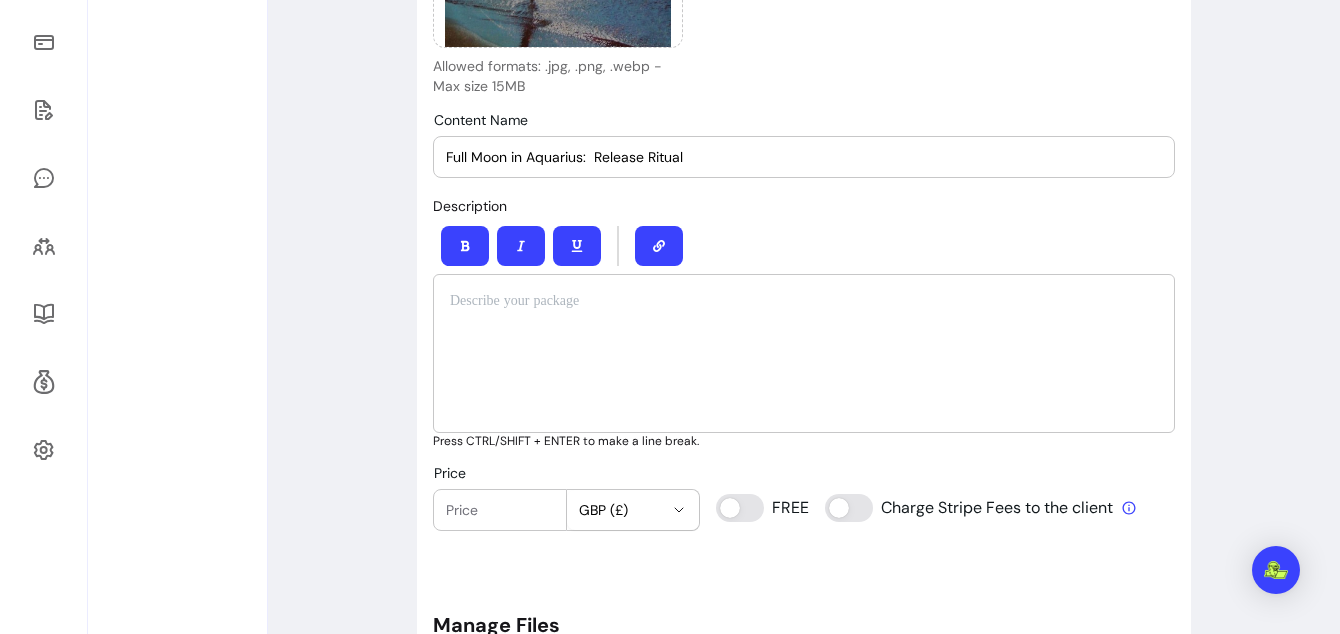 drag, startPoint x: 715, startPoint y: 164, endPoint x: 429, endPoint y: 154, distance: 286.17477 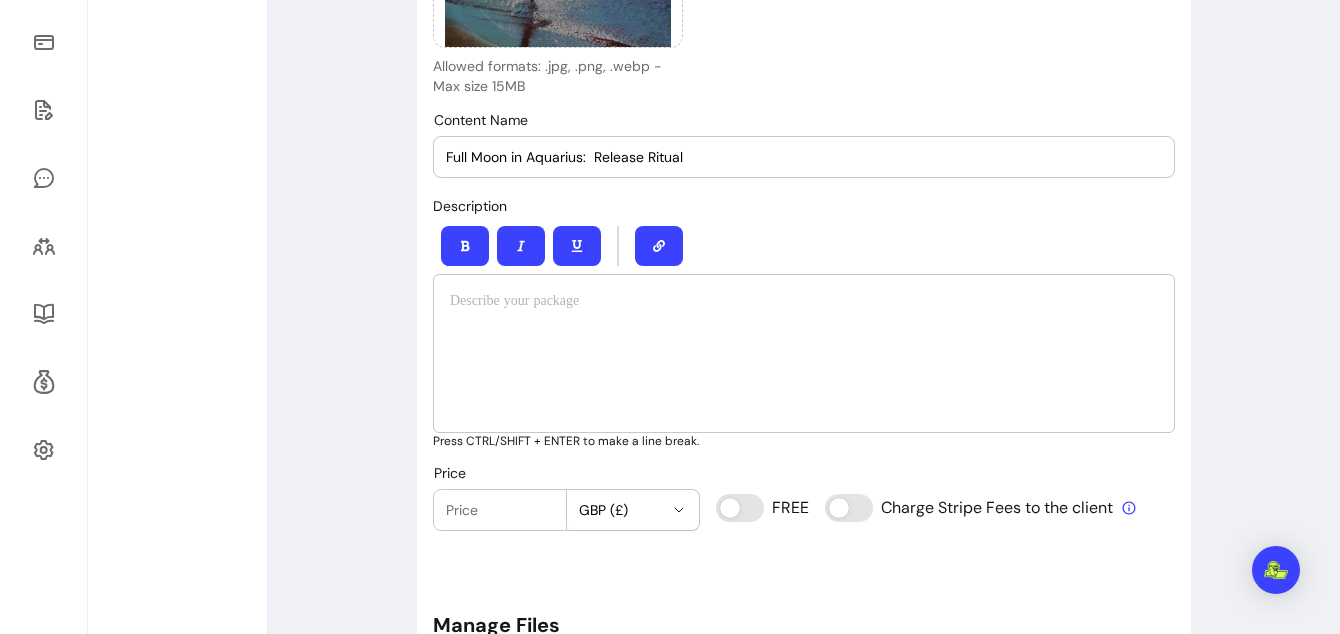 click at bounding box center (804, 353) 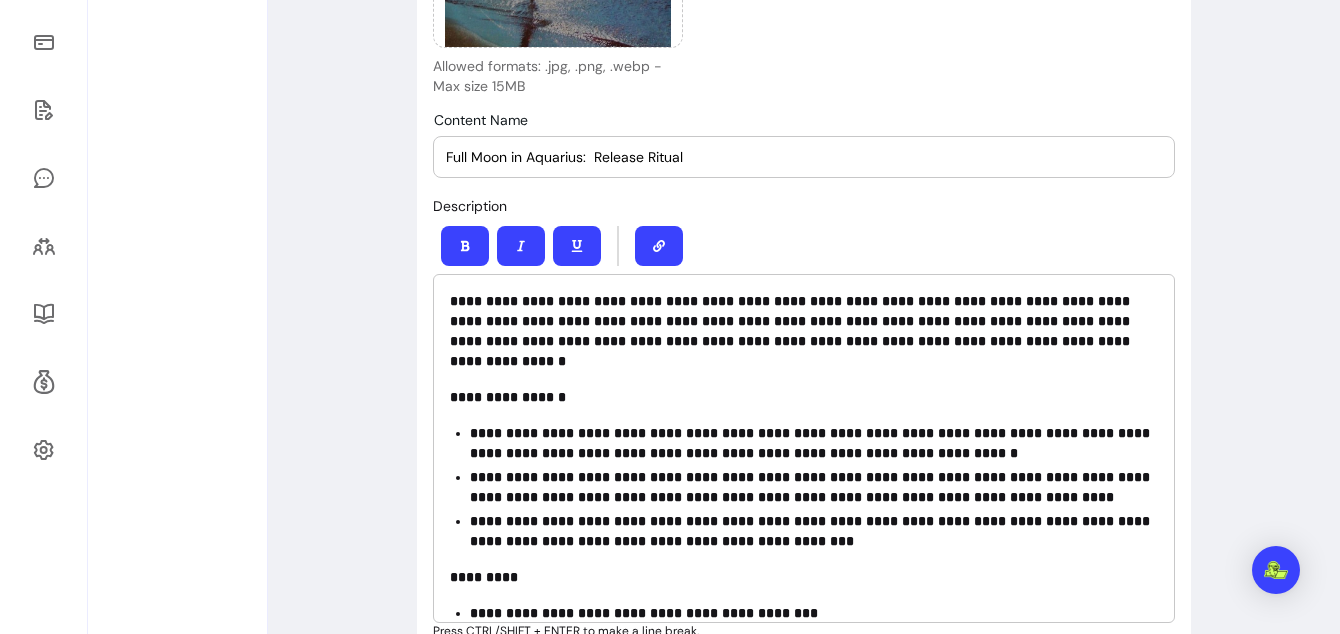 scroll, scrollTop: 507, scrollLeft: 0, axis: vertical 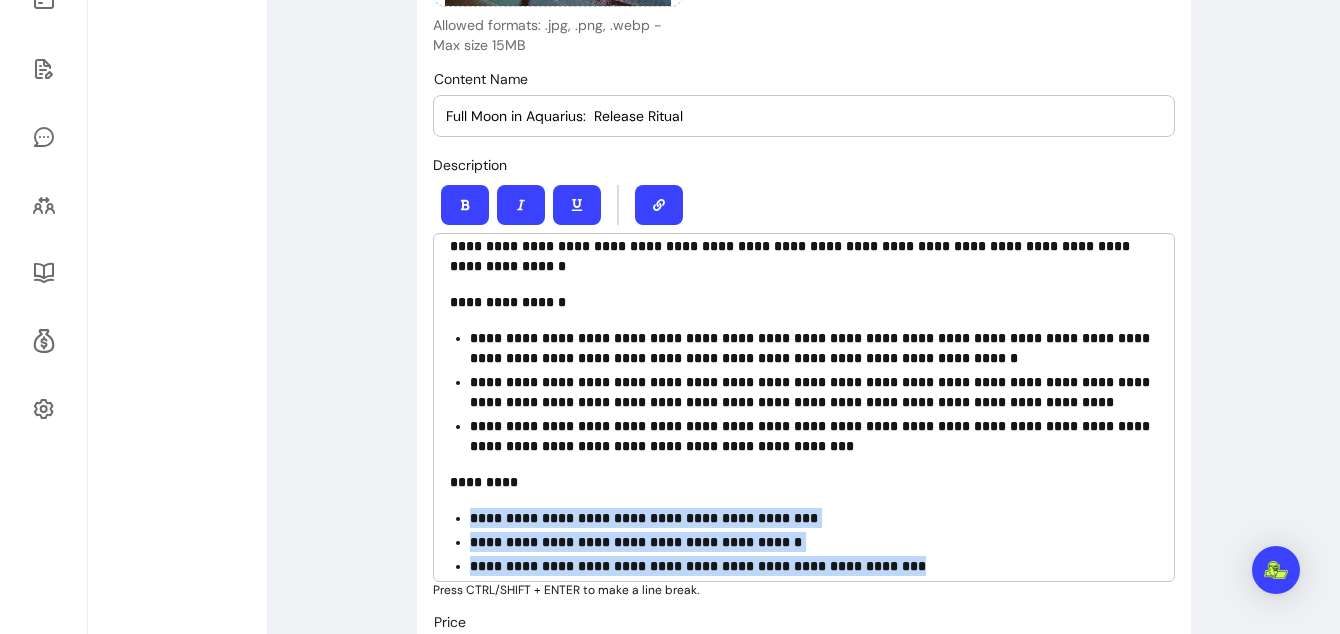 drag, startPoint x: 882, startPoint y: 570, endPoint x: 470, endPoint y: 506, distance: 416.94125 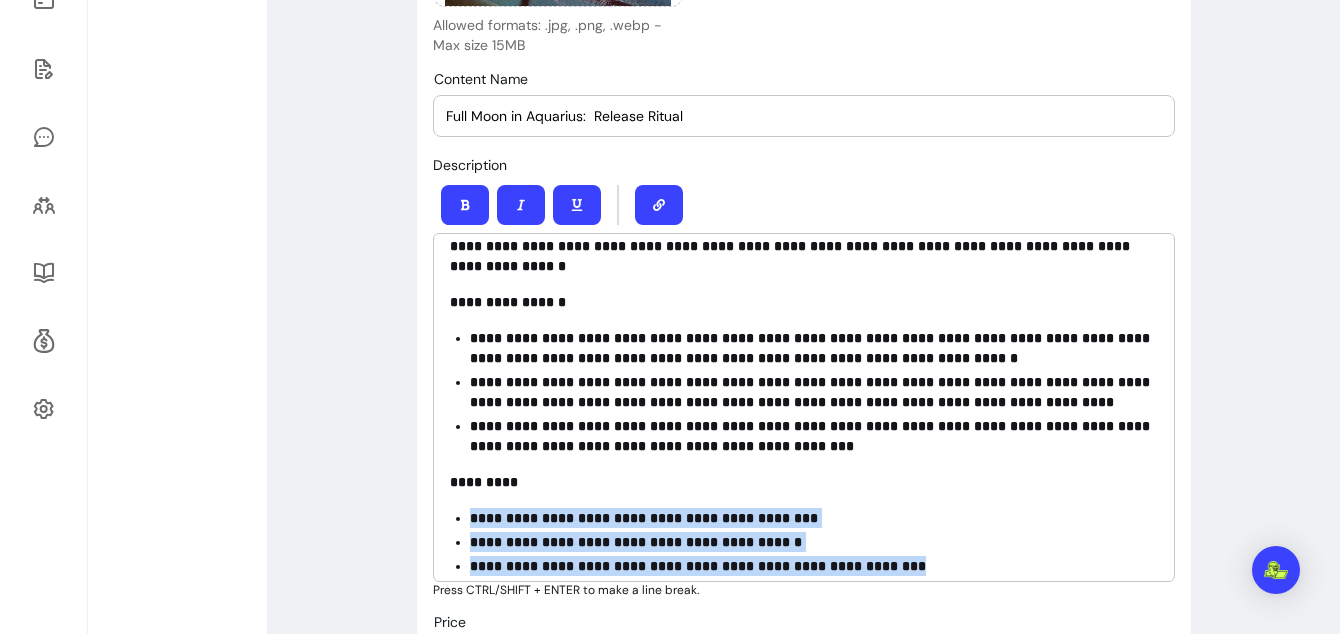 click on "**********" at bounding box center (804, 407) 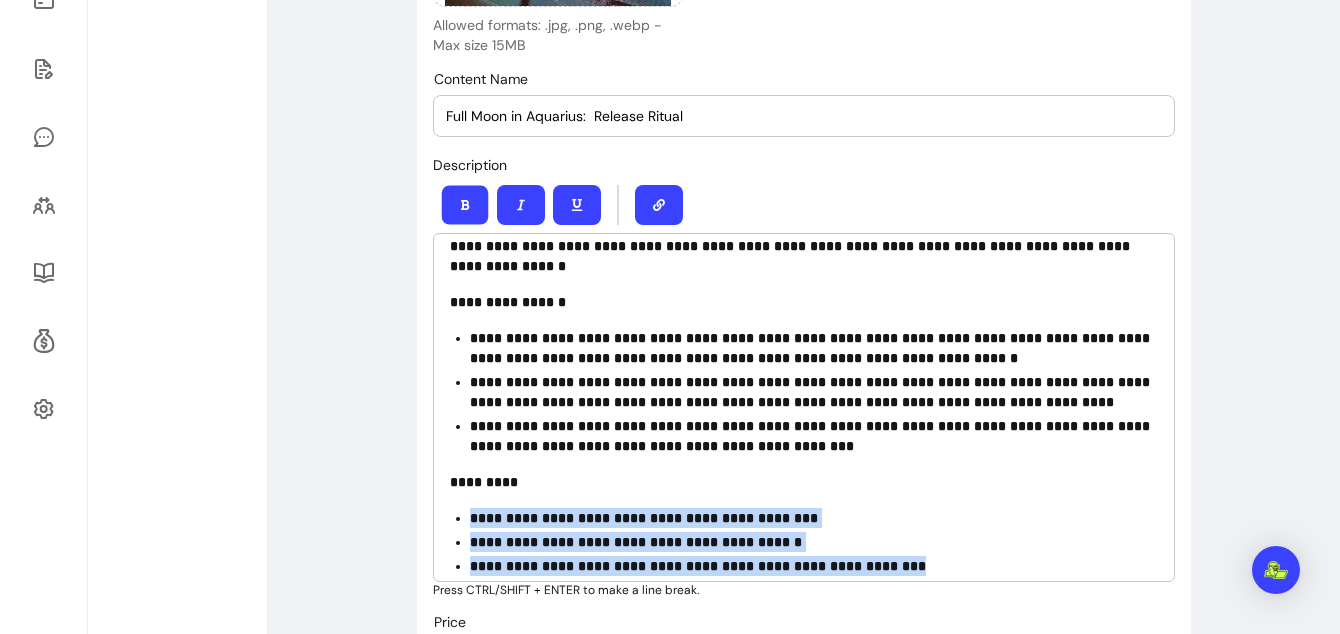 click 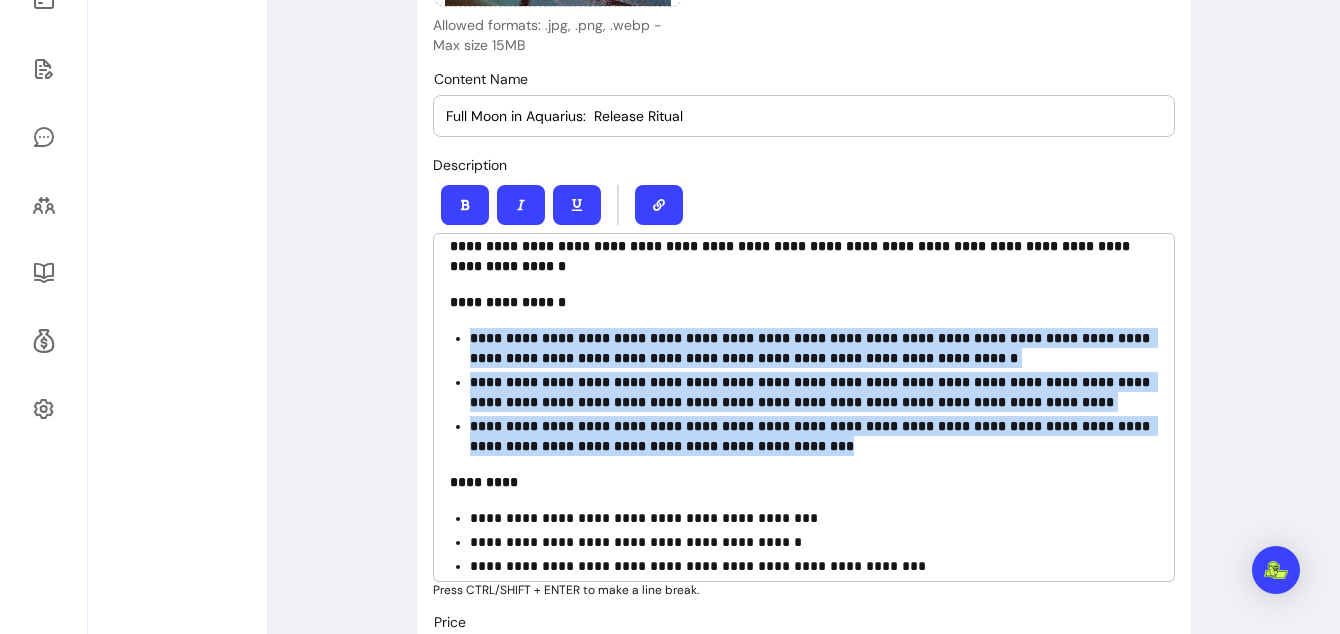 drag, startPoint x: 812, startPoint y: 443, endPoint x: 426, endPoint y: 317, distance: 406.04434 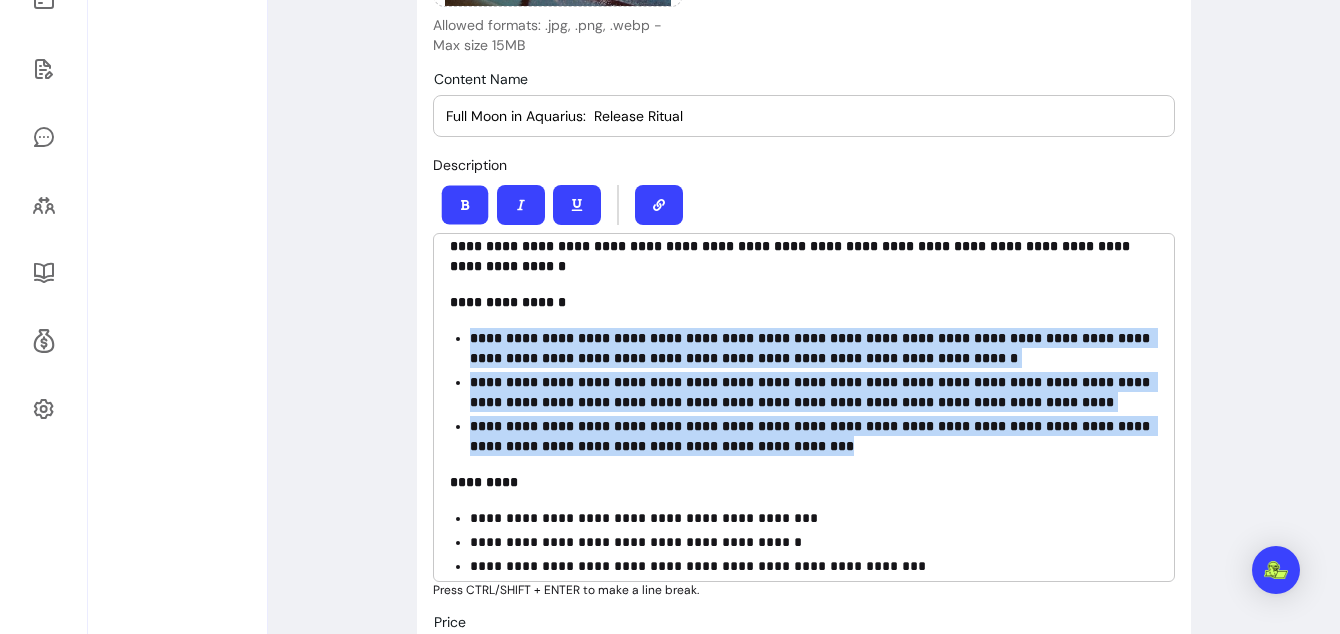 click 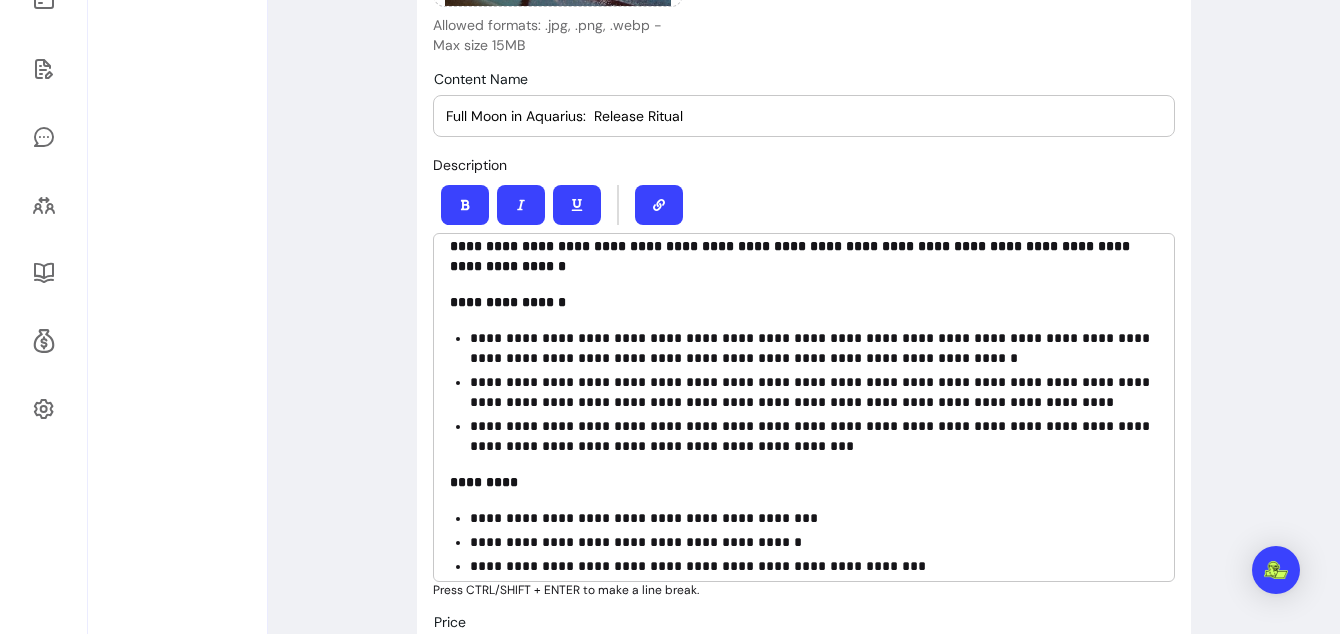 click on "**********" at bounding box center (814, 436) 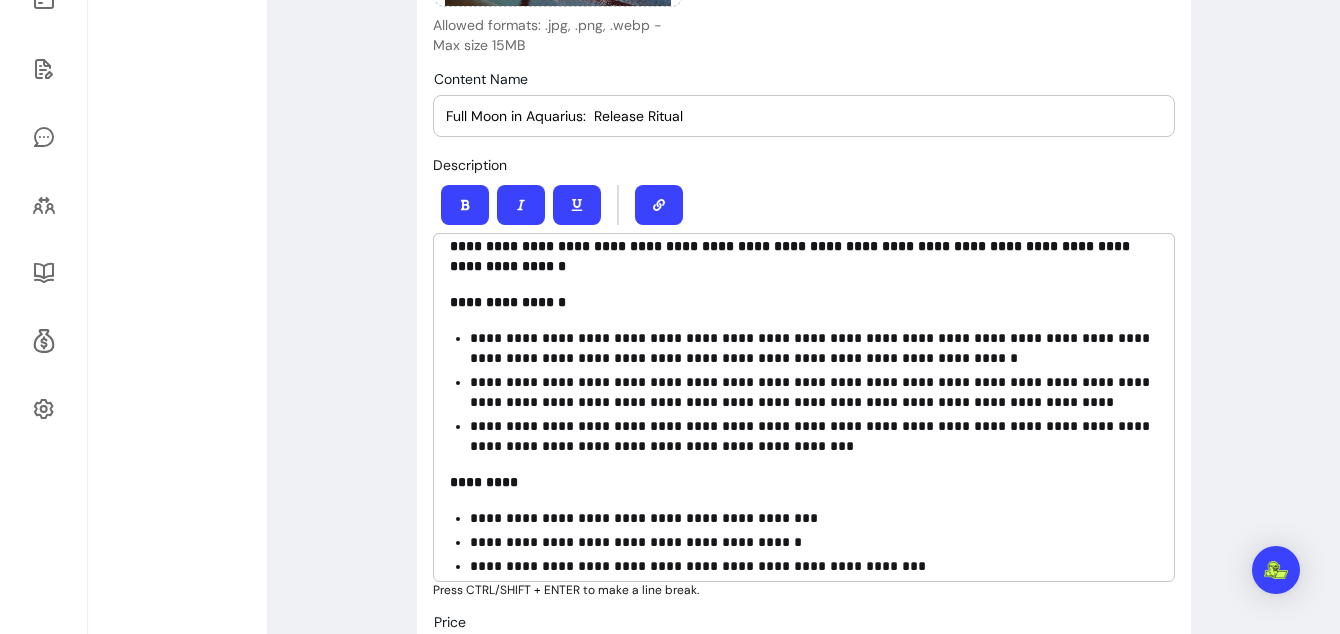 scroll, scrollTop: 0, scrollLeft: 0, axis: both 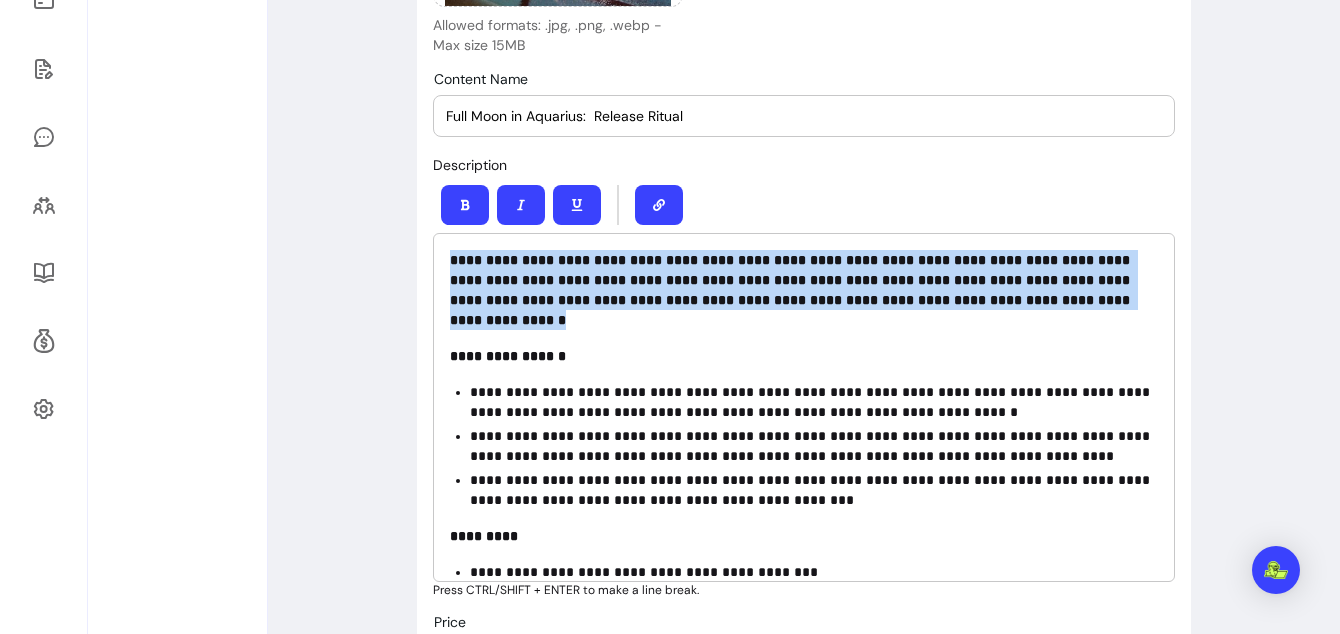 drag, startPoint x: 573, startPoint y: 334, endPoint x: 416, endPoint y: 244, distance: 180.96684 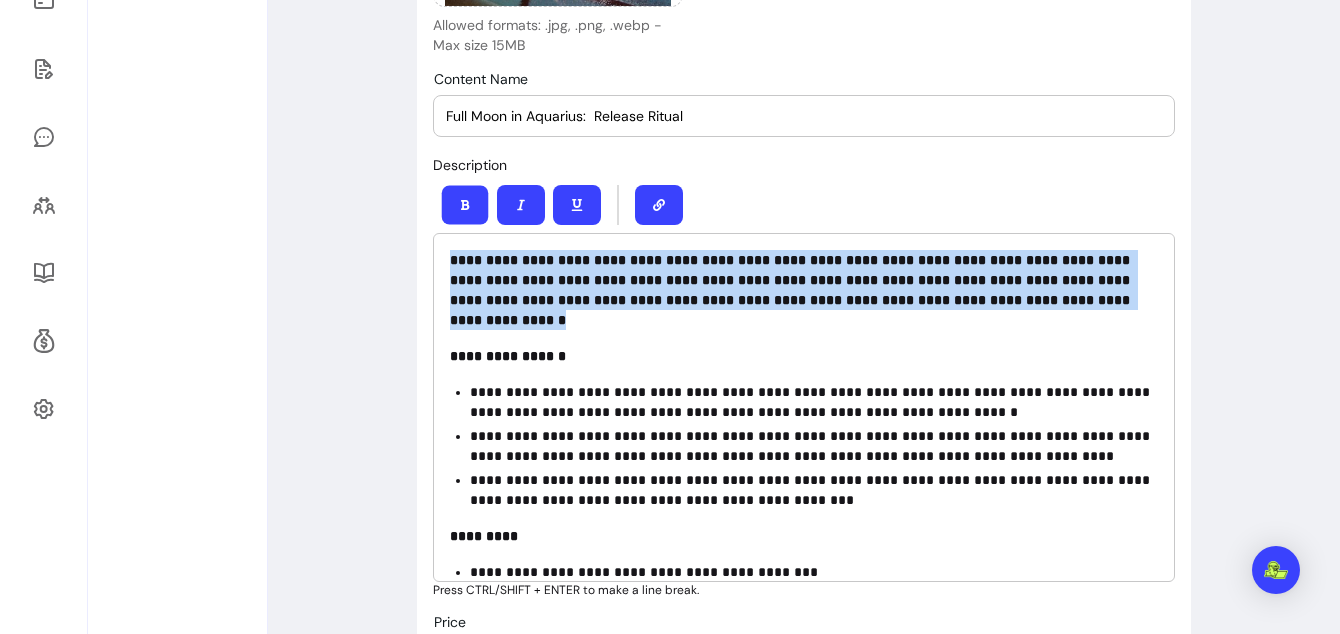 click at bounding box center [465, 205] 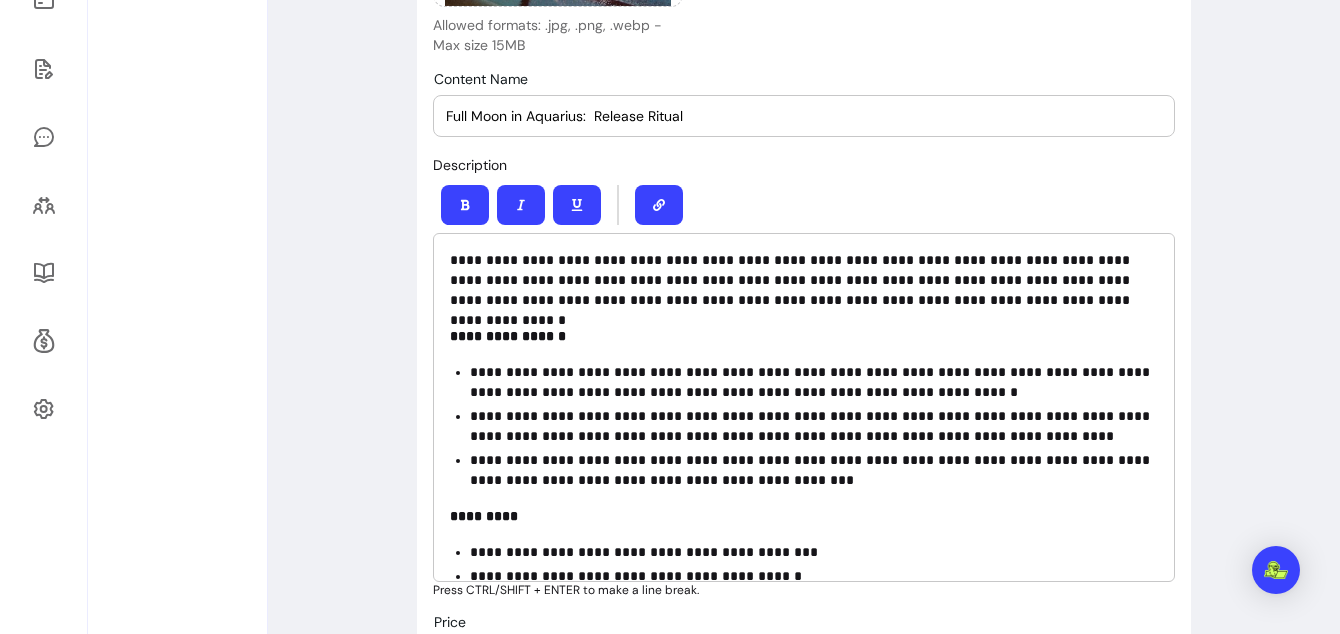 click on "**********" at bounding box center [804, 280] 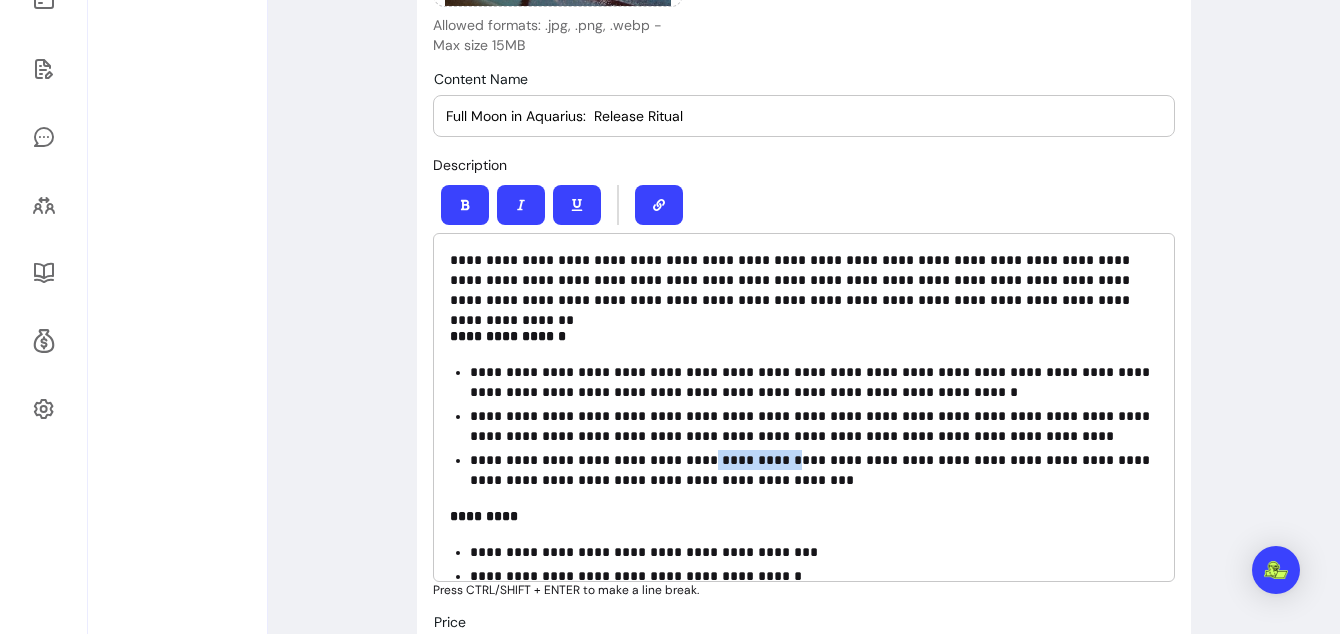 drag, startPoint x: 777, startPoint y: 460, endPoint x: 699, endPoint y: 457, distance: 78.05767 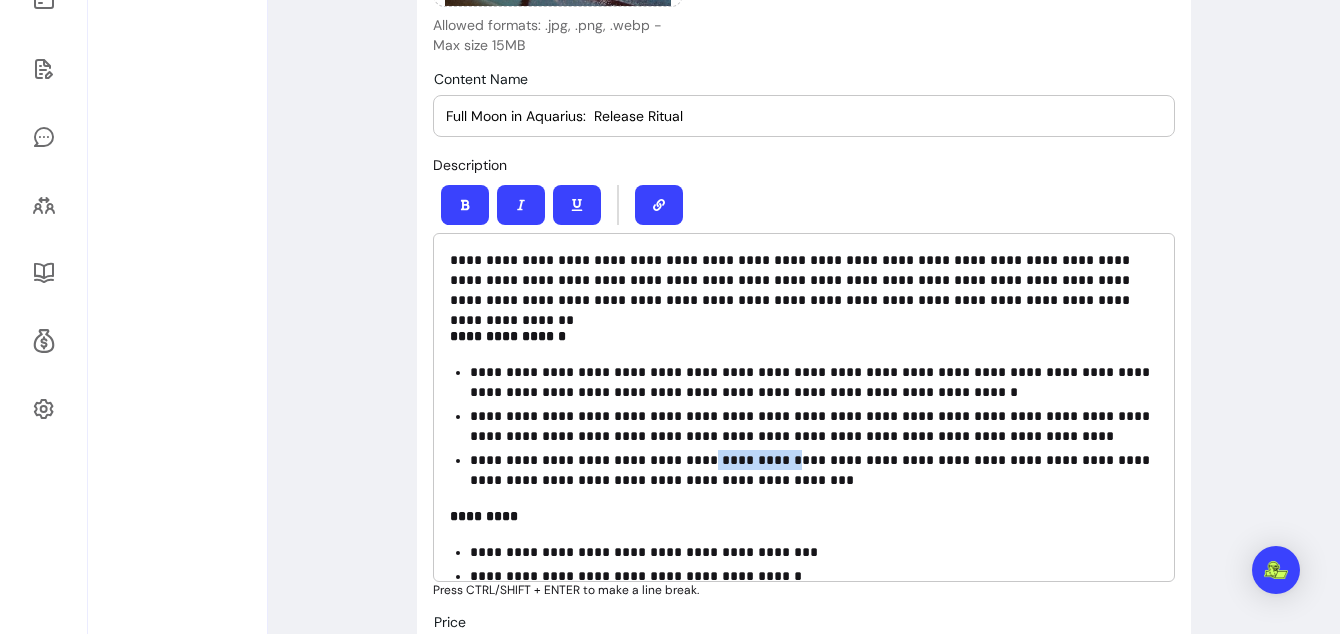 click on "**********" at bounding box center [814, 470] 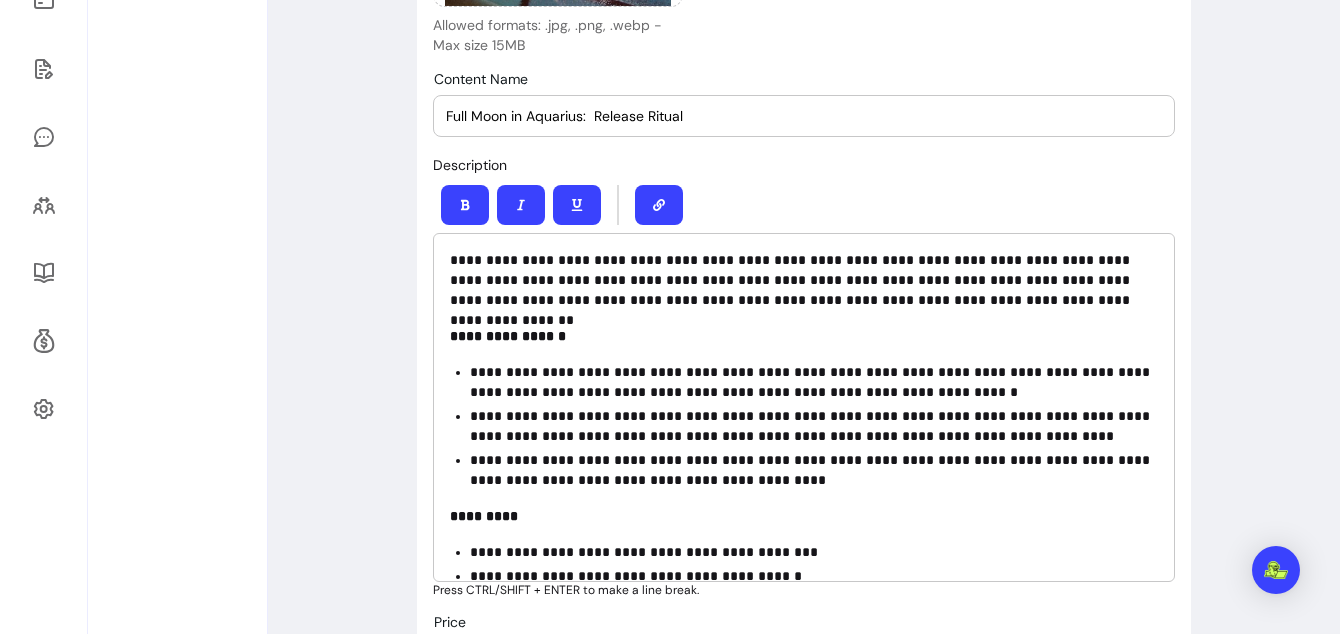 scroll, scrollTop: 49, scrollLeft: 0, axis: vertical 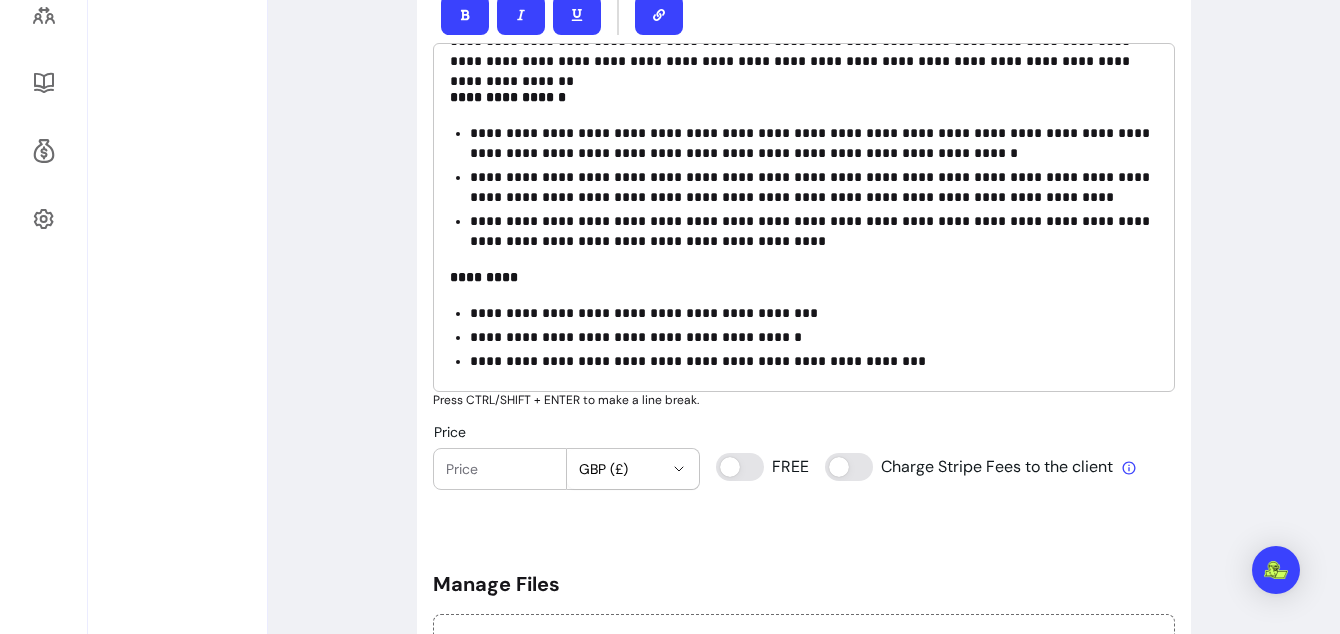 click on "Price" at bounding box center (500, 469) 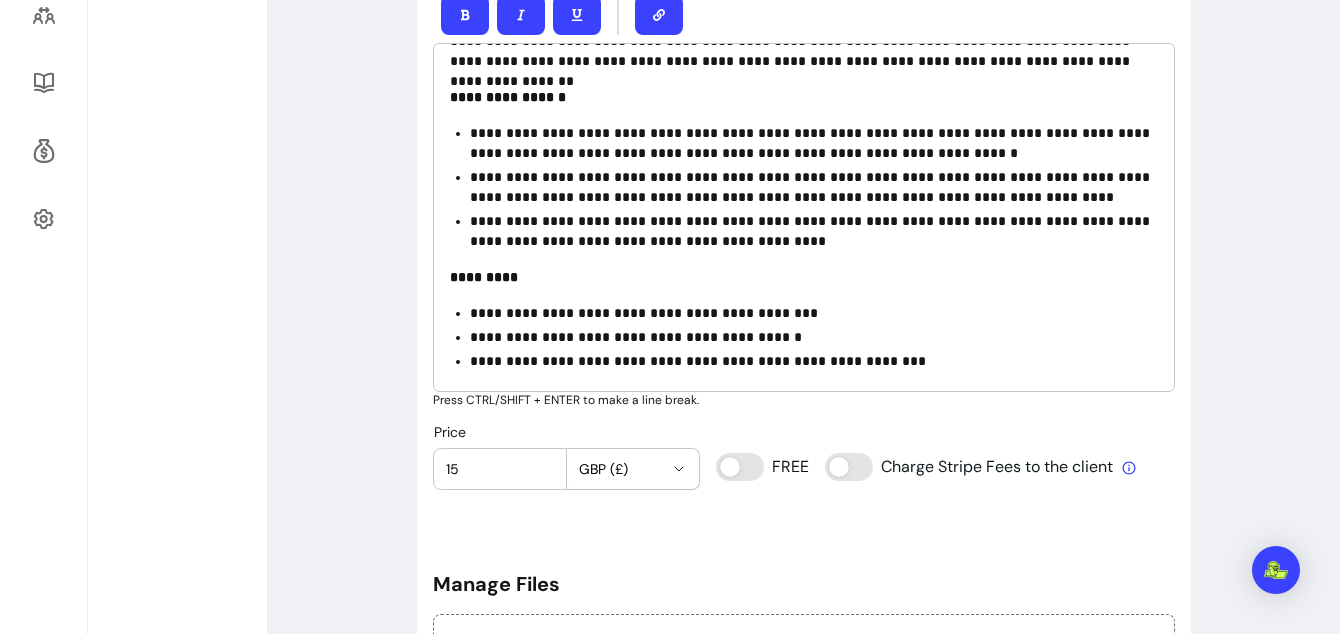 type on "15" 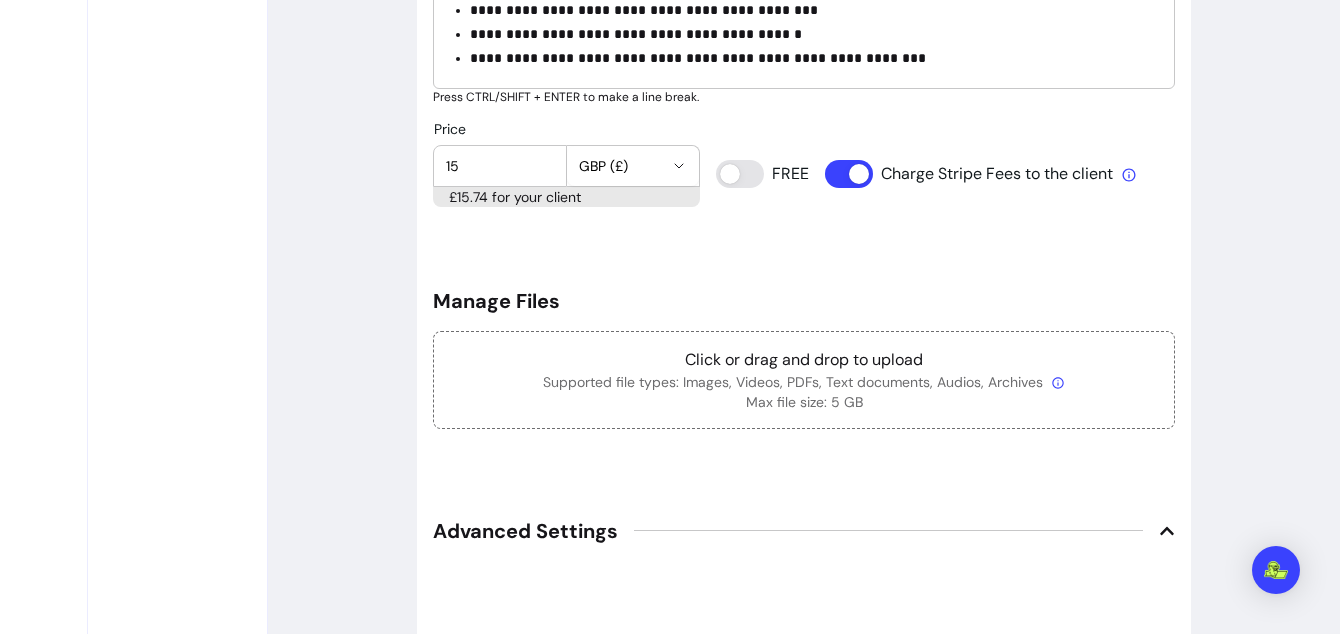 scroll, scrollTop: 1025, scrollLeft: 0, axis: vertical 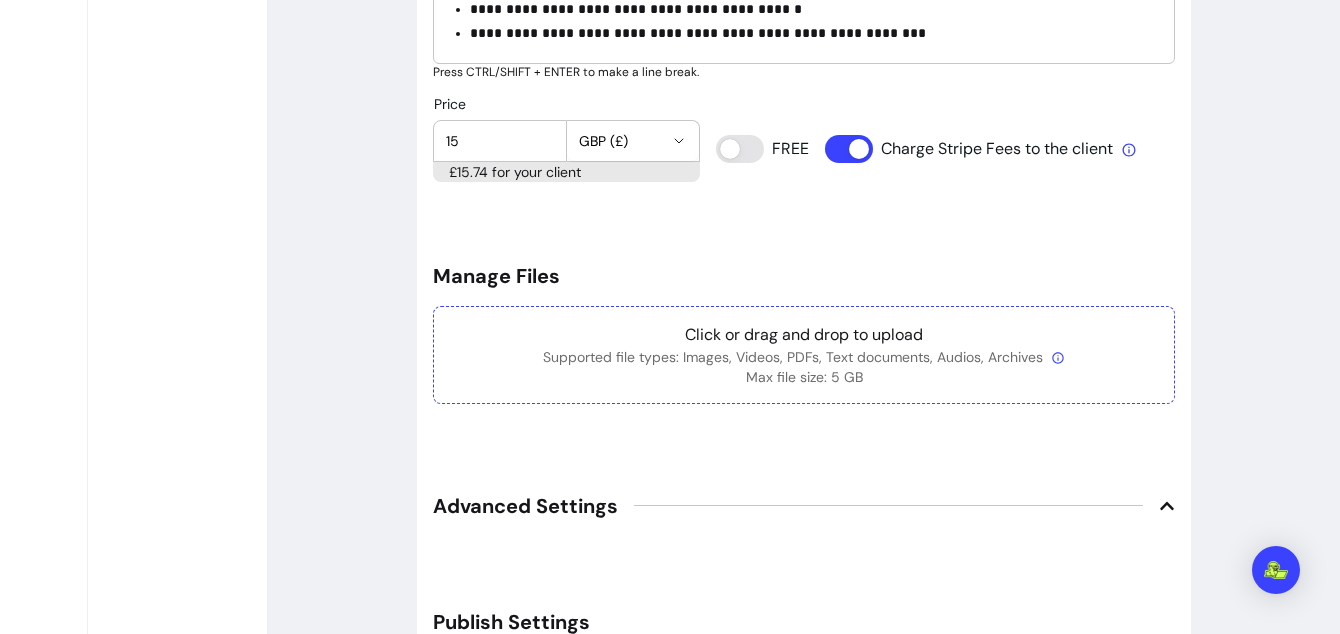 click on "Click or drag and drop to upload" at bounding box center (804, 335) 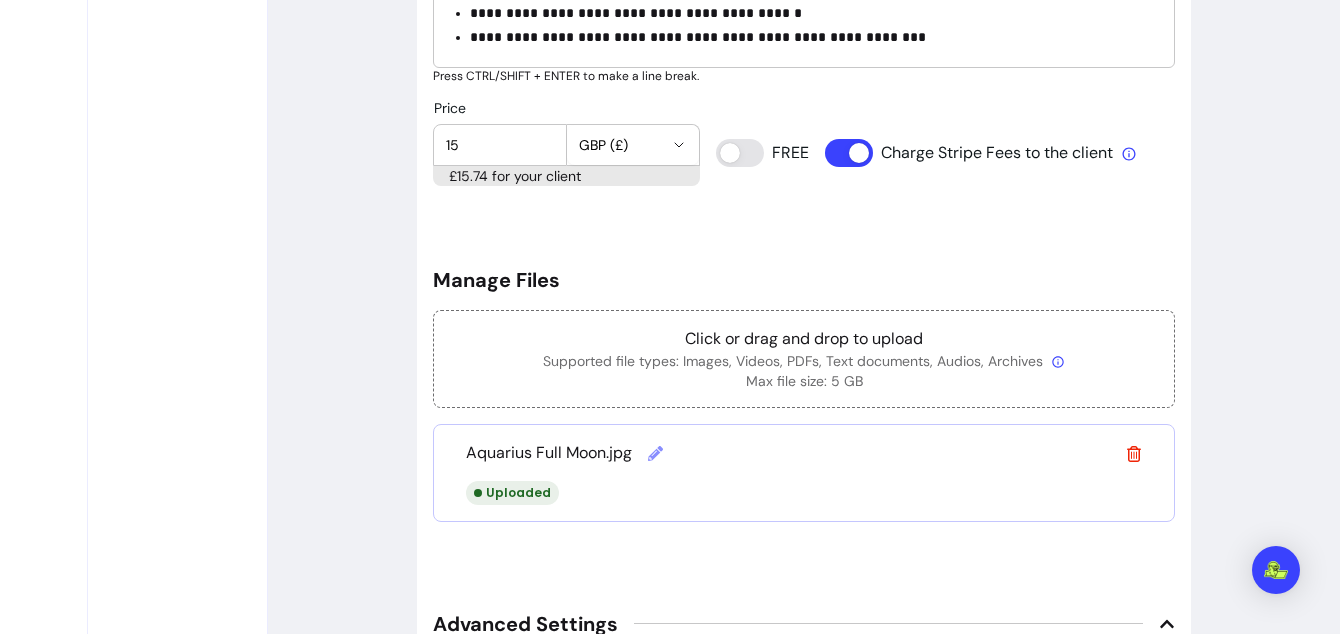 scroll, scrollTop: 1362, scrollLeft: 0, axis: vertical 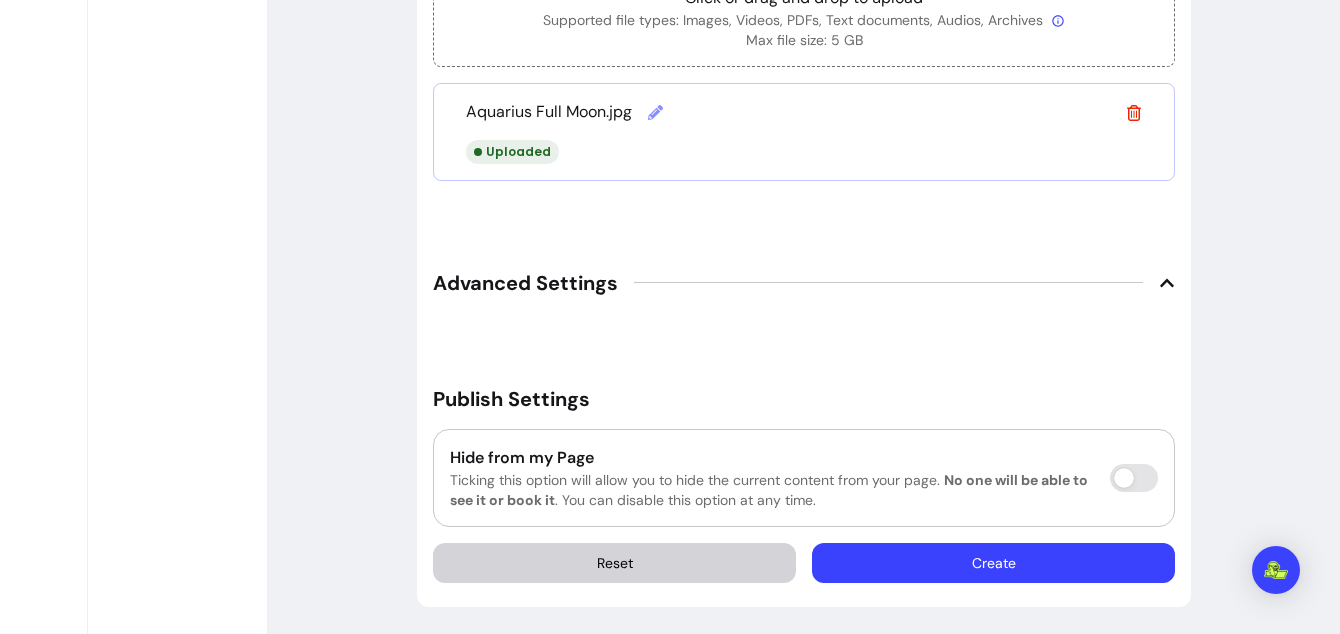 click 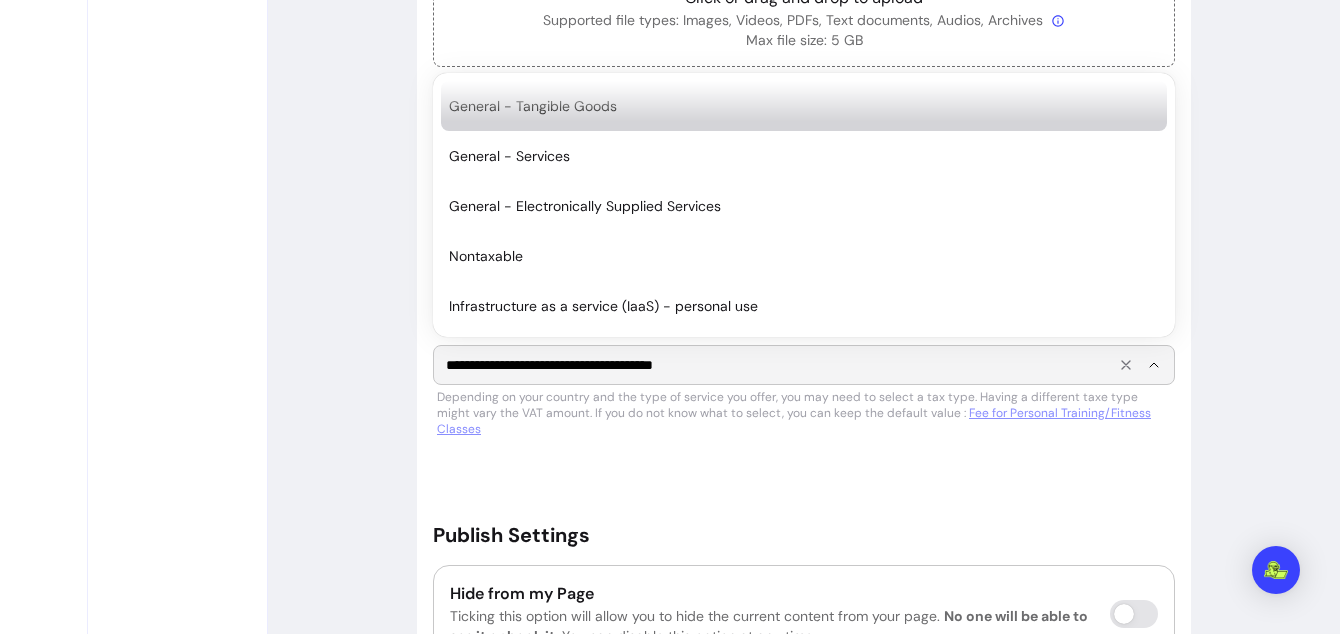 click on "**********" at bounding box center (776, 365) 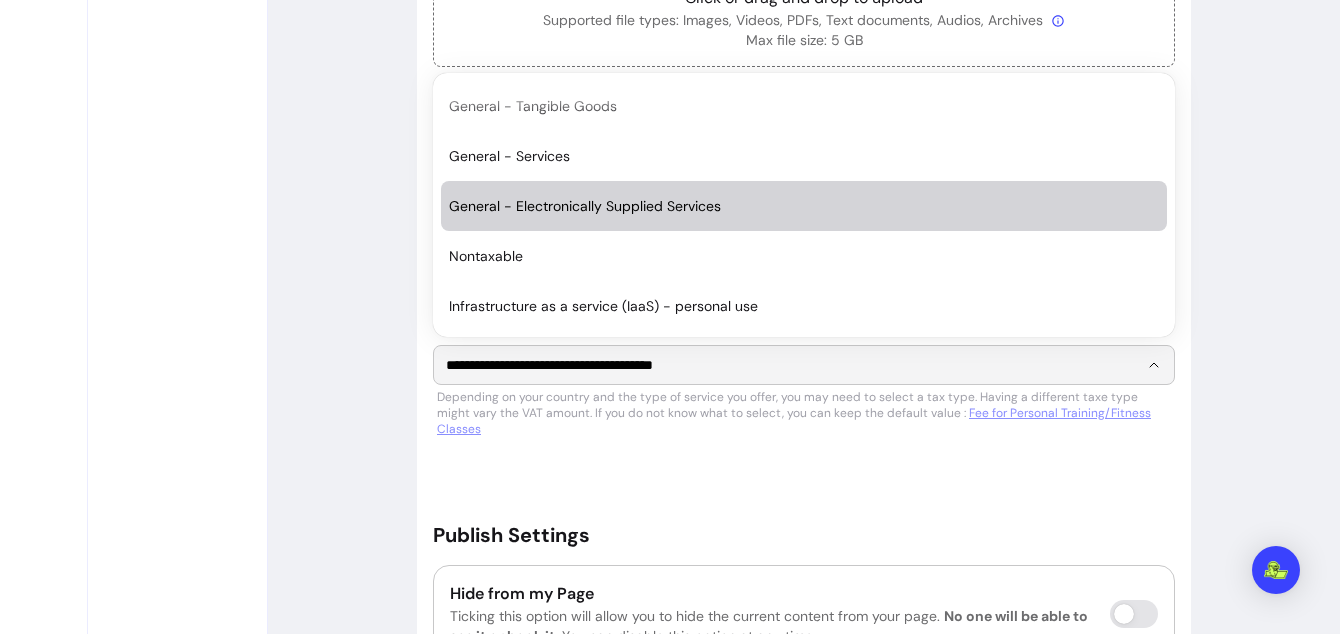 click on "General - Electronically Supplied Services" at bounding box center (804, 206) 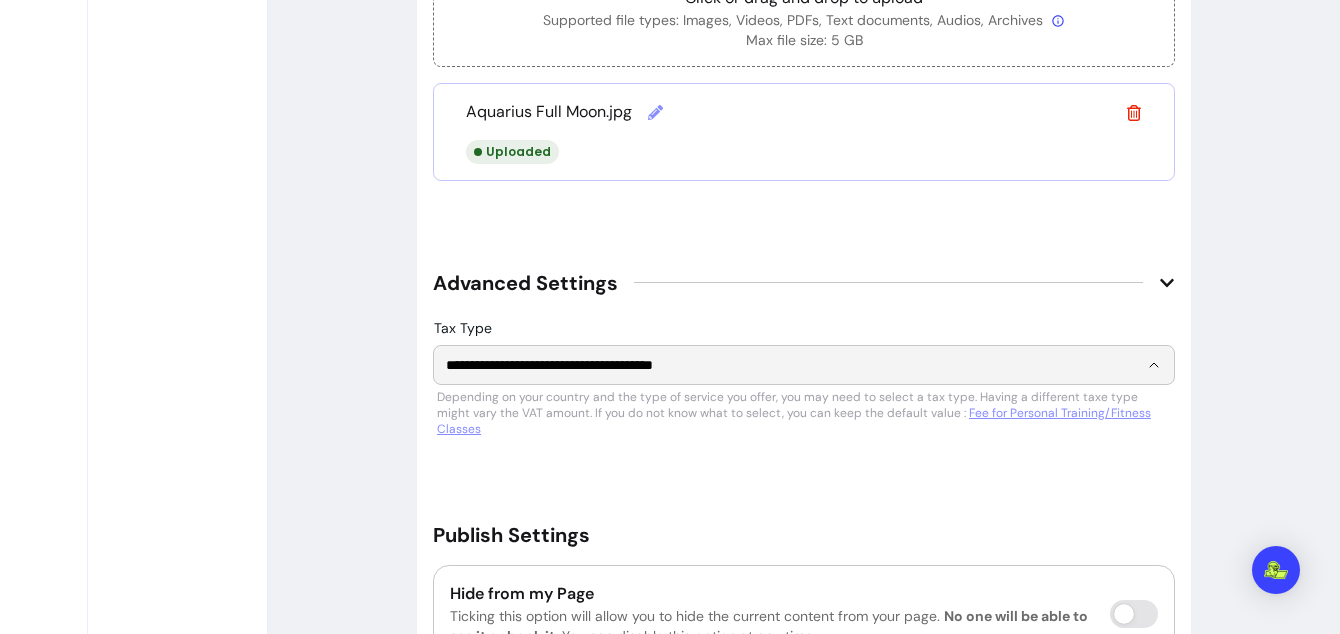 type on "**********" 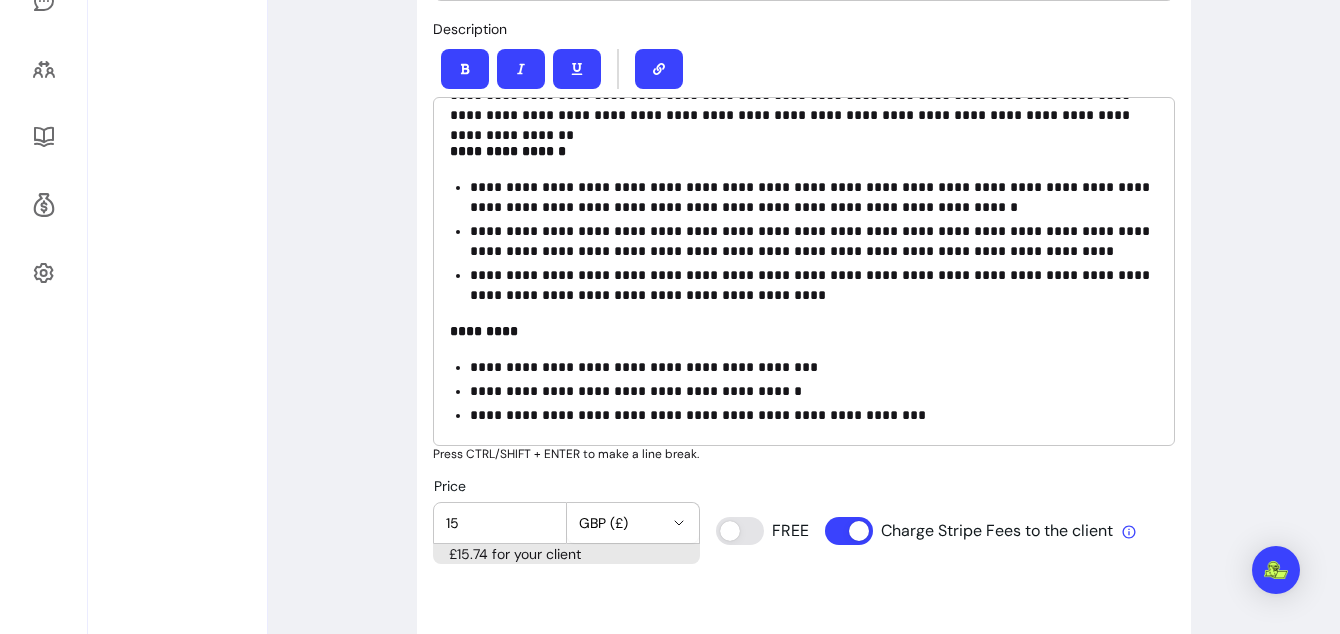 scroll, scrollTop: 634, scrollLeft: 0, axis: vertical 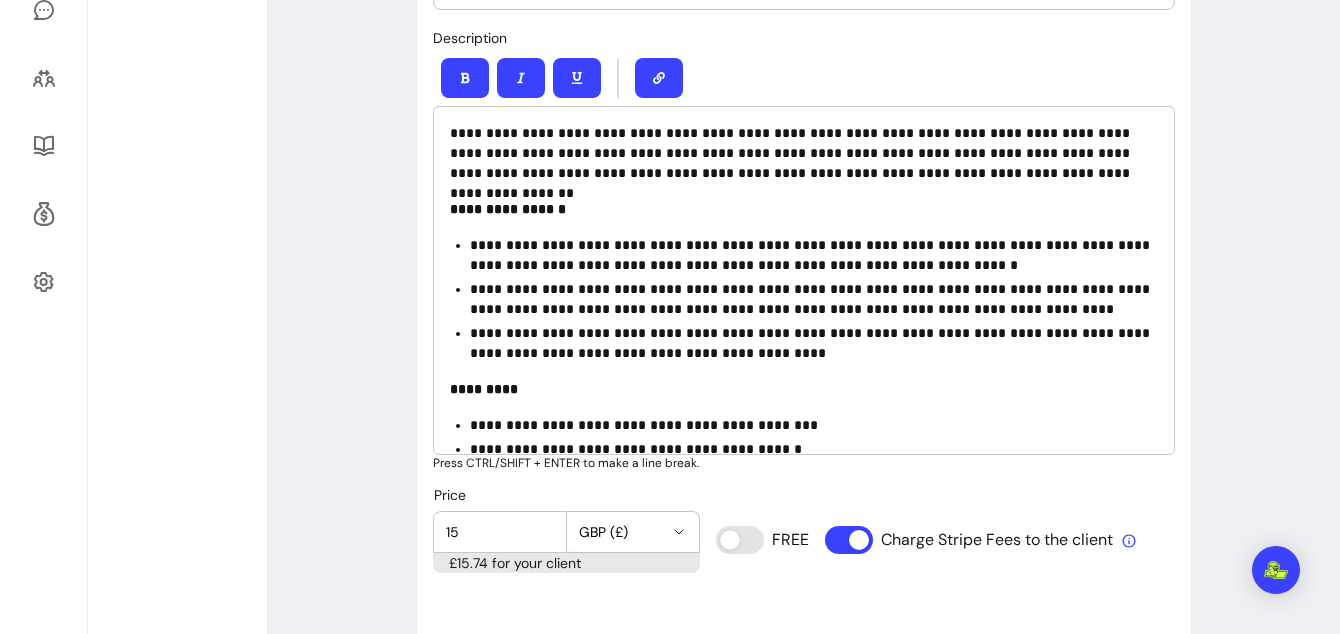click on "**********" at bounding box center [814, 343] 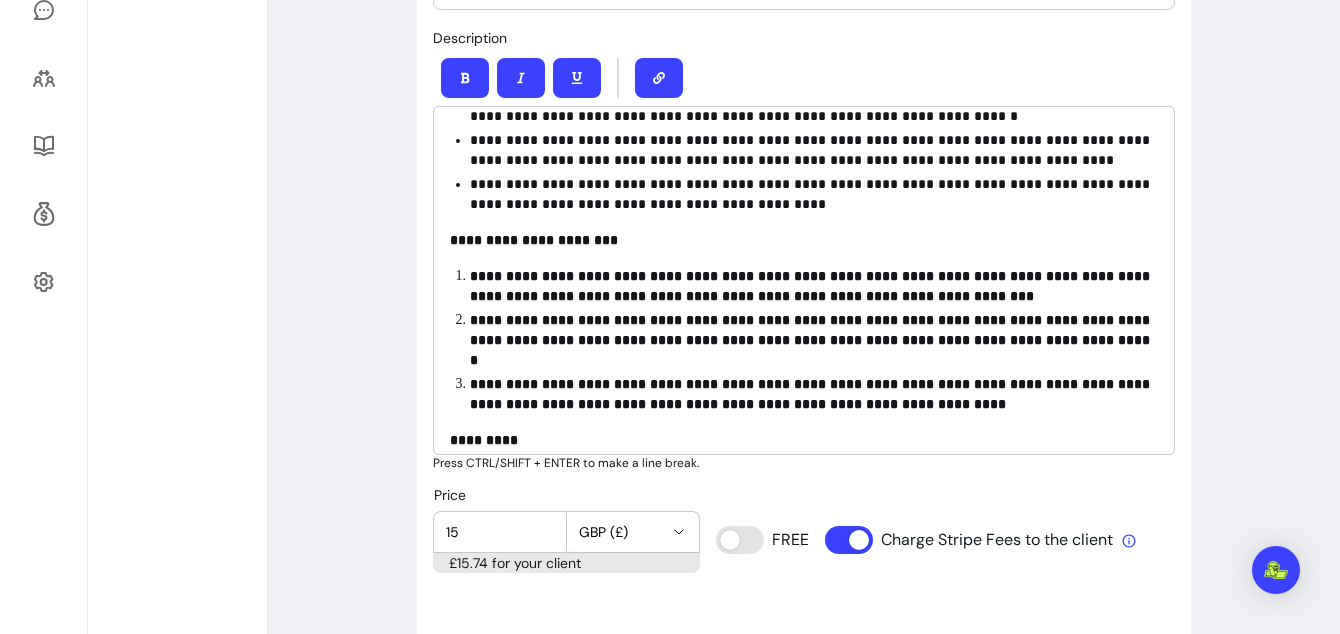 scroll, scrollTop: 155, scrollLeft: 0, axis: vertical 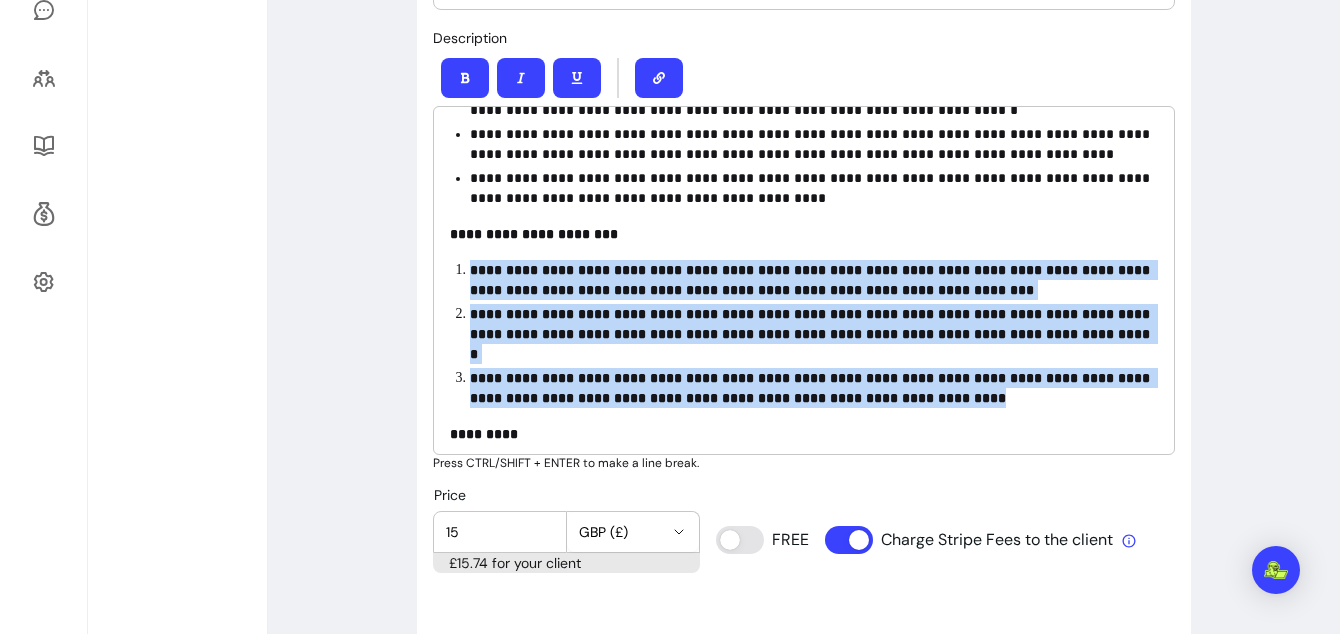 drag, startPoint x: 986, startPoint y: 388, endPoint x: 468, endPoint y: 268, distance: 531.71796 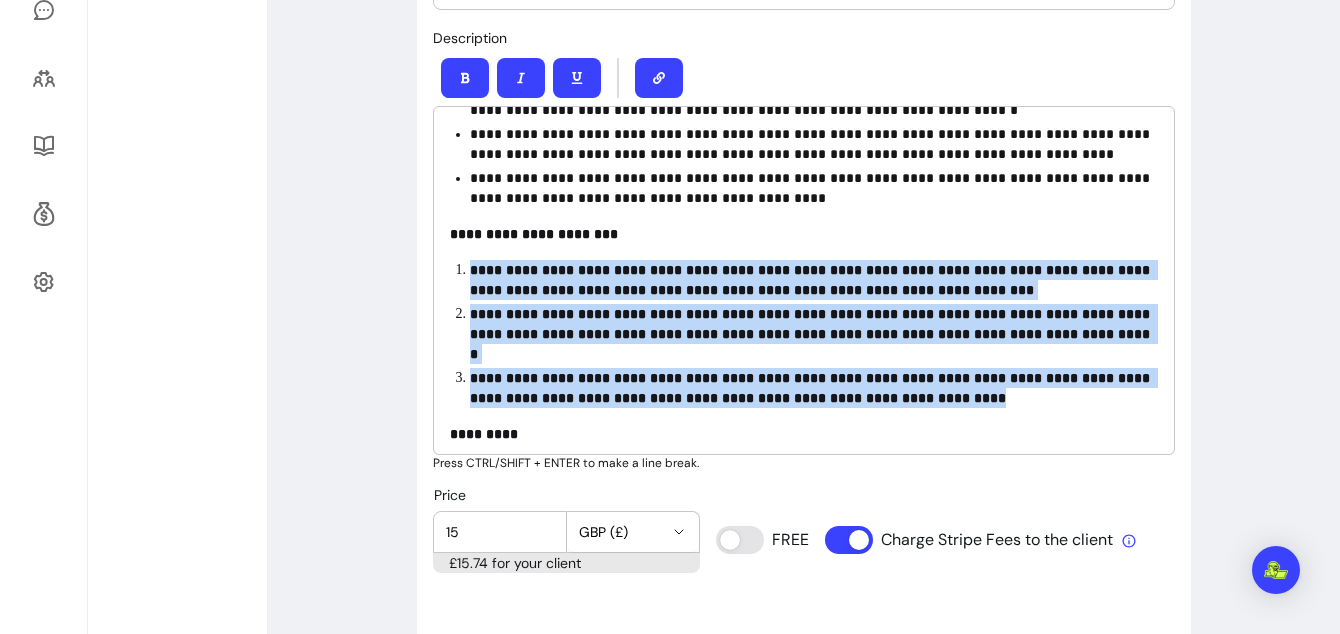 click on "**********" at bounding box center [804, 280] 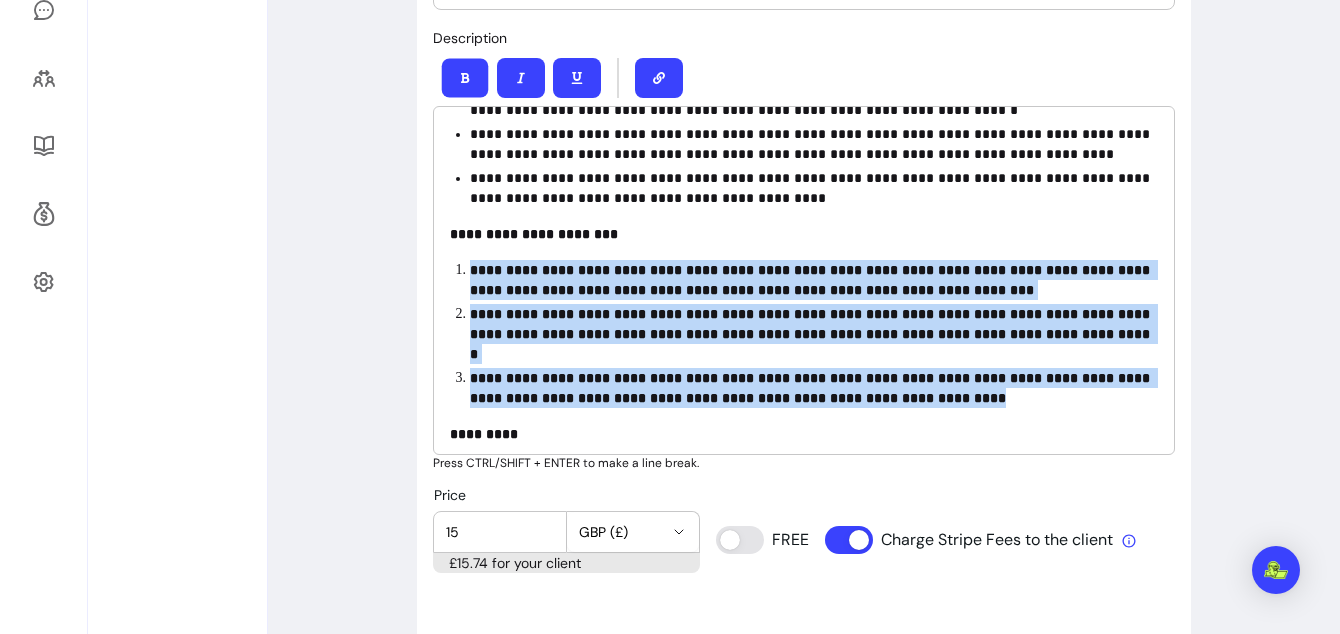 click at bounding box center [465, 78] 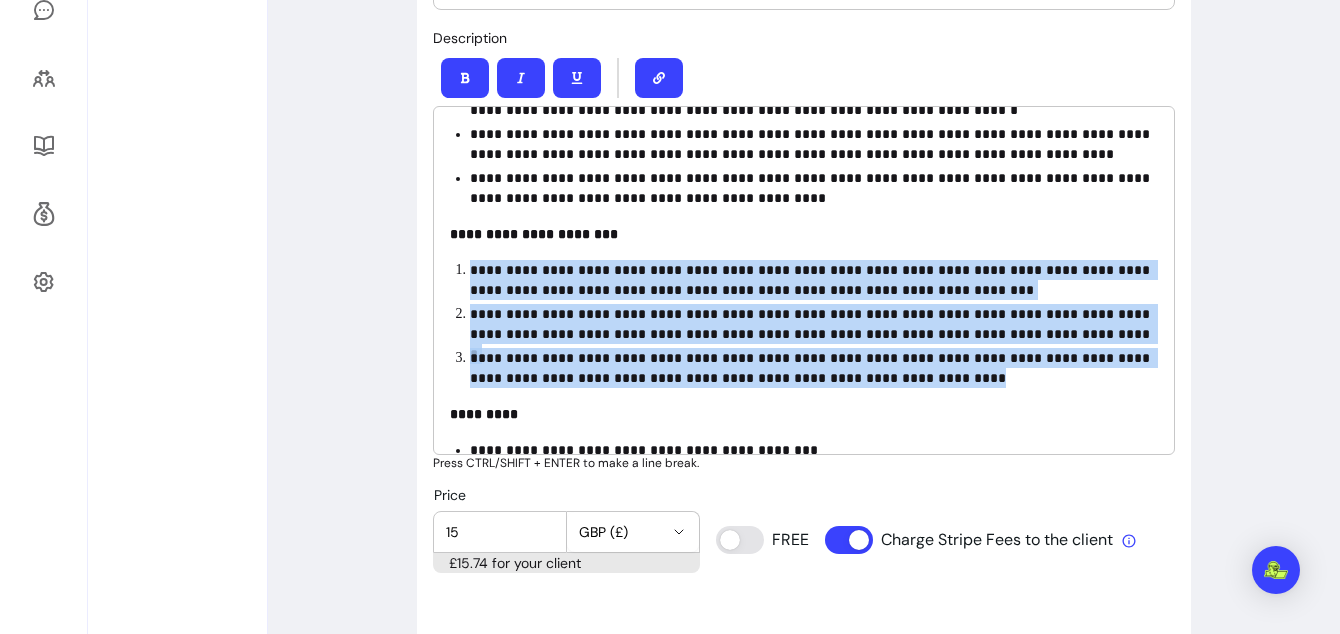 click on "**********" at bounding box center (814, 324) 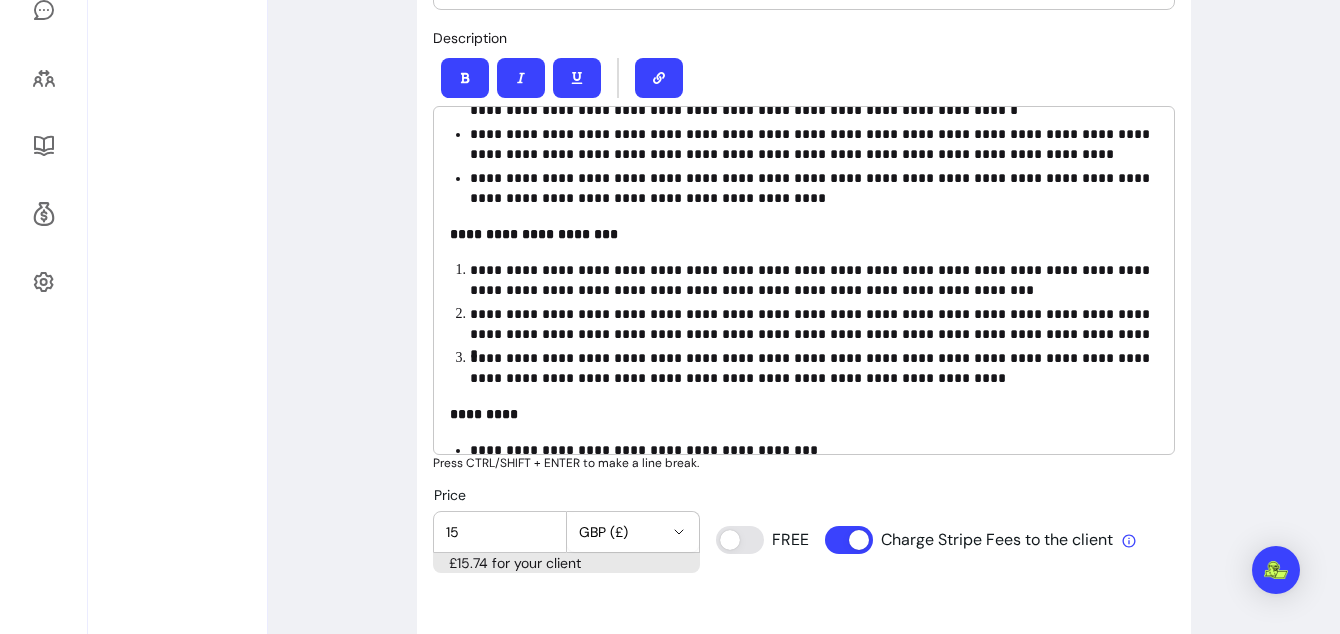 click on "**********" at bounding box center [814, 280] 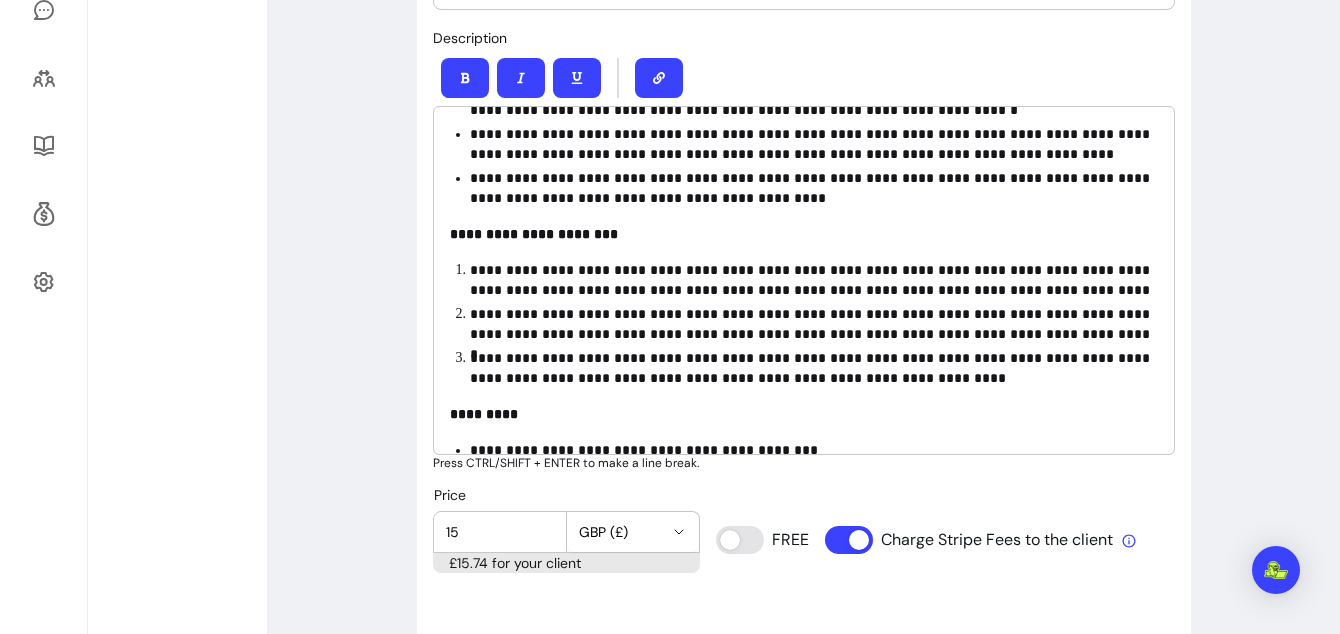 click on "**********" at bounding box center (814, 280) 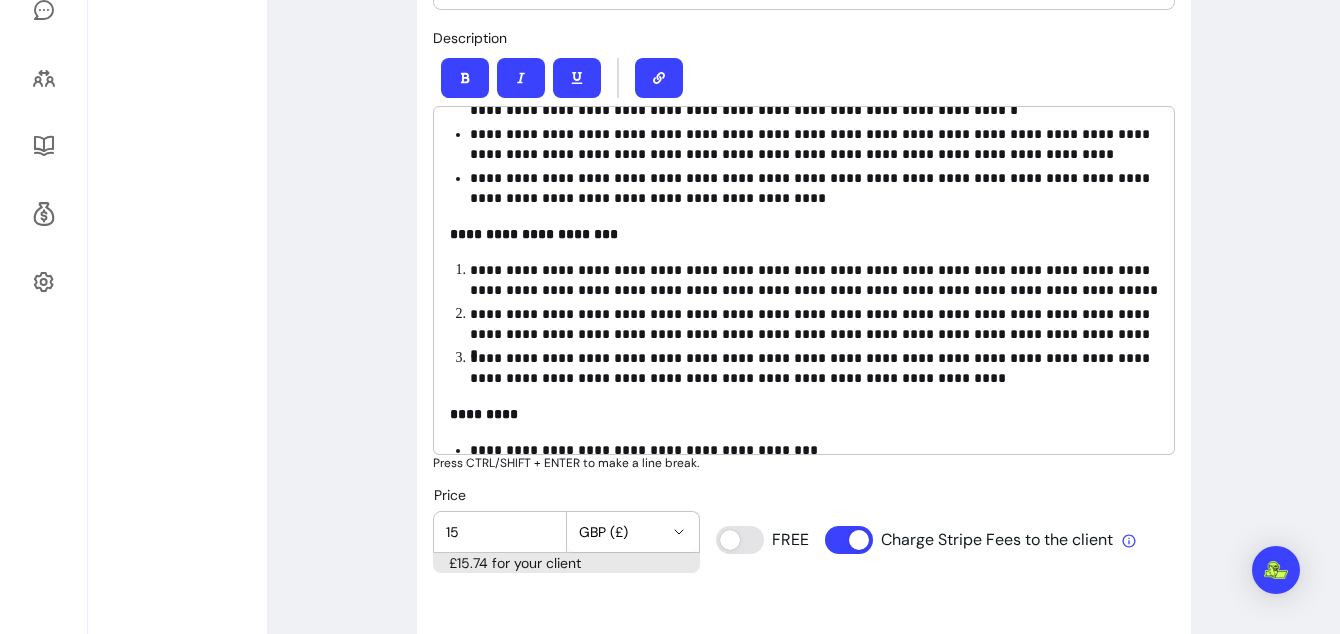 click on "**********" at bounding box center (814, 280) 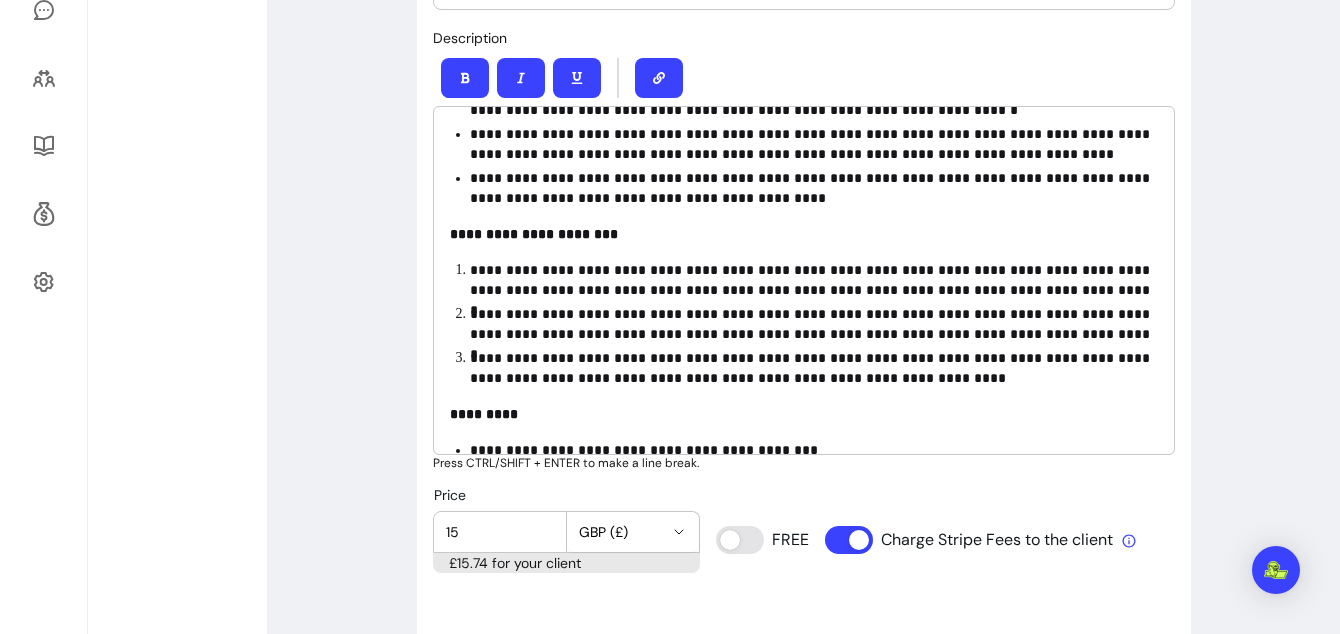 click on "**********" at bounding box center (814, 324) 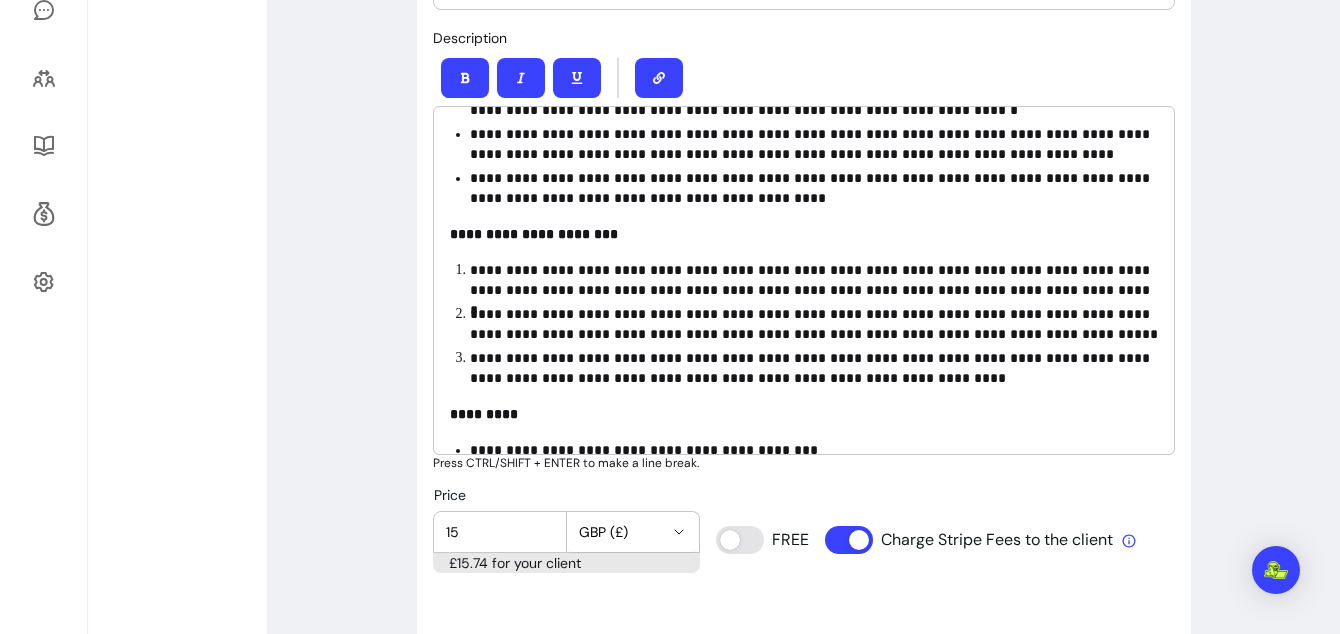 click on "**********" at bounding box center (814, 324) 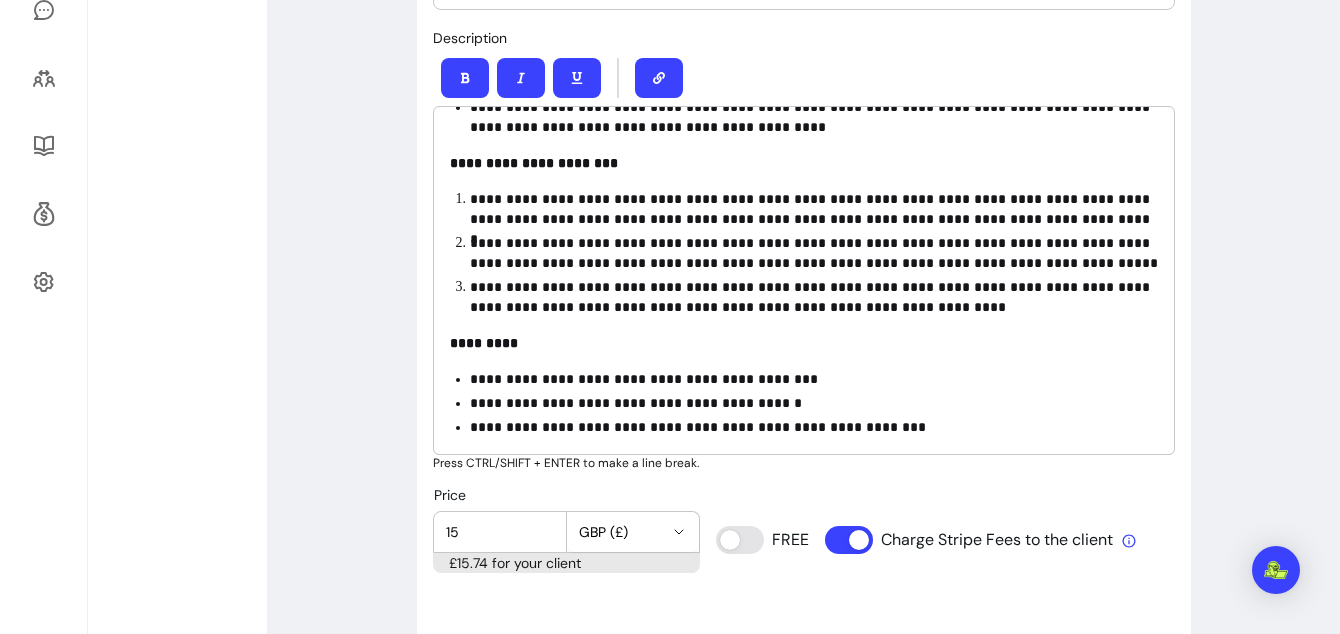 scroll, scrollTop: 0, scrollLeft: 0, axis: both 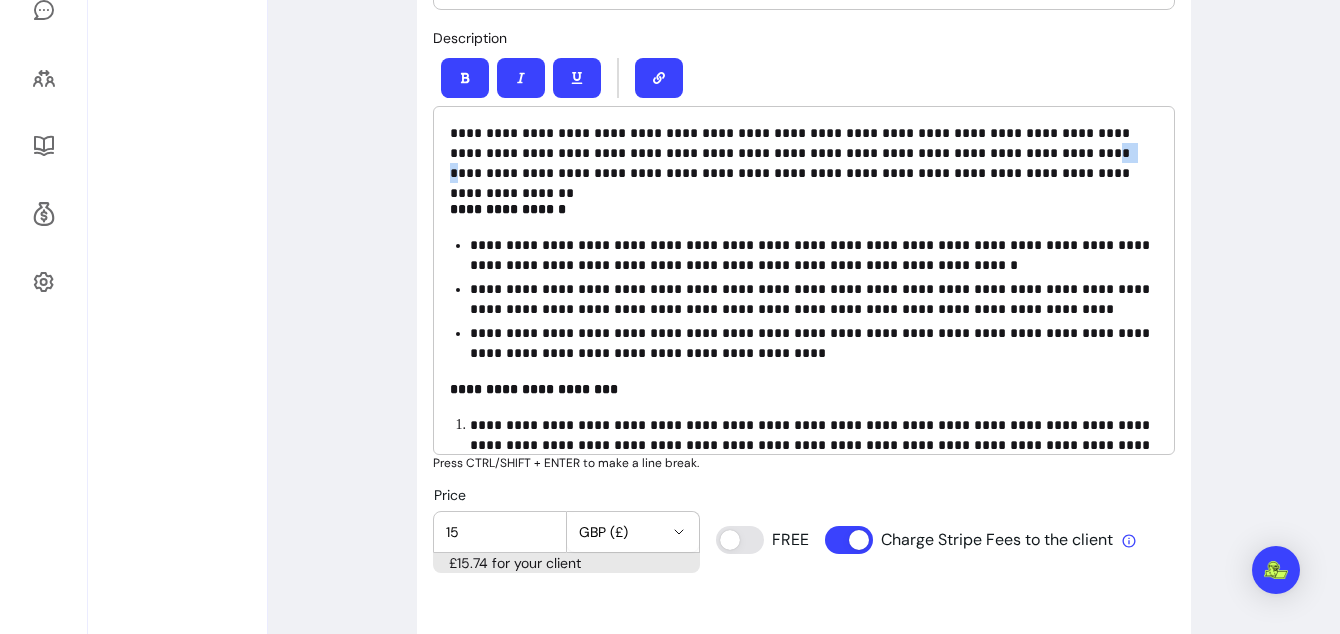 drag, startPoint x: 984, startPoint y: 160, endPoint x: 963, endPoint y: 159, distance: 21.023796 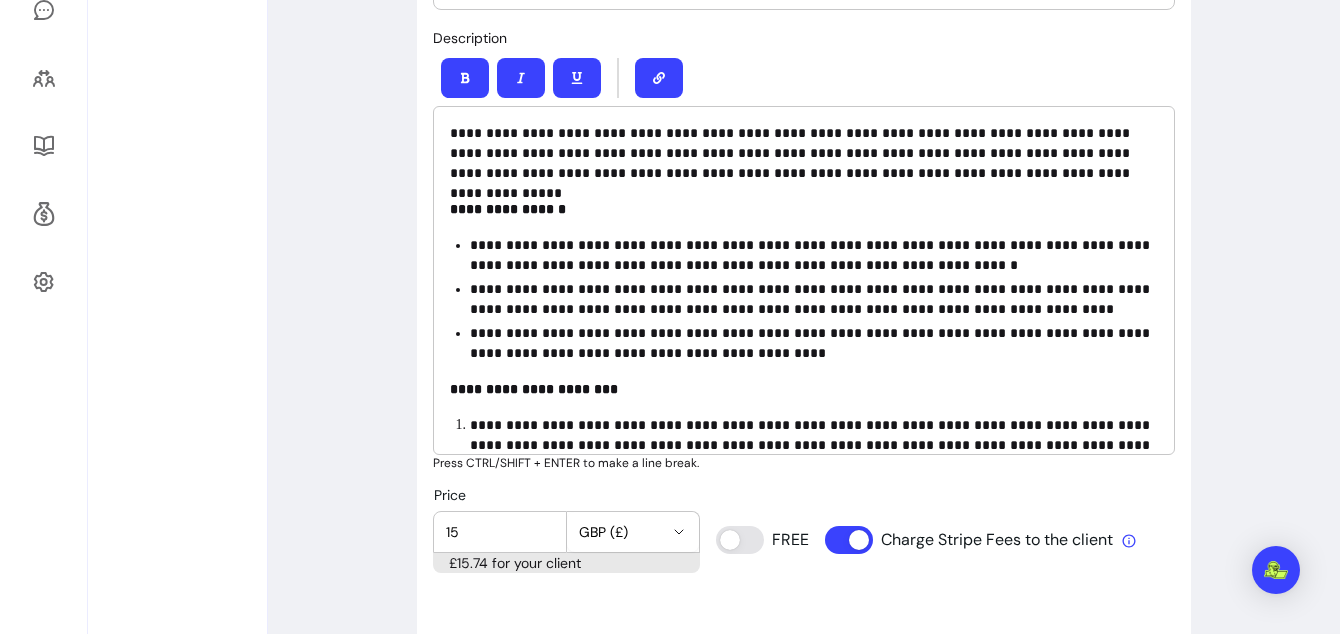 click on "**********" at bounding box center [804, 153] 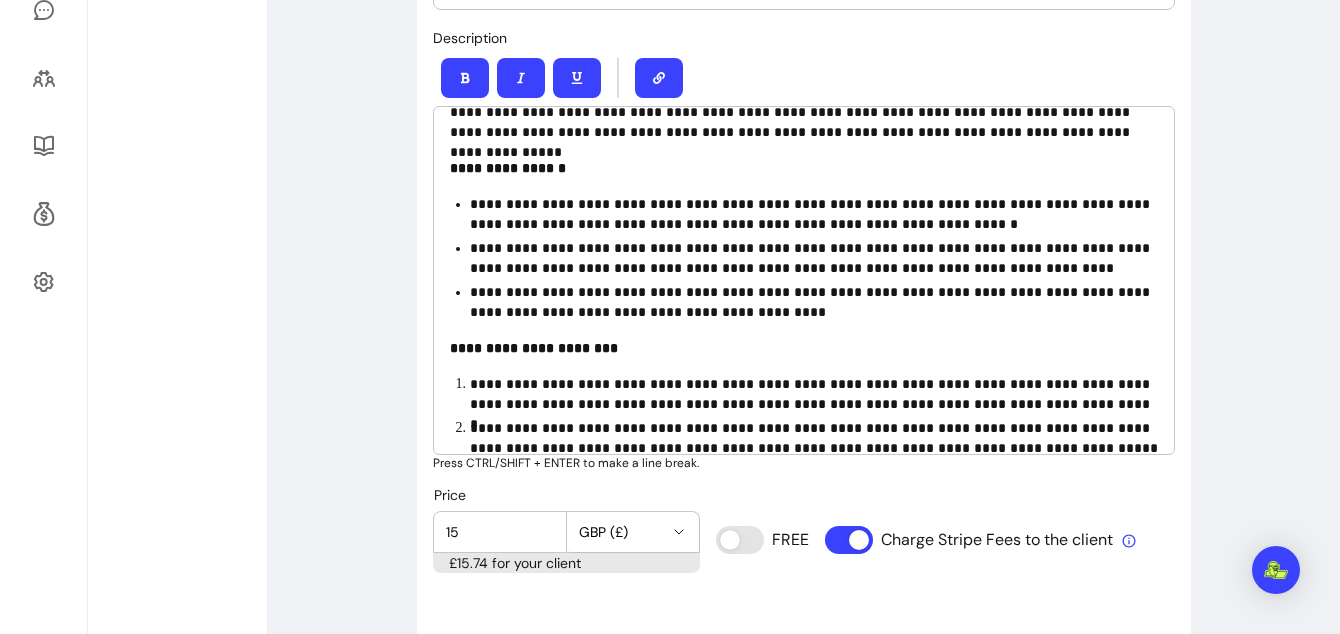 scroll, scrollTop: 43, scrollLeft: 0, axis: vertical 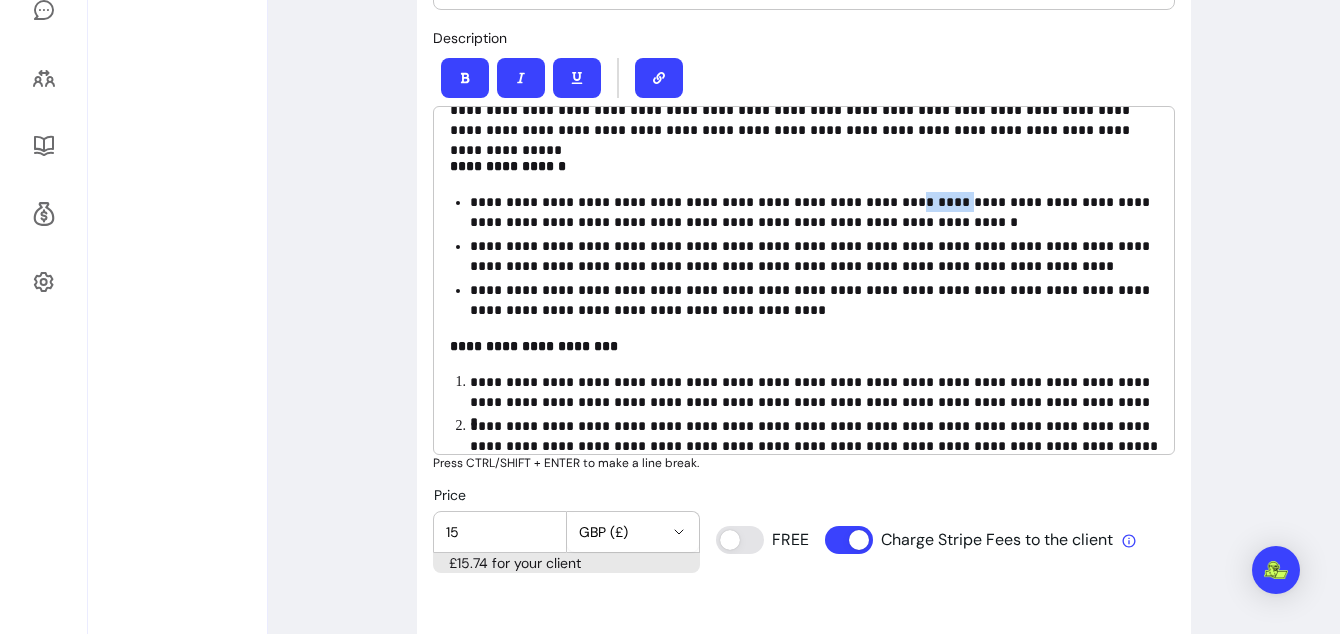 drag, startPoint x: 936, startPoint y: 204, endPoint x: 888, endPoint y: 204, distance: 48 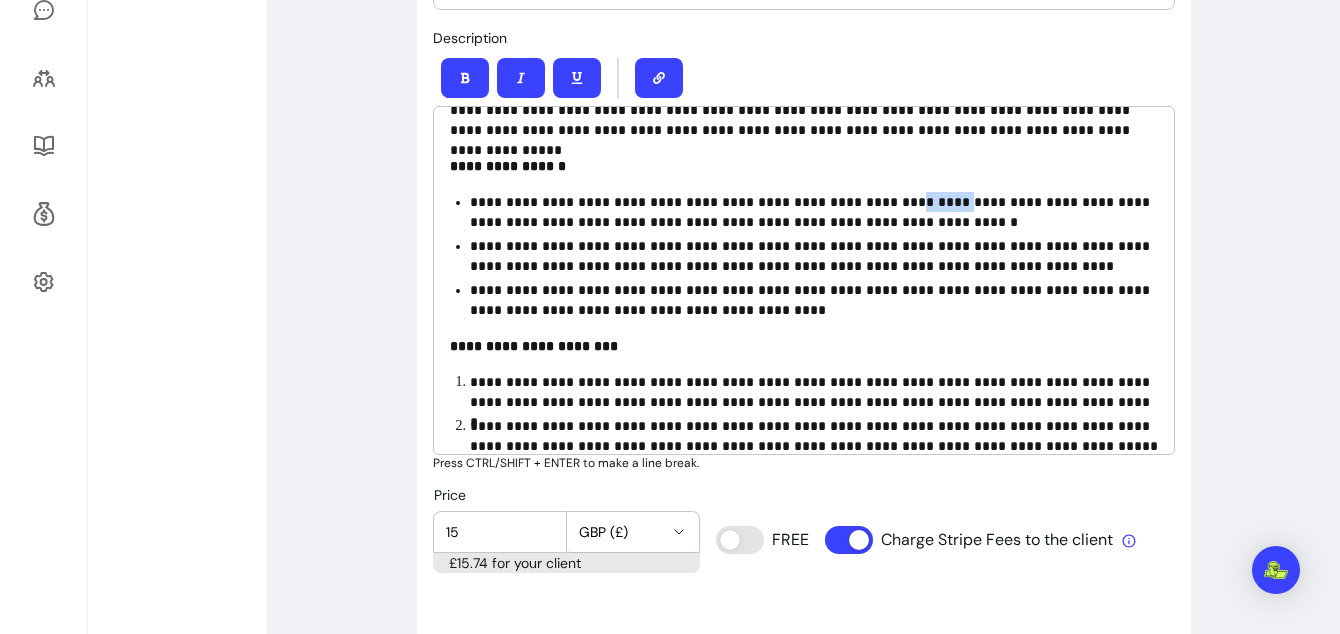 click on "**********" at bounding box center [814, 212] 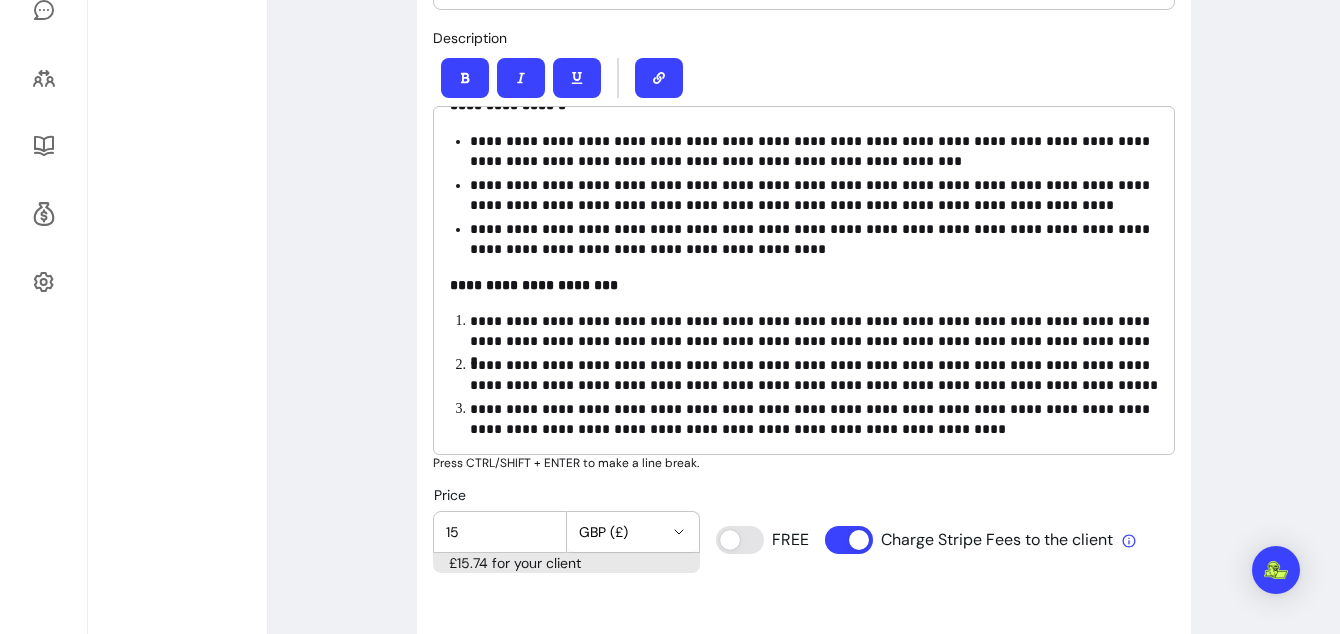scroll, scrollTop: 114, scrollLeft: 0, axis: vertical 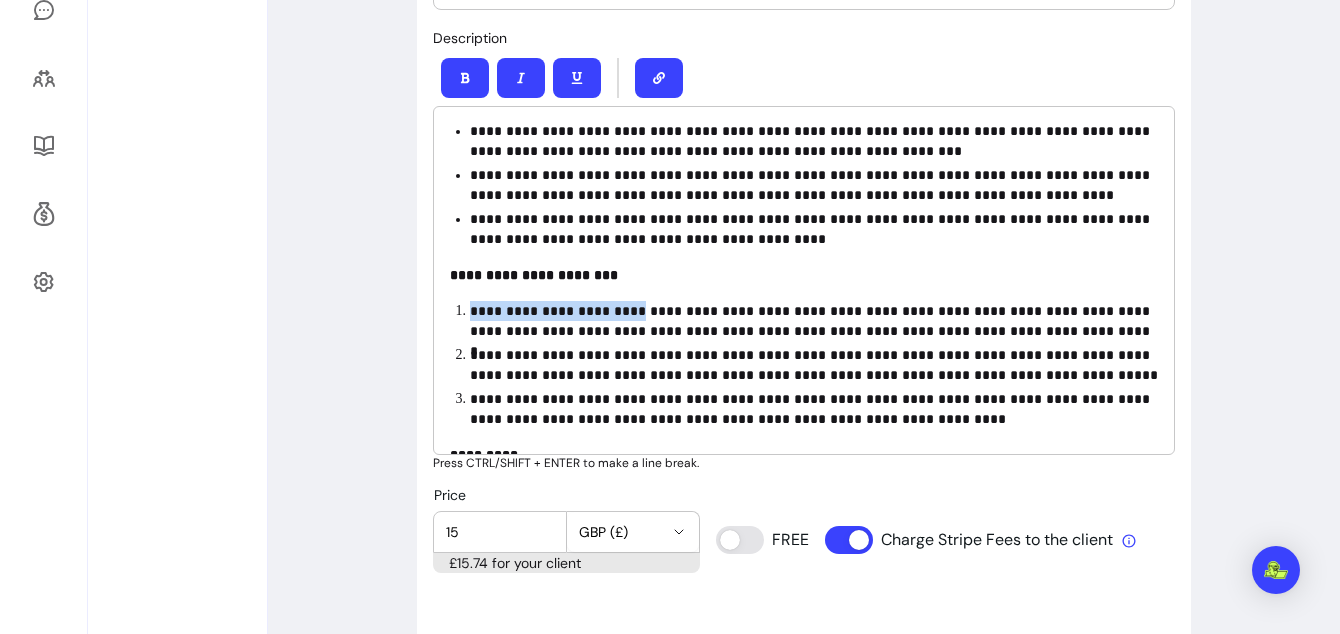drag, startPoint x: 623, startPoint y: 311, endPoint x: 469, endPoint y: 302, distance: 154.26276 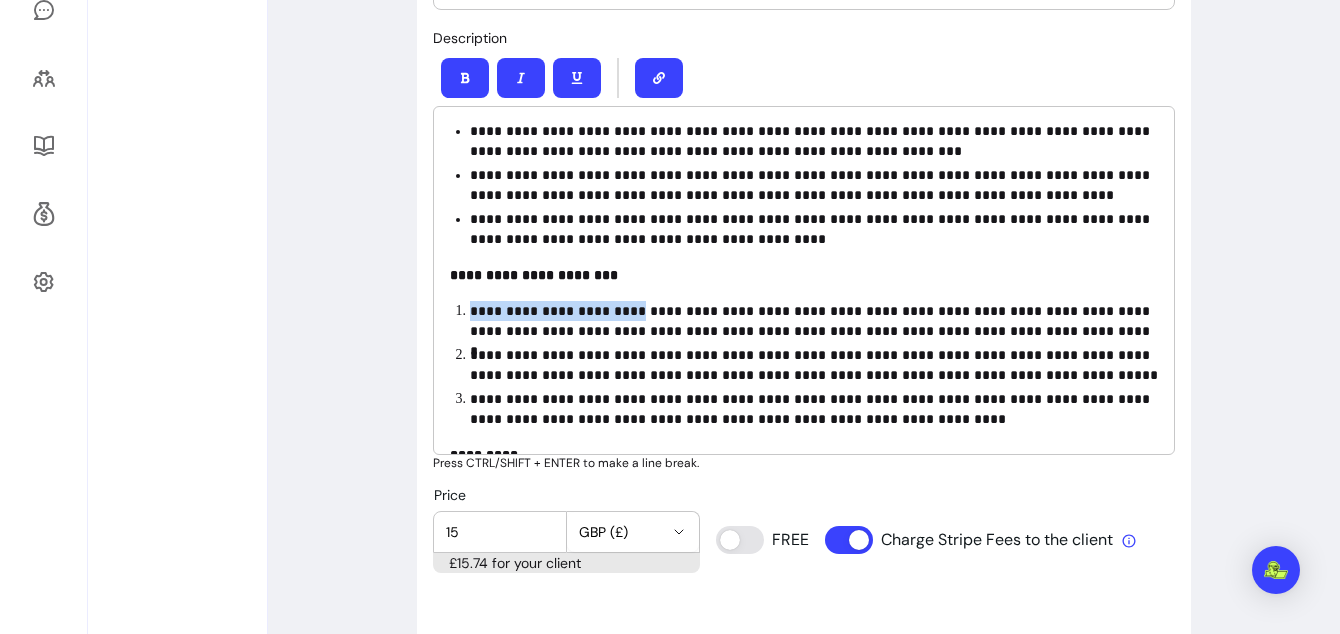 click on "**********" at bounding box center (814, 321) 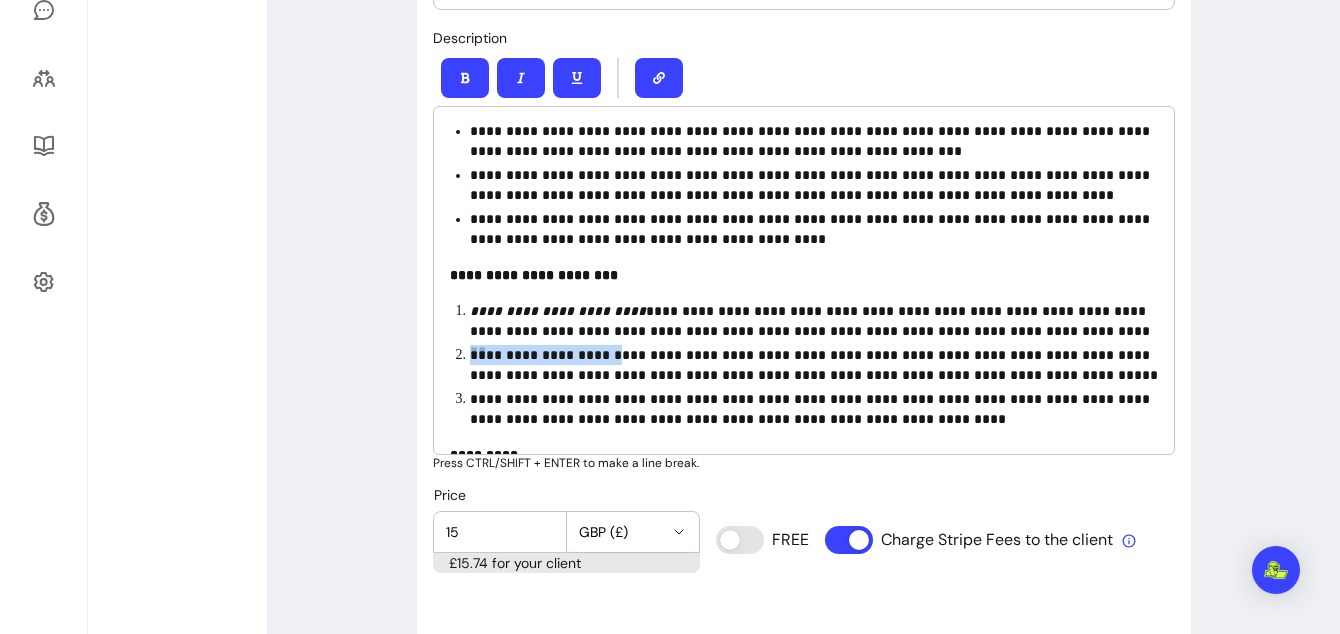 drag, startPoint x: 606, startPoint y: 354, endPoint x: 472, endPoint y: 352, distance: 134.01492 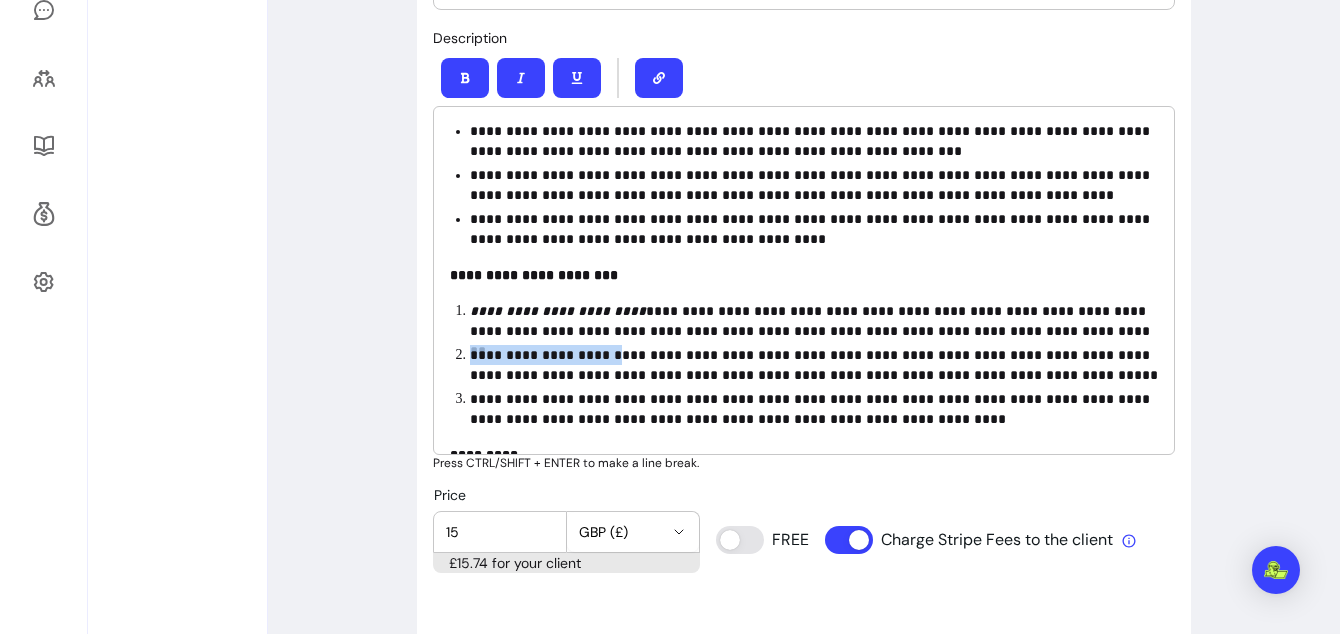 click on "**********" at bounding box center [814, 365] 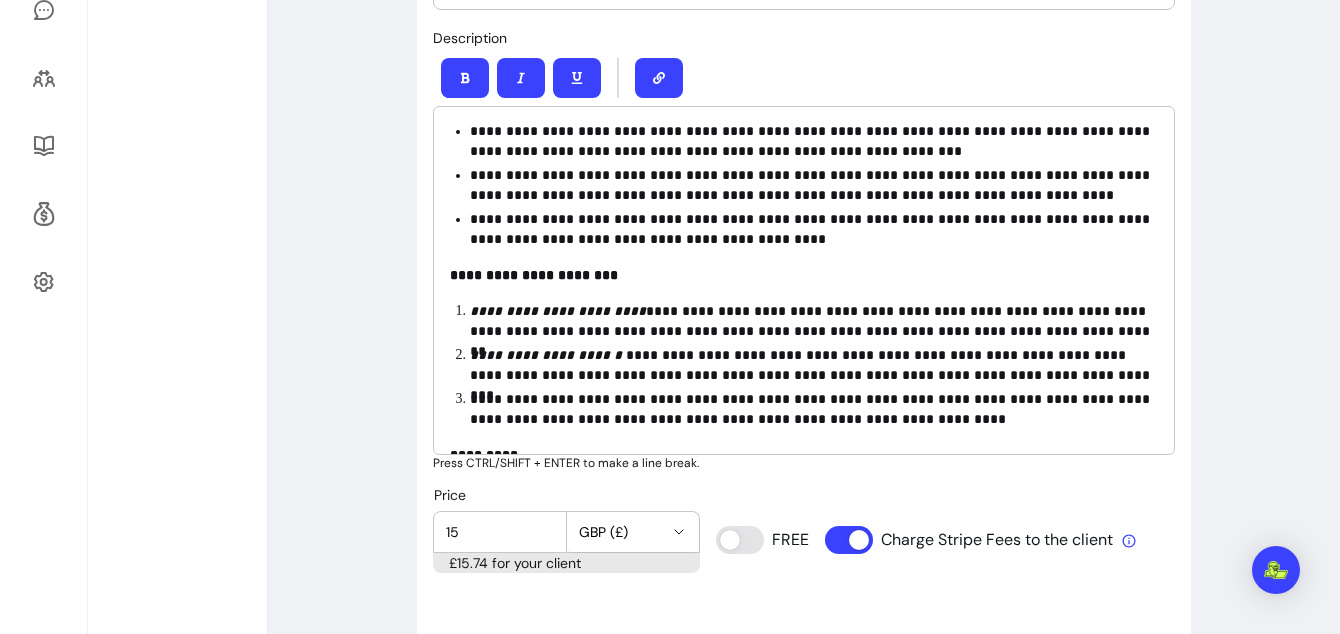 click on "**********" at bounding box center (814, 321) 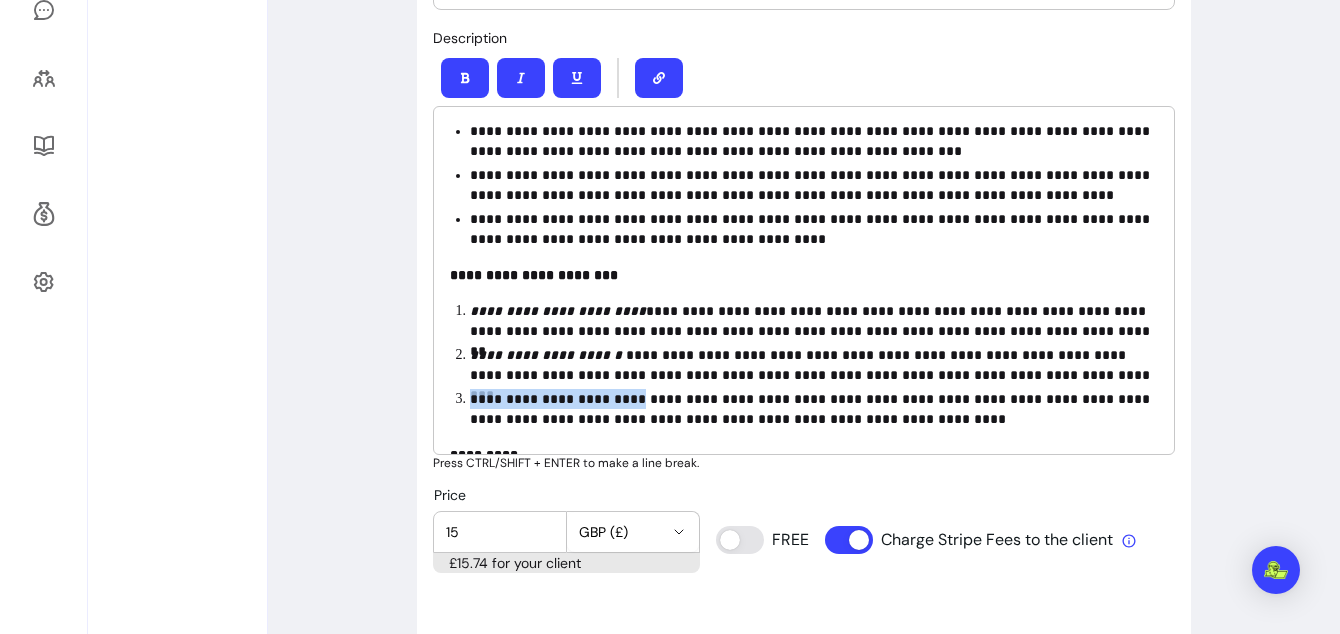 drag, startPoint x: 628, startPoint y: 399, endPoint x: 473, endPoint y: 395, distance: 155.0516 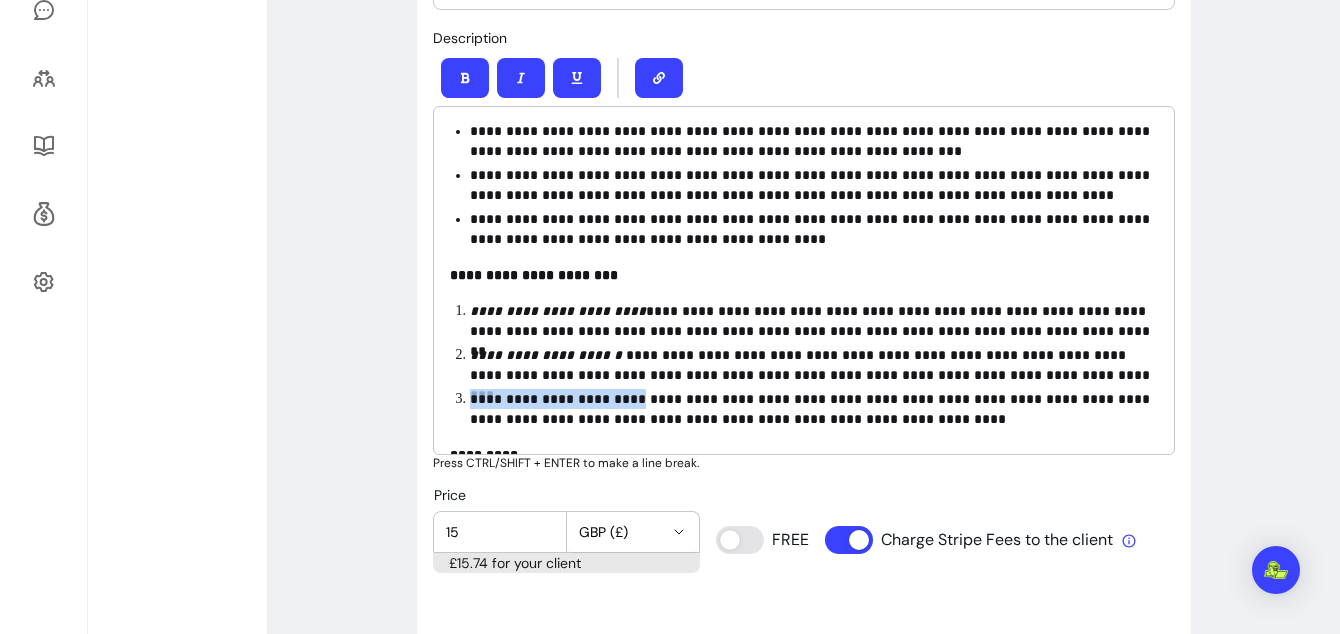 click on "**********" at bounding box center (814, 409) 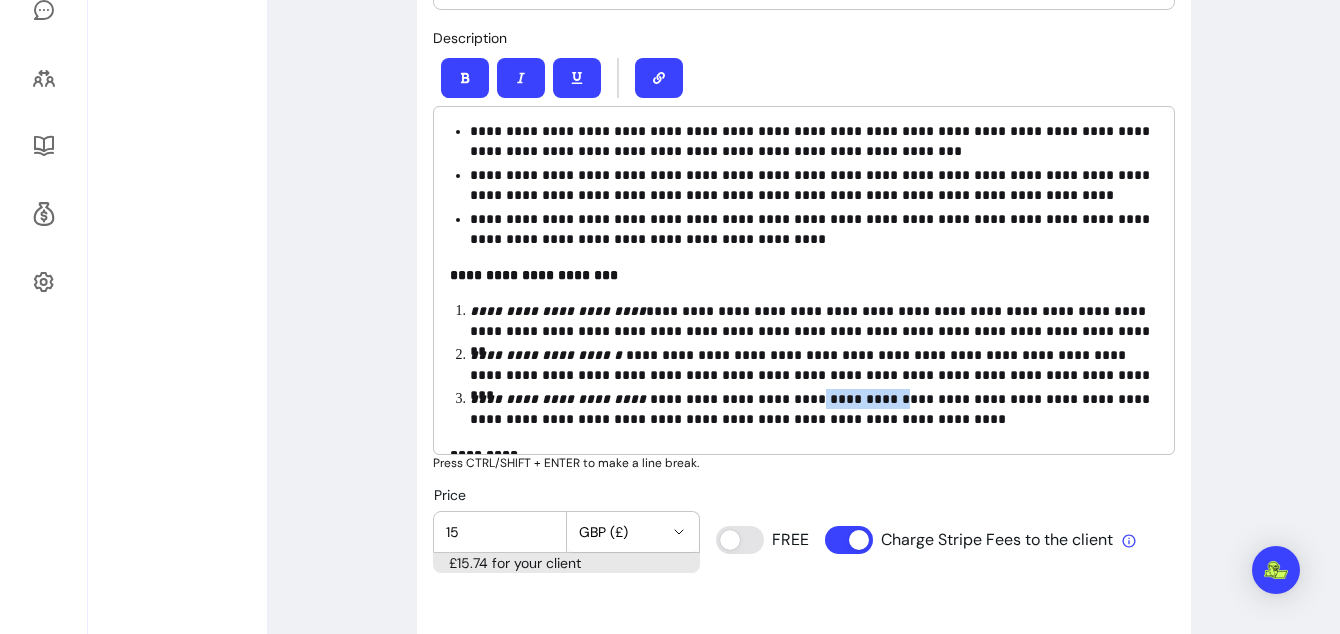 drag, startPoint x: 873, startPoint y: 401, endPoint x: 790, endPoint y: 395, distance: 83.21658 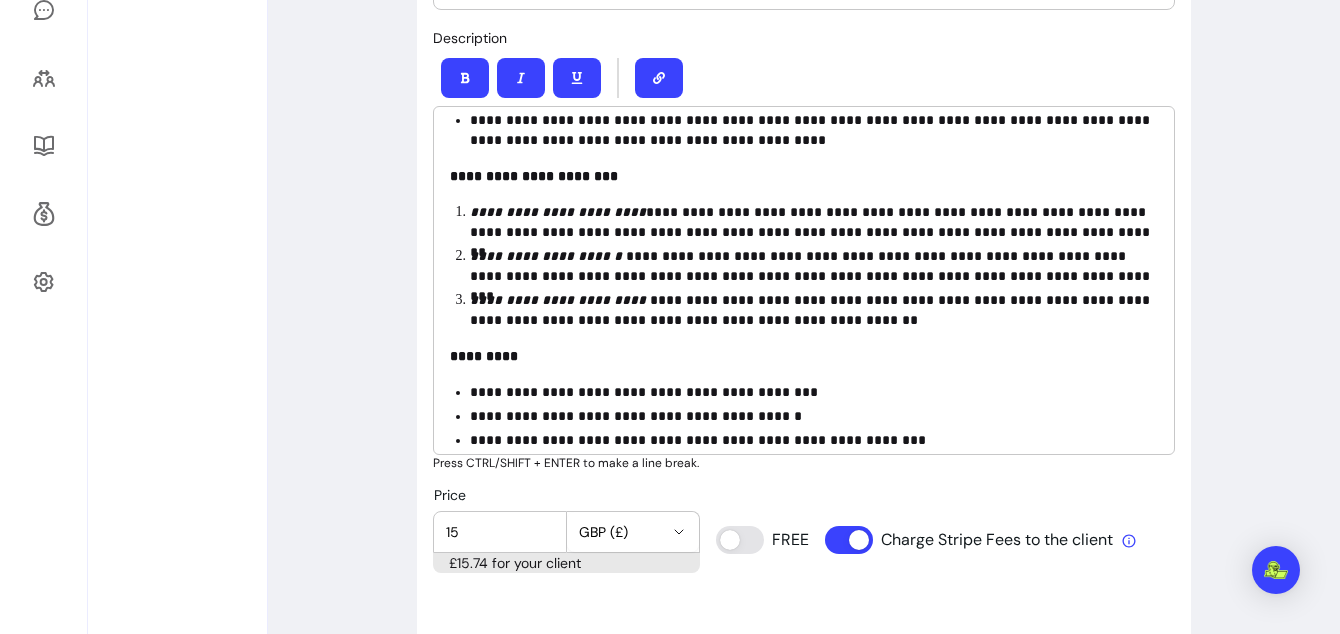 scroll, scrollTop: 229, scrollLeft: 0, axis: vertical 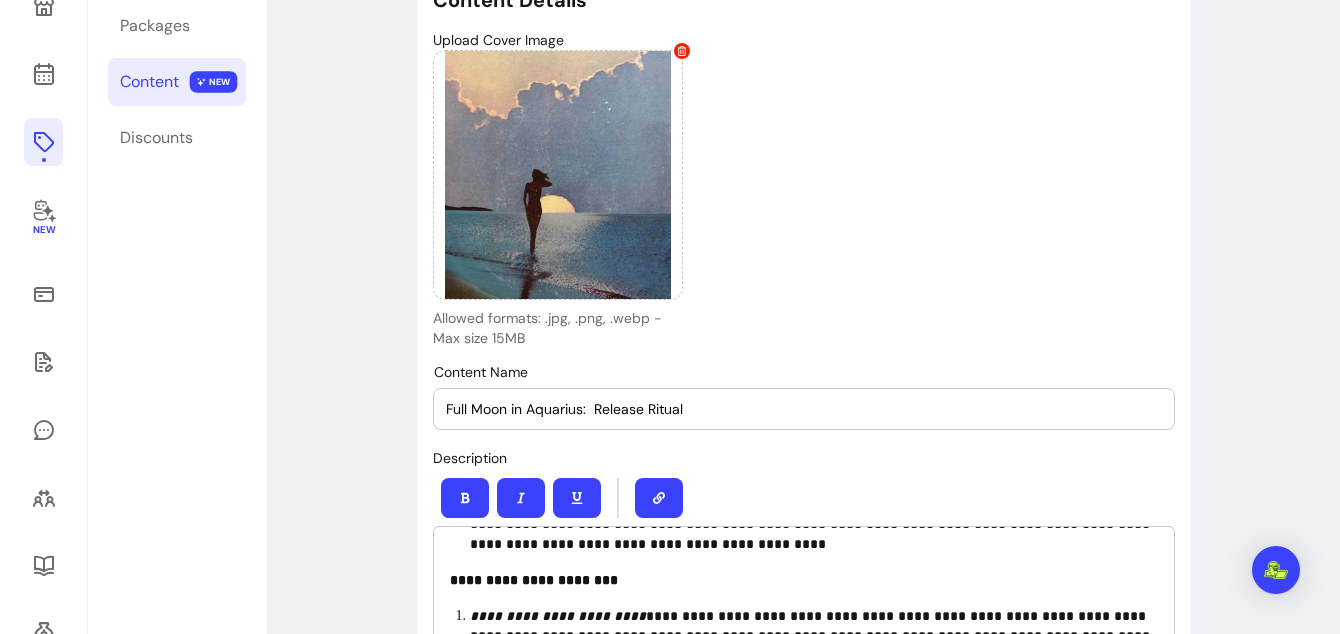 click on "Full Moon in Aquarius:  Release Ritual" at bounding box center [804, 409] 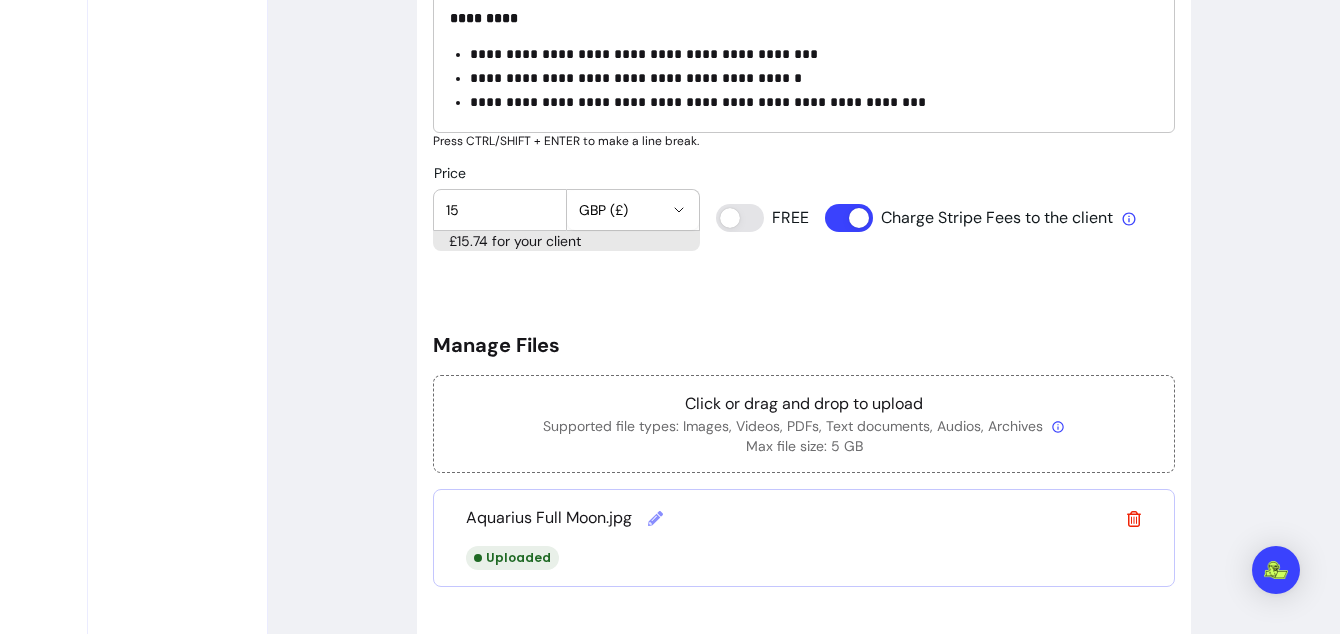 scroll, scrollTop: 975, scrollLeft: 0, axis: vertical 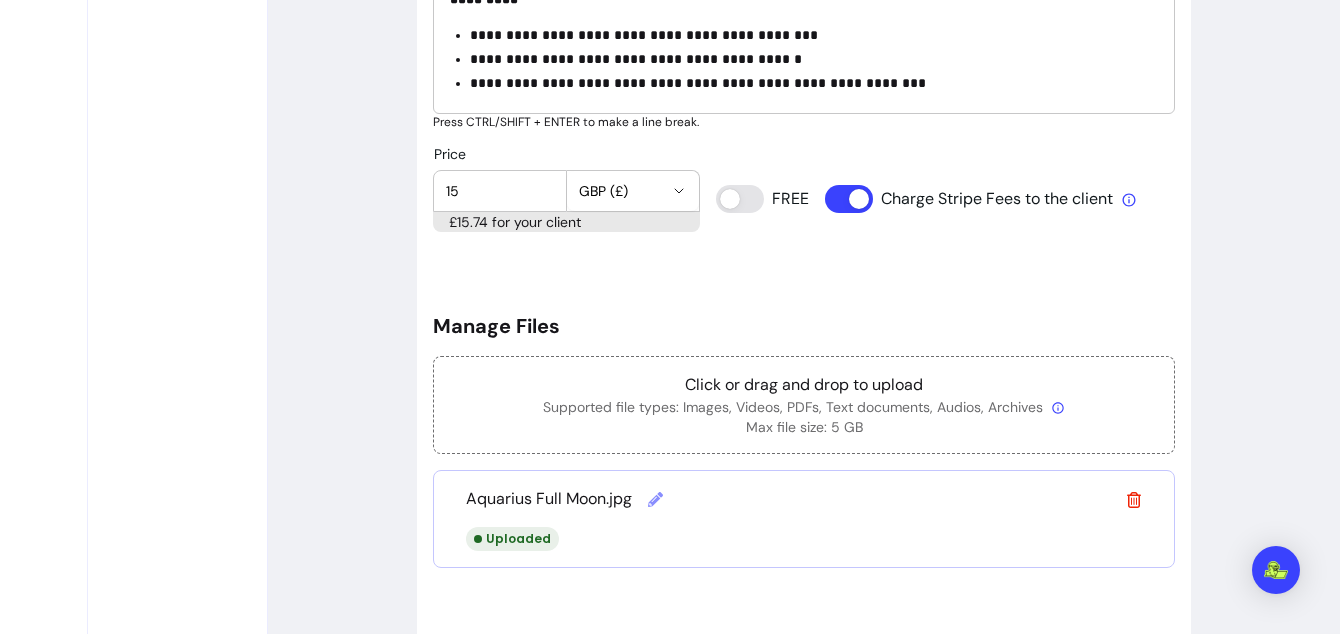 type on "Full Moon in Aquarius:  Release Ritual 9th August 2025" 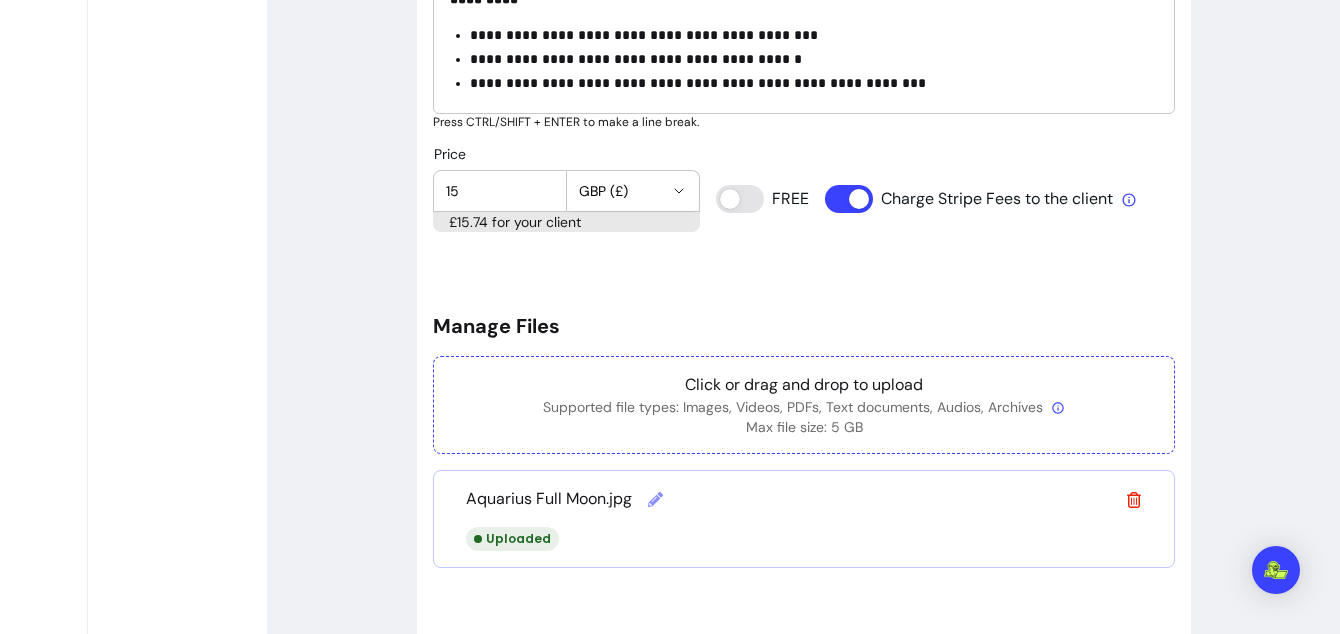 click on "Supported file types:   Images, Videos, PDFs, Text documents, Audios, Archives" at bounding box center (804, 407) 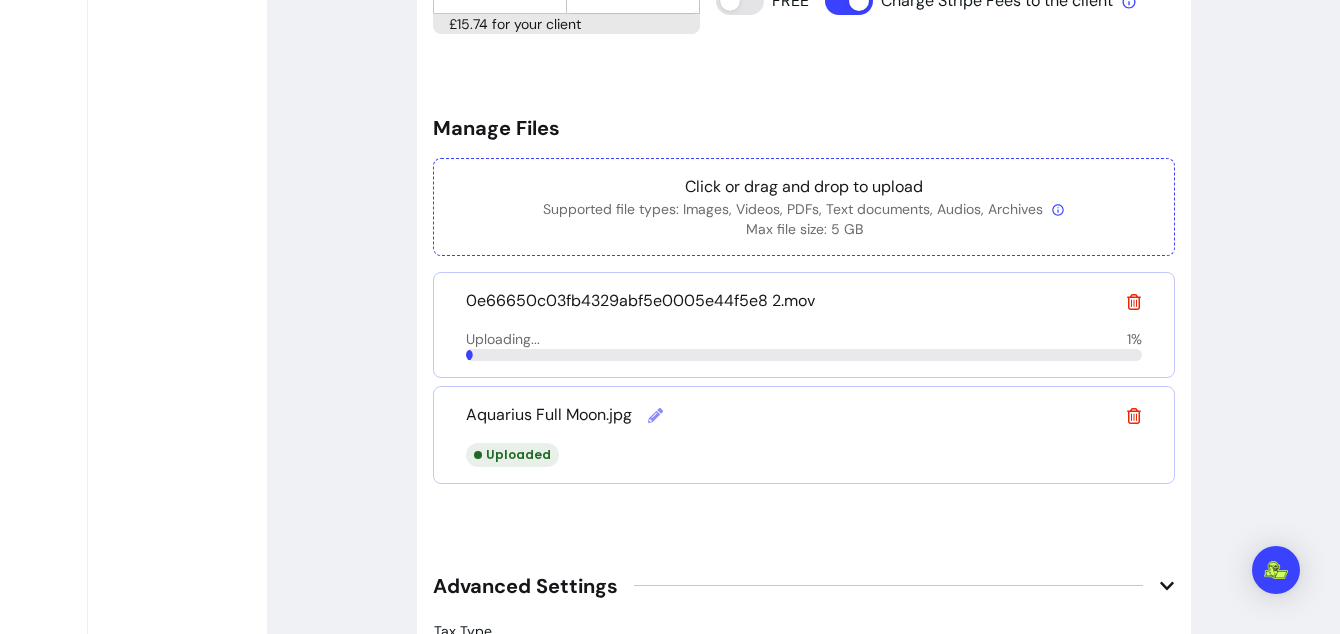 scroll, scrollTop: 1178, scrollLeft: 0, axis: vertical 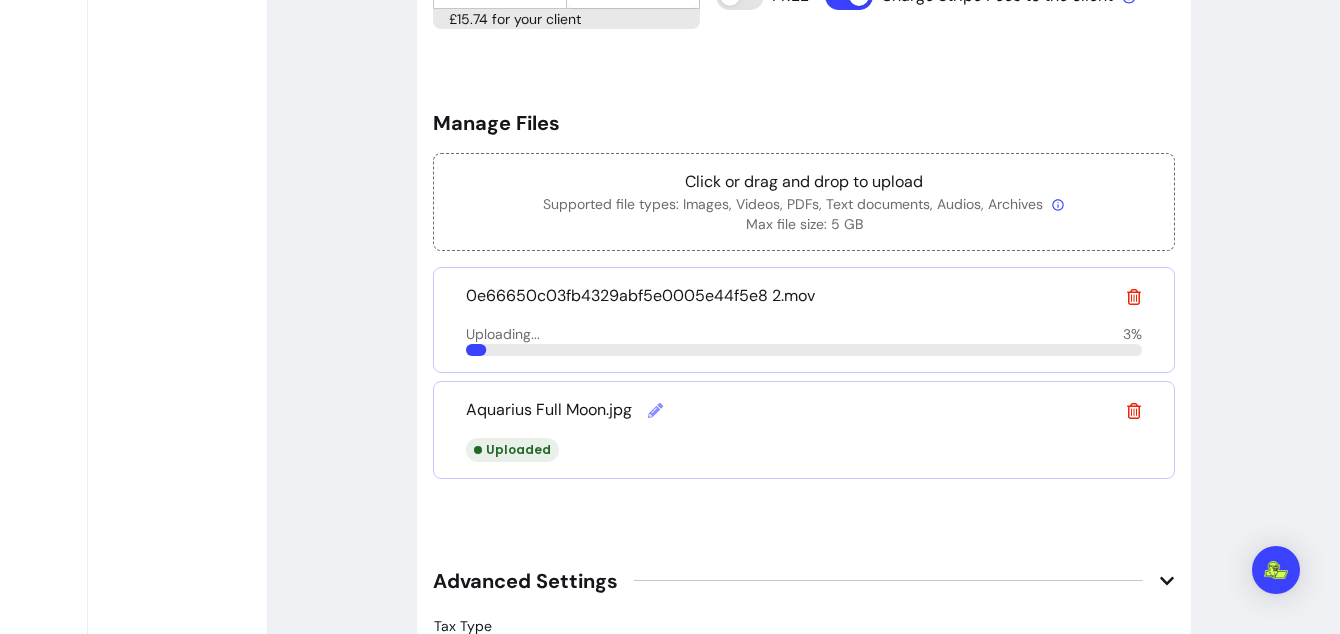 click 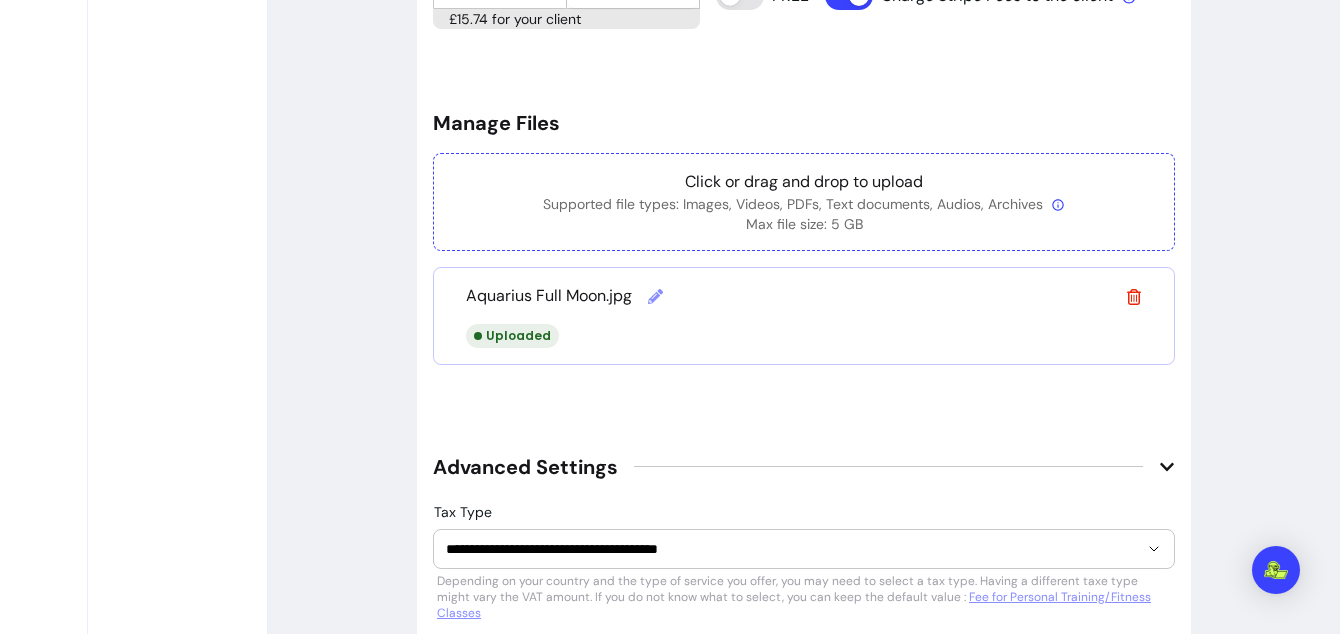 click on "Click or drag and drop to upload Supported file types:   Images, Videos, PDFs, Text documents, Audios, Archives Max file size: 5 GB" at bounding box center [804, 202] 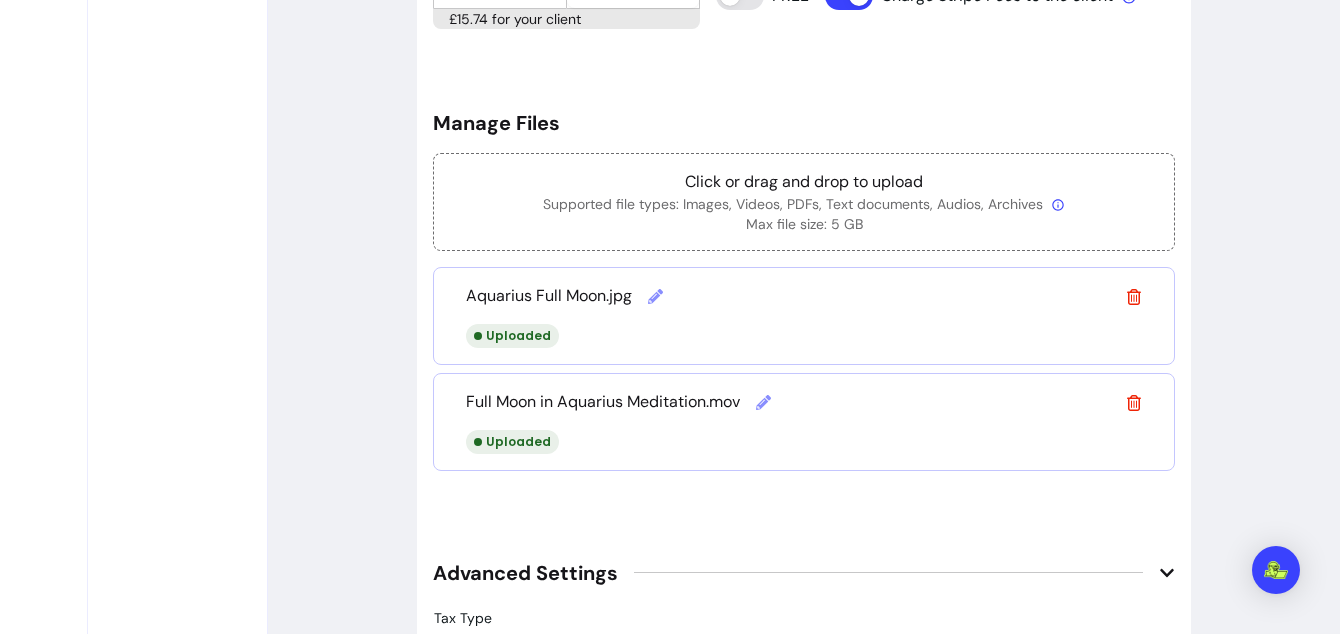 click 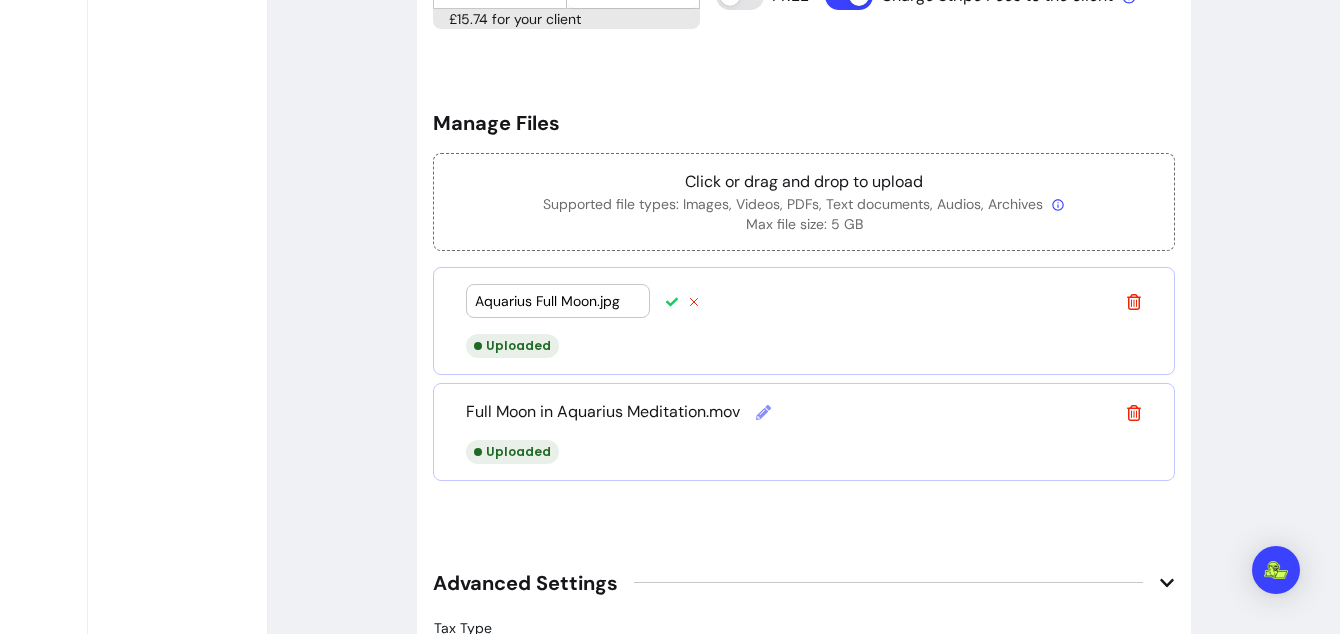 click on "Aquarius Full Moon.jpg" at bounding box center (558, 301) 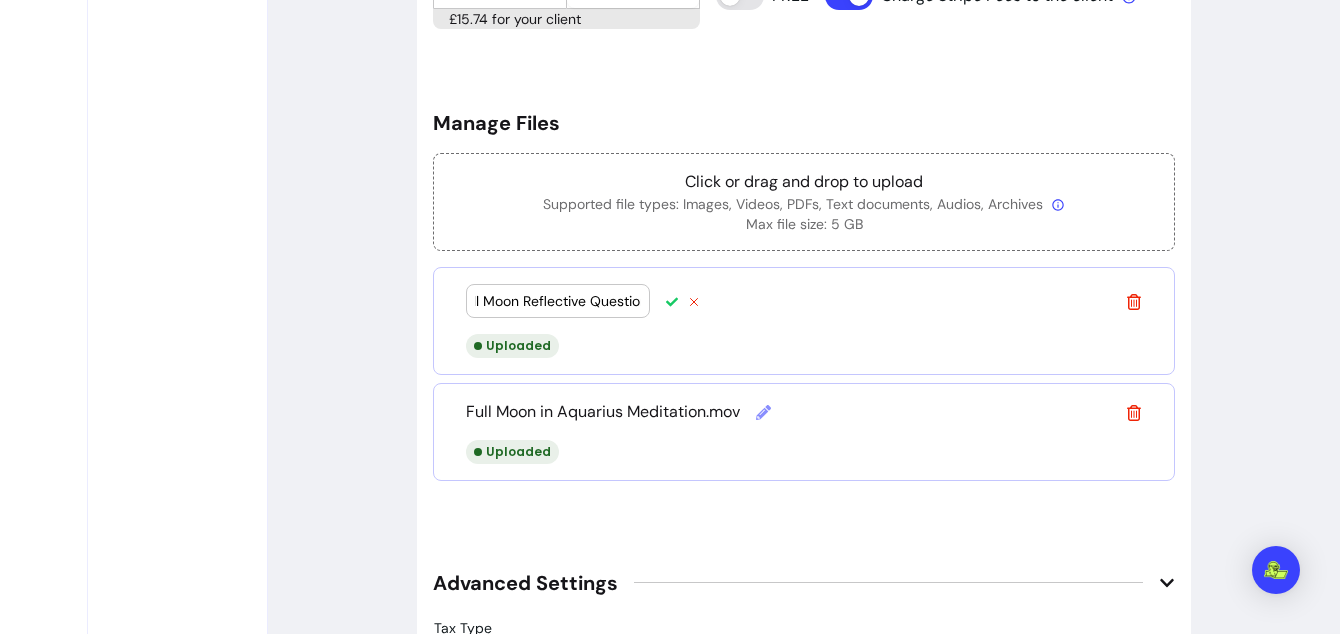 scroll, scrollTop: 0, scrollLeft: 93, axis: horizontal 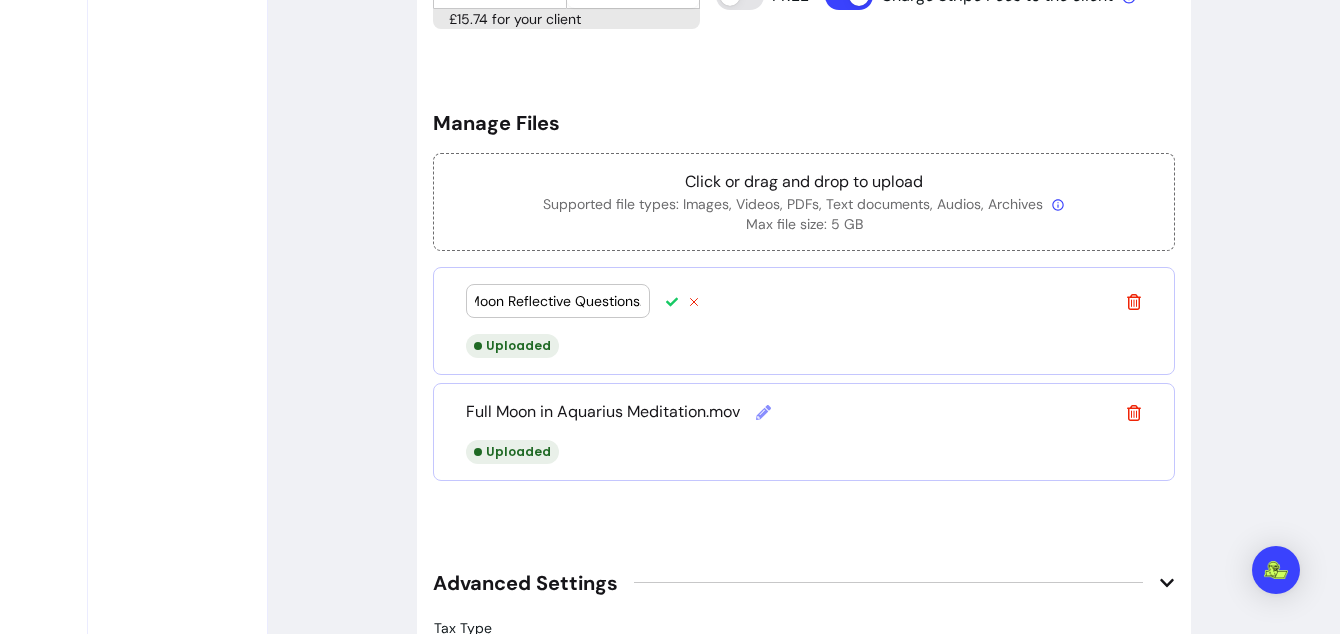 type on "Aquarius Full Moon Reflective Questions.jpg" 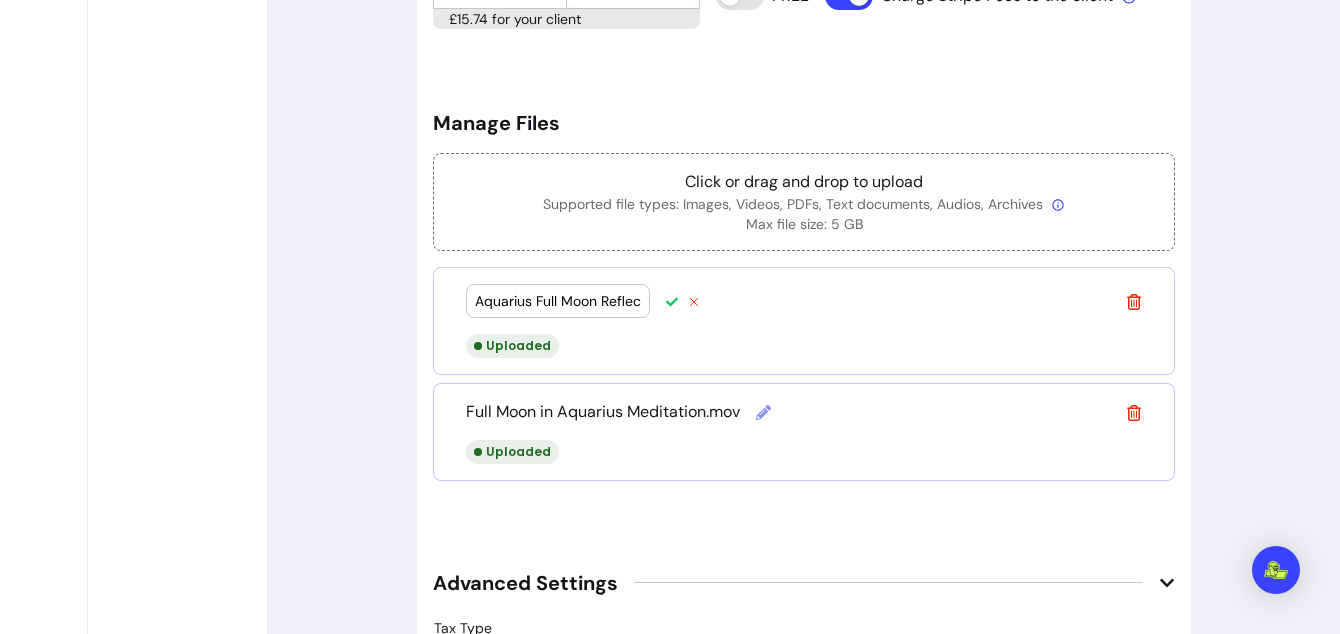 click 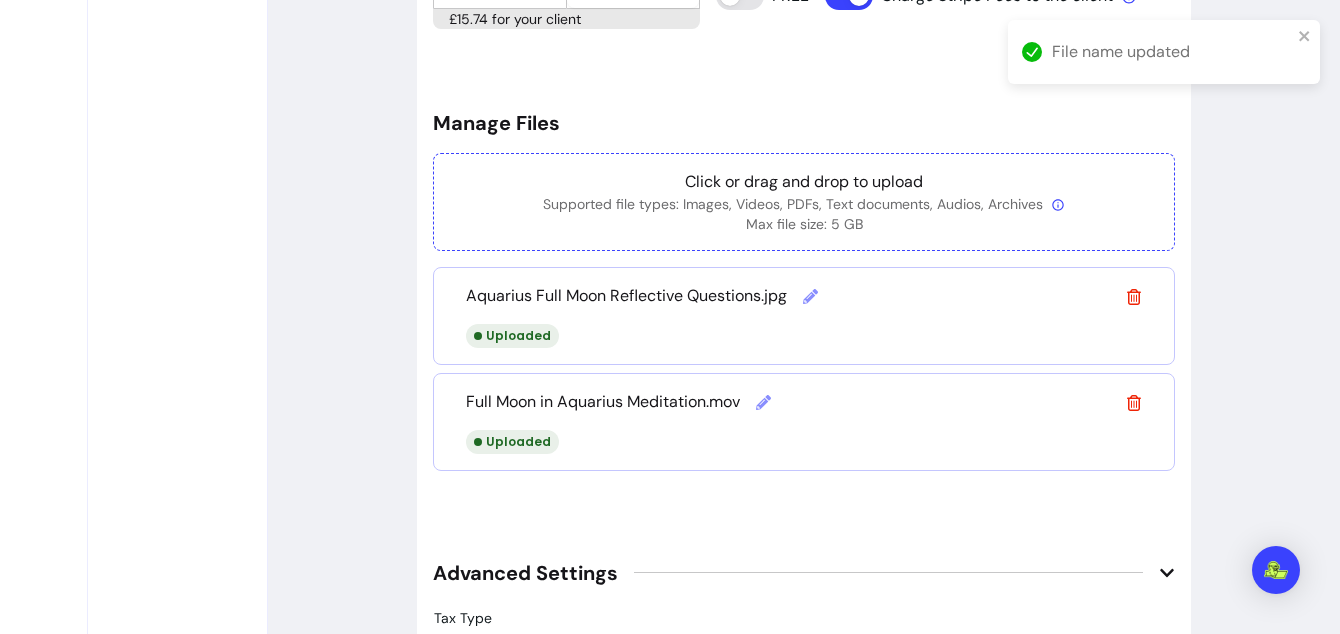 click on "Supported file types:   Images, Videos, PDFs, Text documents, Audios, Archives" at bounding box center (804, 204) 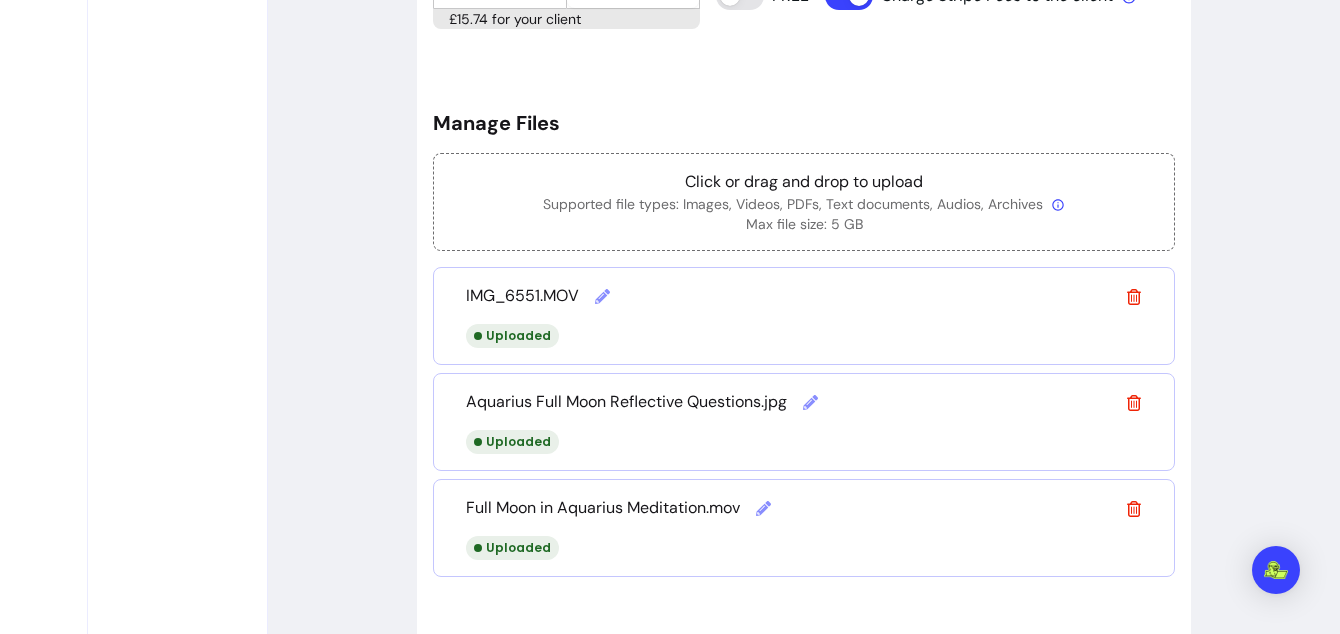 click 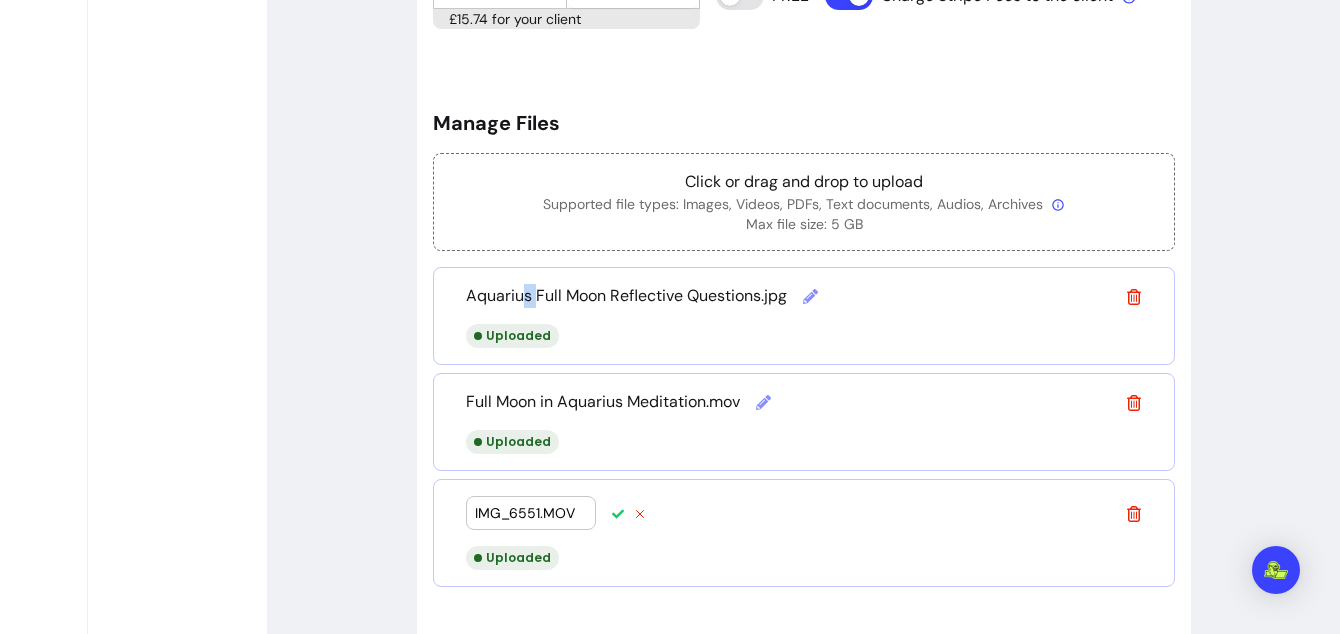 click on "Aquarius Full Moon Reflective Questions.jpg" at bounding box center [626, 296] 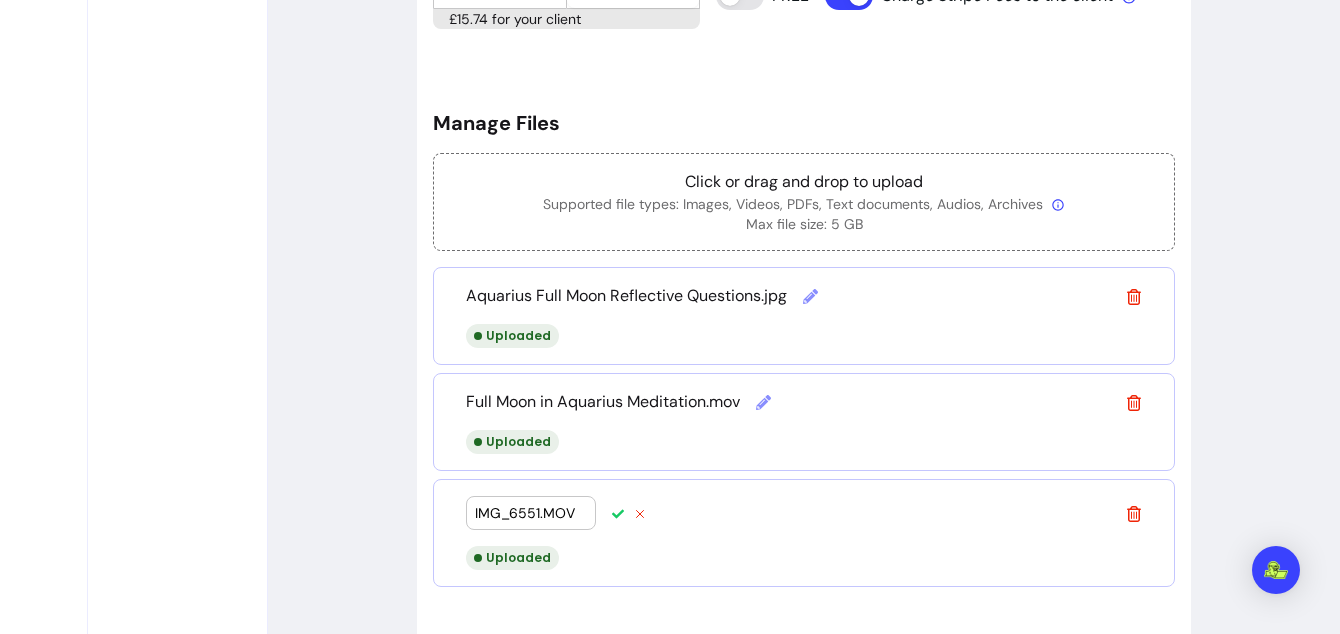 drag, startPoint x: 540, startPoint y: 508, endPoint x: 439, endPoint y: 496, distance: 101.71037 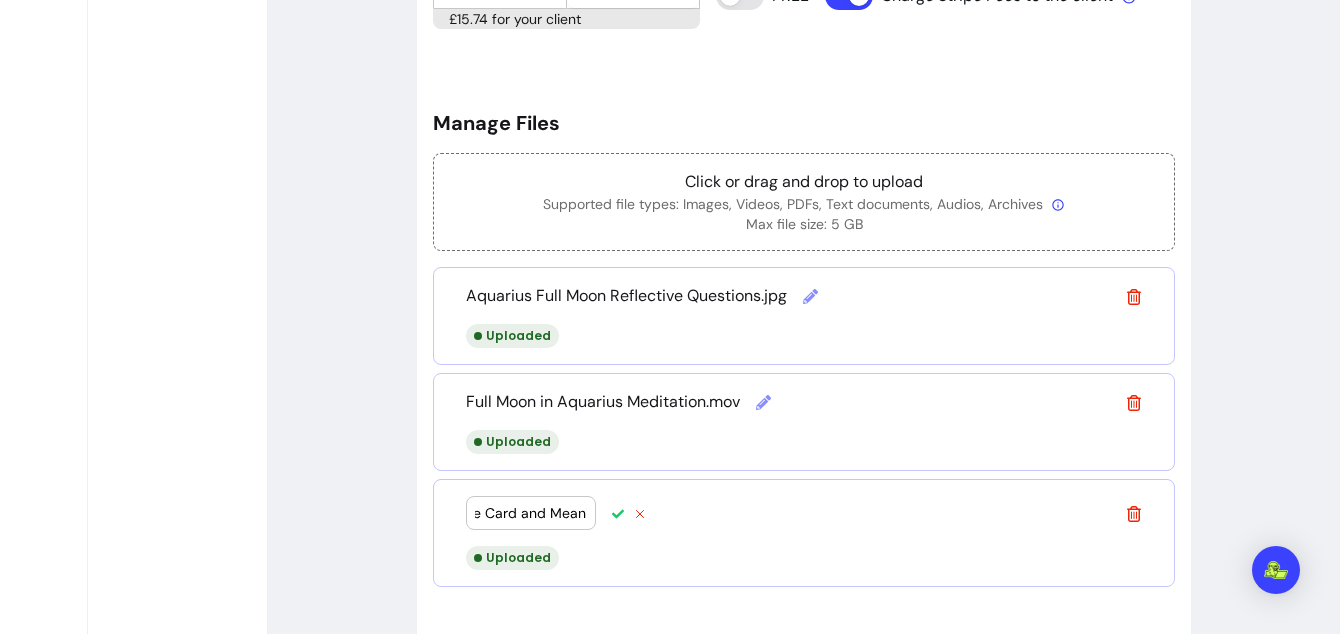 scroll, scrollTop: 0, scrollLeft: 53, axis: horizontal 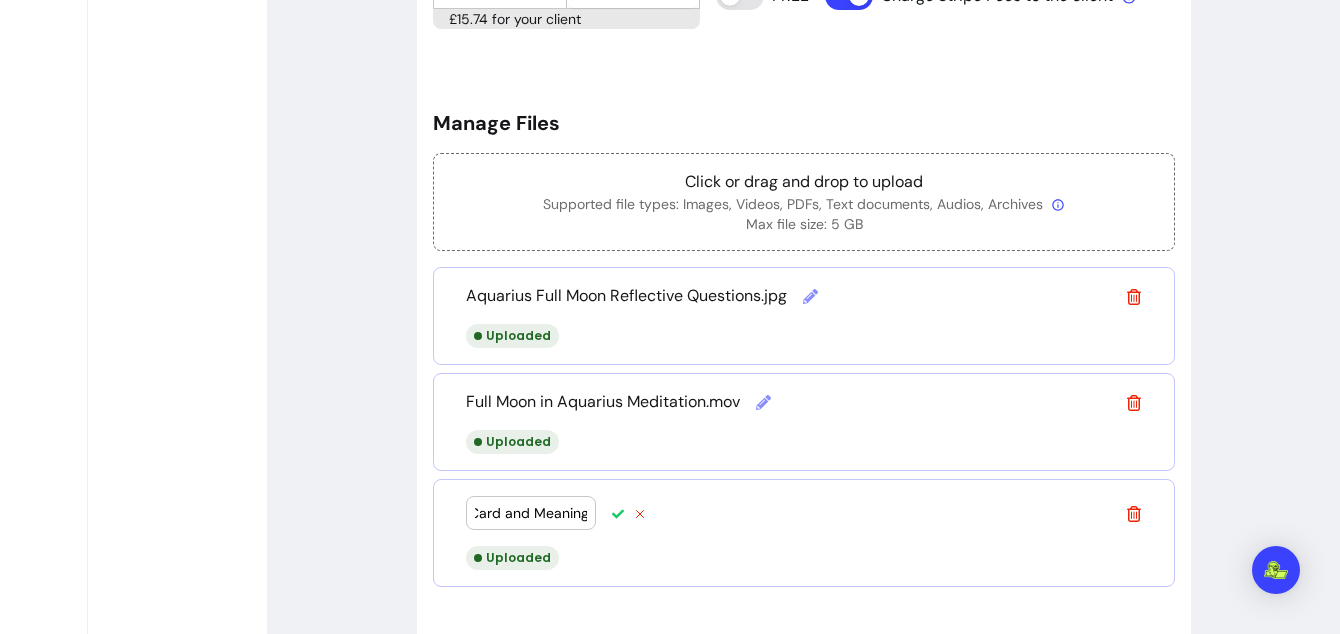 type on "Oracle Card and Meaning.MOV" 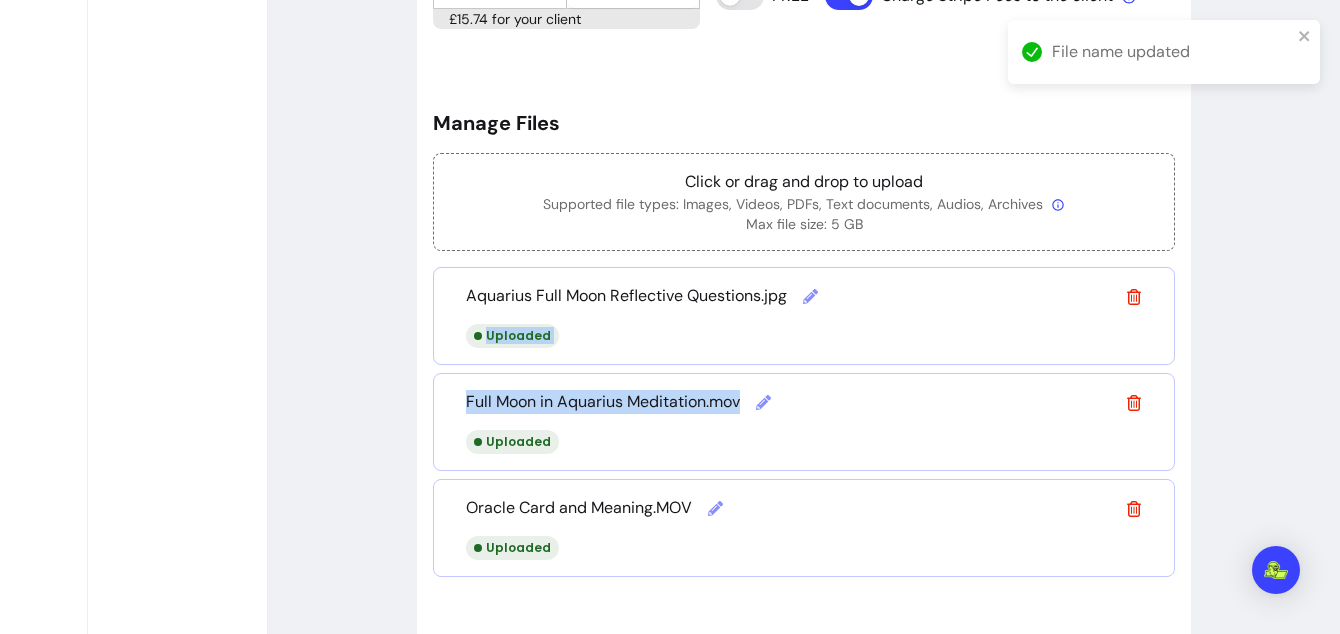 drag, startPoint x: 880, startPoint y: 434, endPoint x: 838, endPoint y: 262, distance: 177.05367 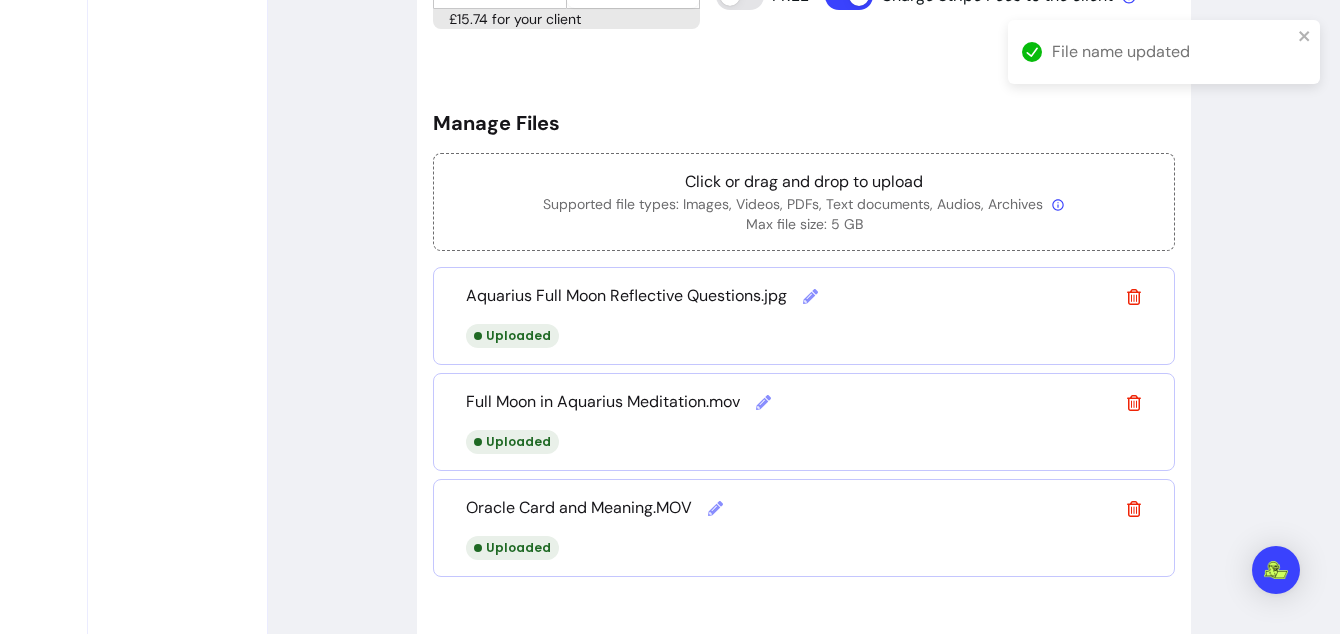 click on "Full Moon in Aquarius Meditation.mov Uploaded" at bounding box center (804, 422) 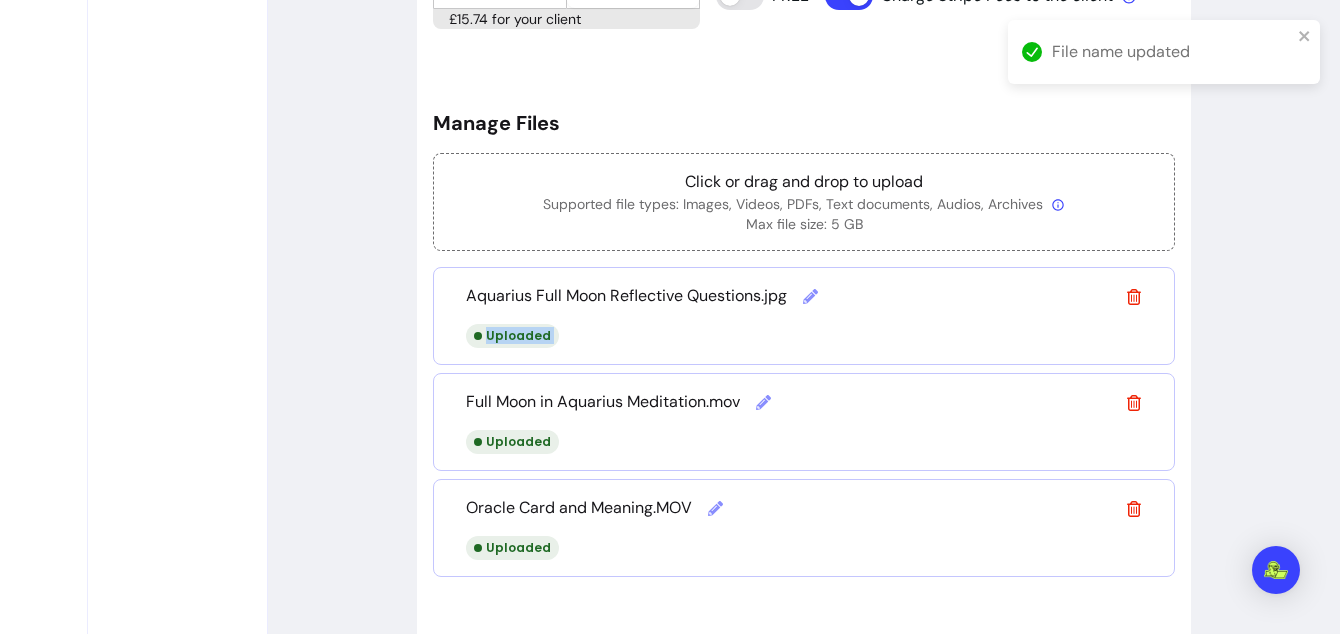 drag, startPoint x: 448, startPoint y: 392, endPoint x: 461, endPoint y: 327, distance: 66.287254 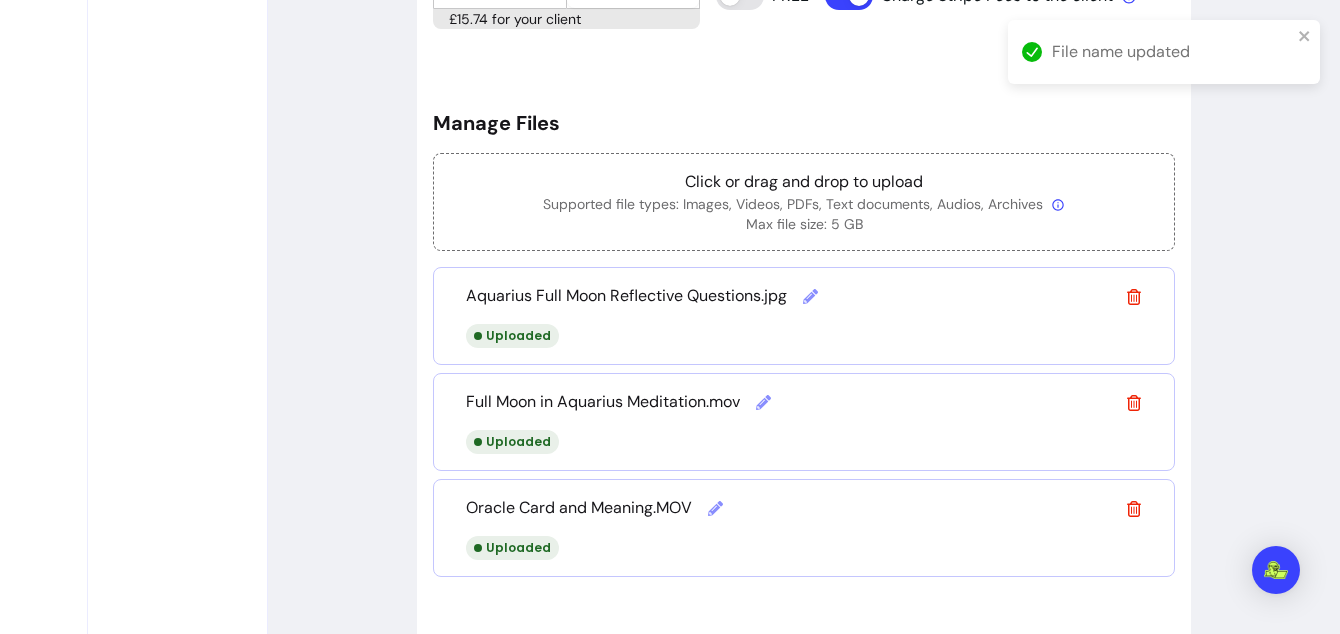 click on "Aquarius Full Moon Reflective Questions.jpg Uploaded" at bounding box center (804, 316) 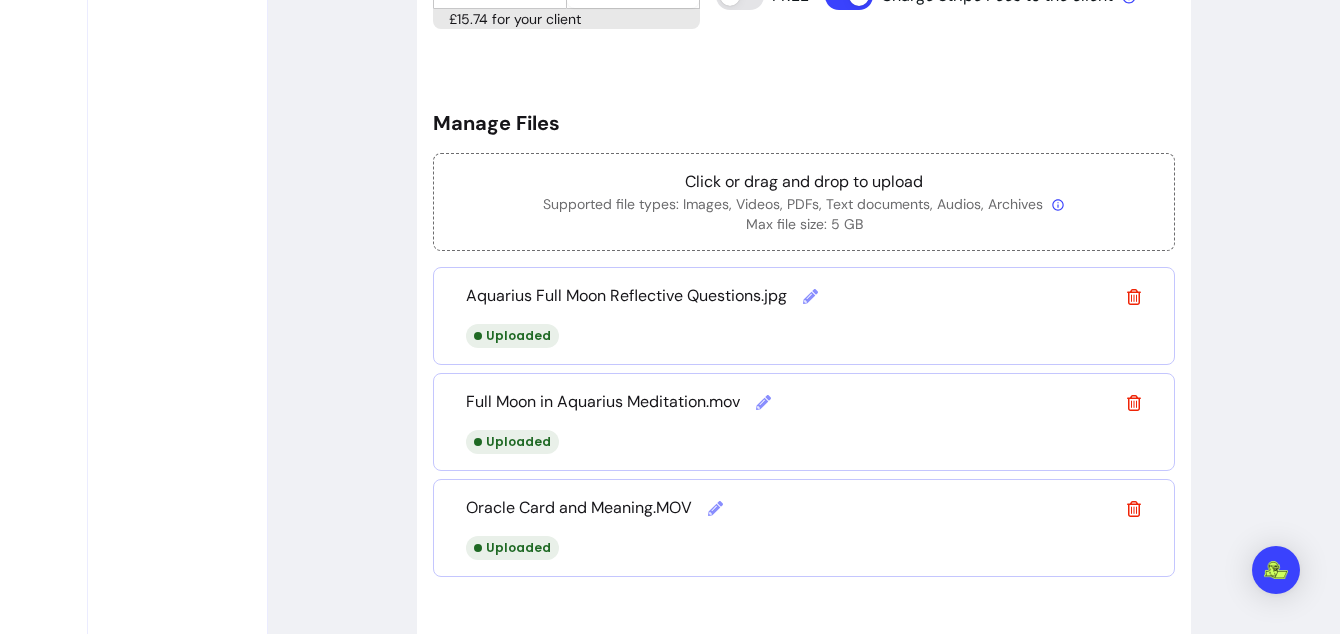 click on "Full Moon in Aquarius Meditation.mov" at bounding box center (603, 402) 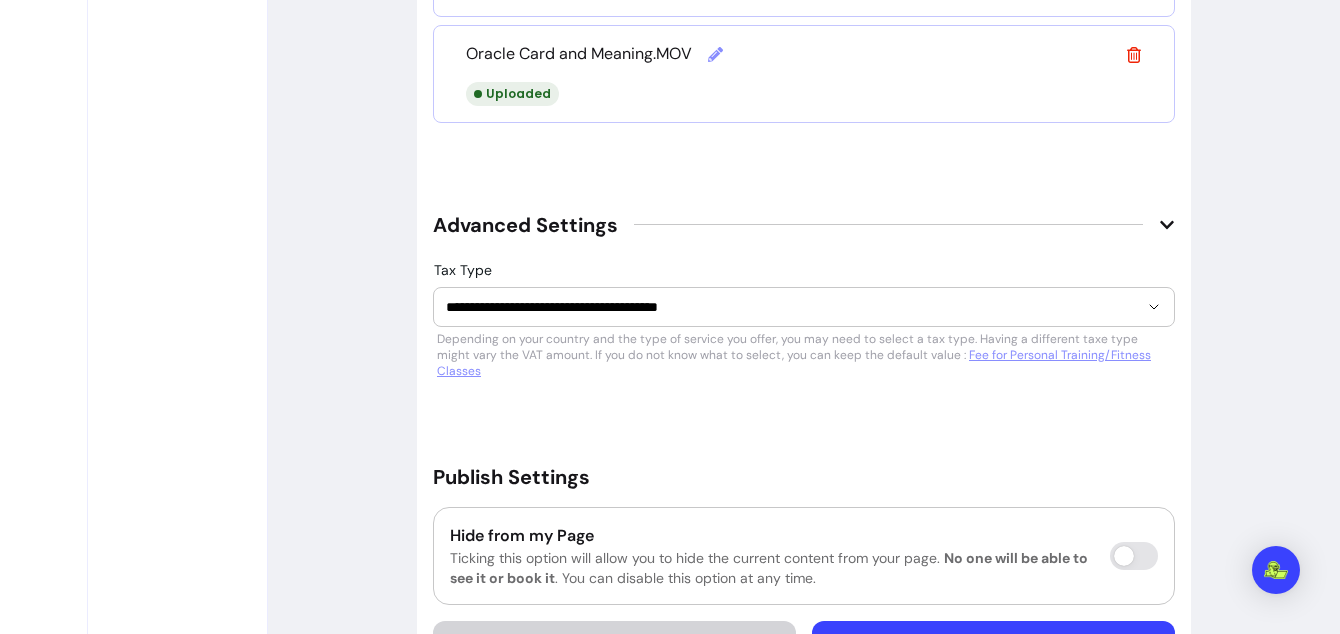 scroll, scrollTop: 1694, scrollLeft: 0, axis: vertical 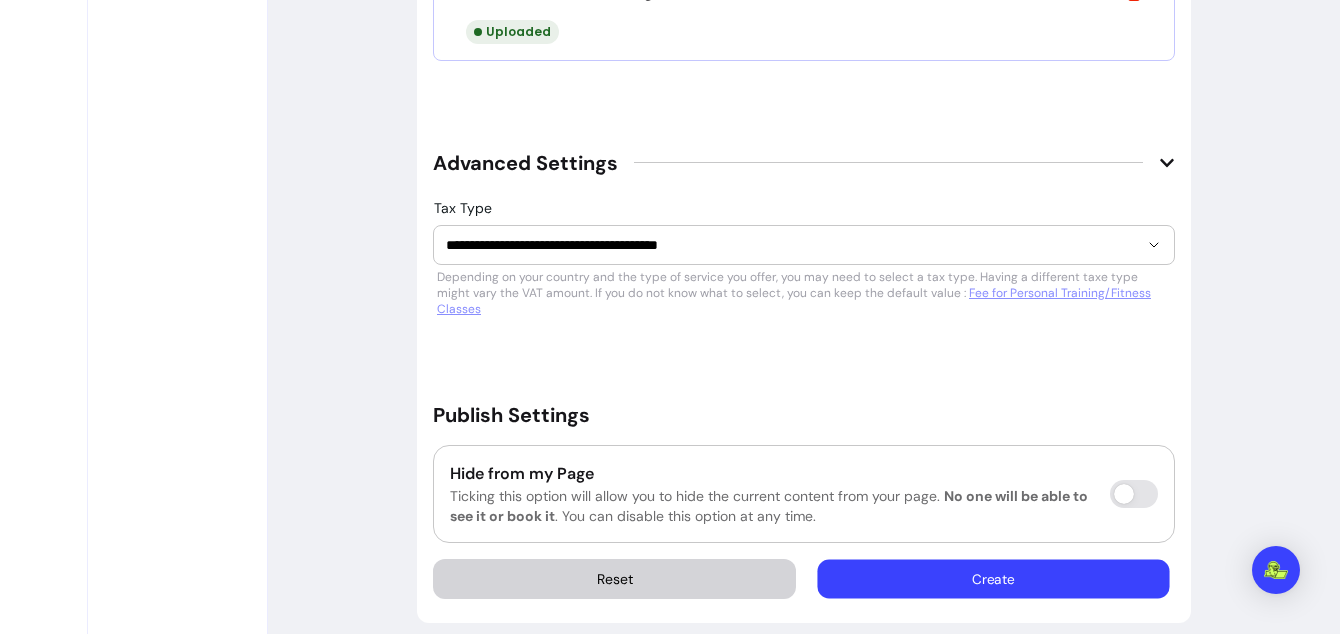click on "Create" at bounding box center [993, 578] 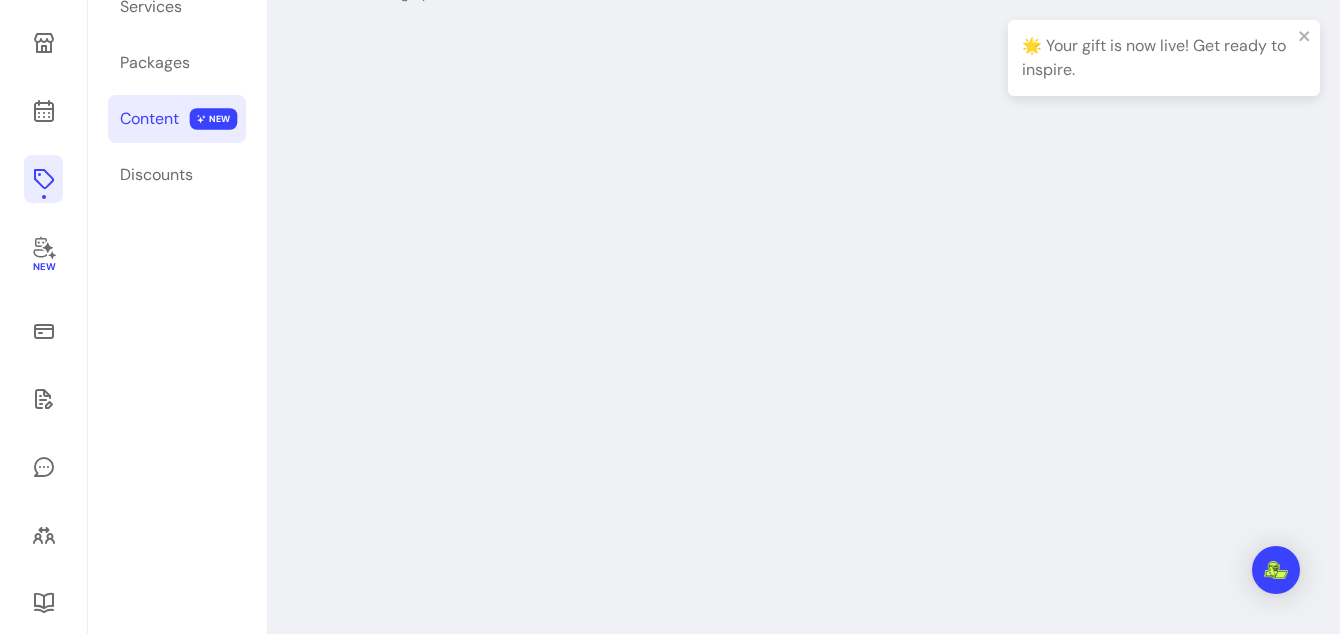 scroll, scrollTop: 96, scrollLeft: 0, axis: vertical 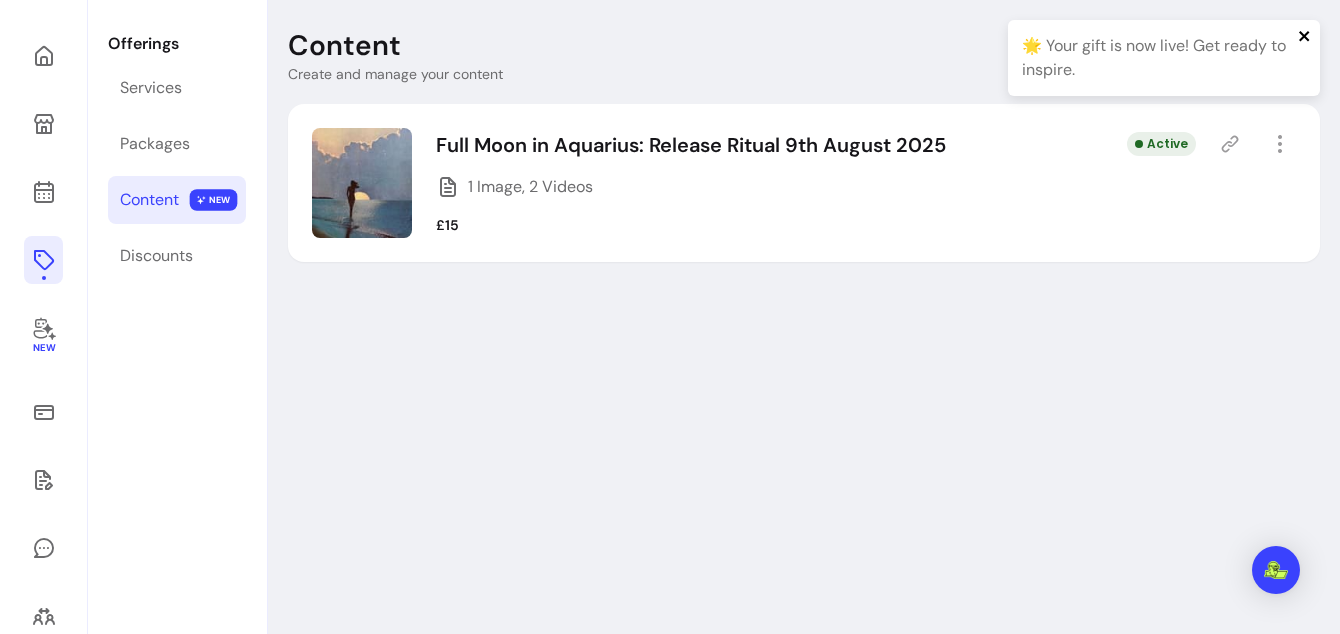 click 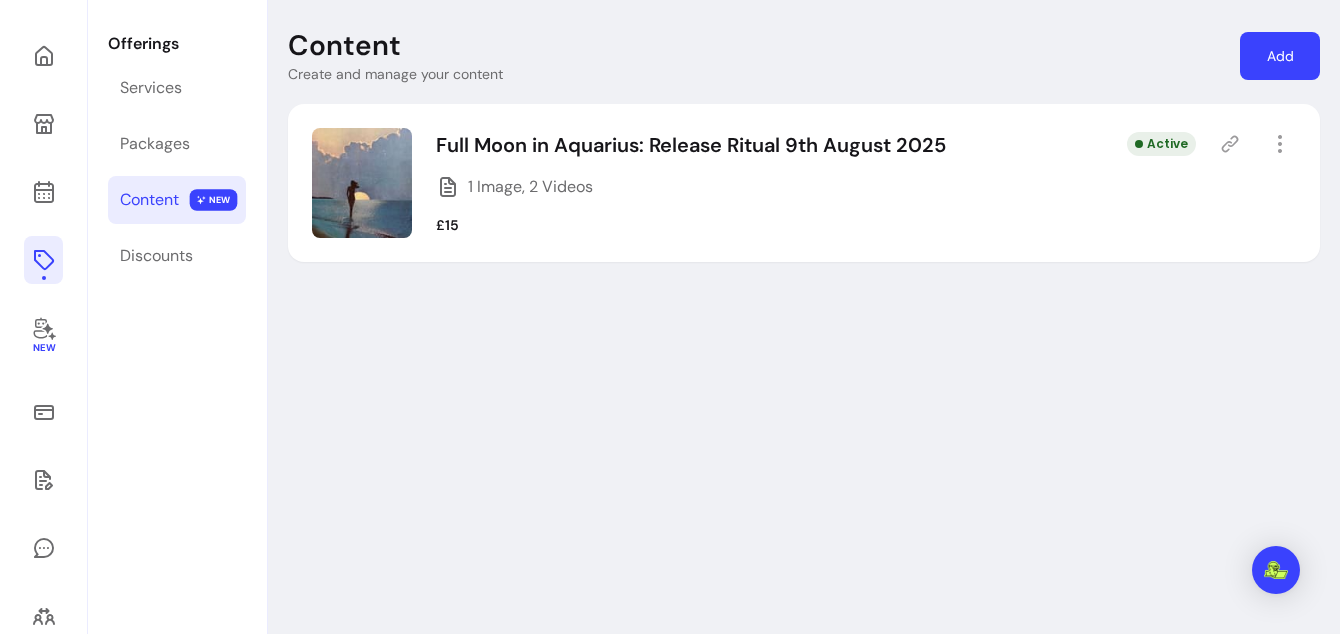 click at bounding box center (362, 183) 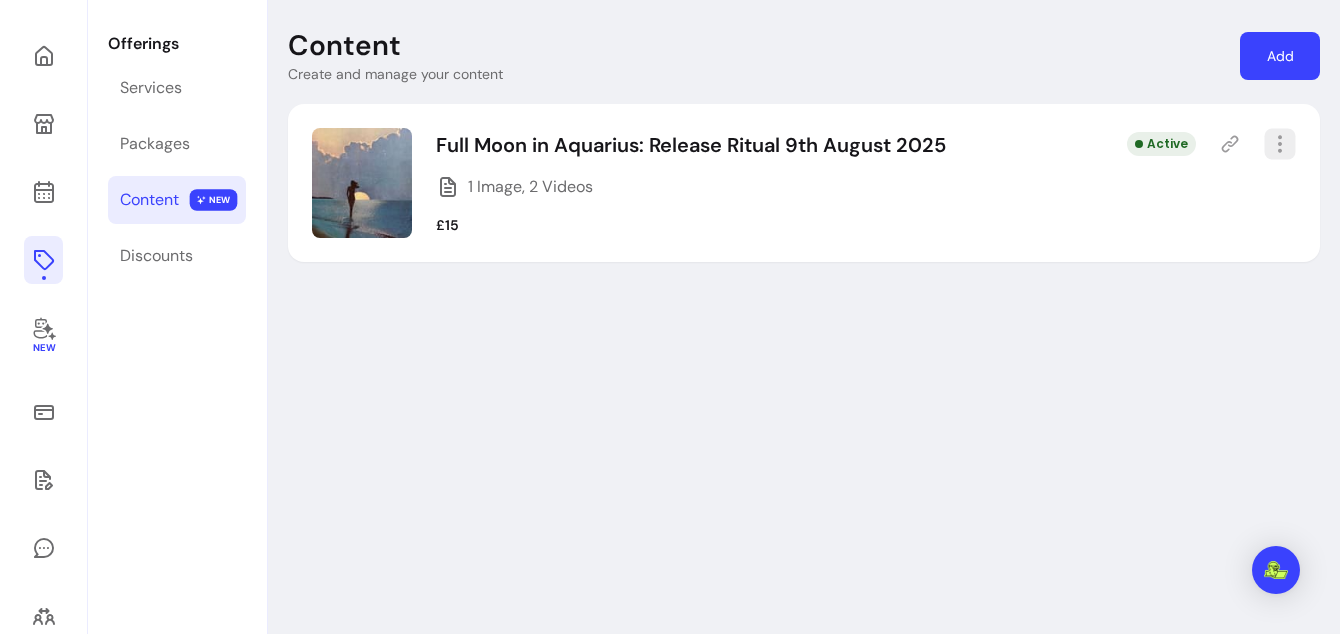 click 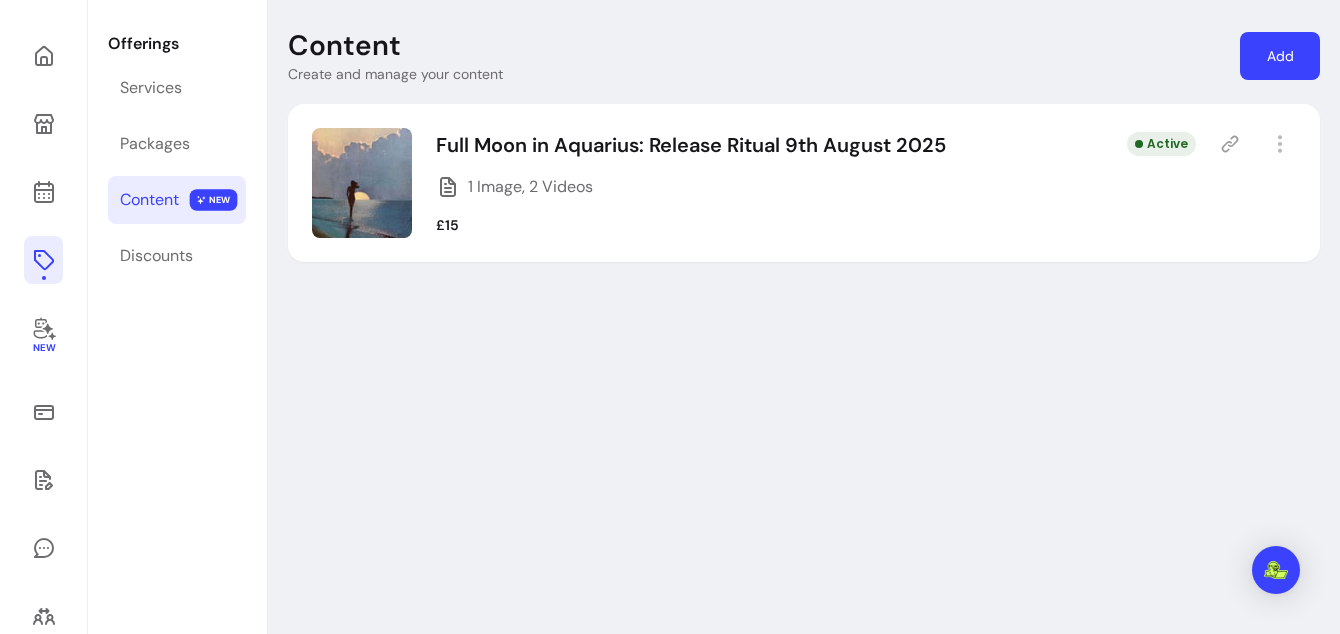 click on "Content Create and manage your content Add Full Moon in Aquarius:  Release Ritual 9th August 2025   1 Image, 2 Videos £15 Active" at bounding box center [804, 438] 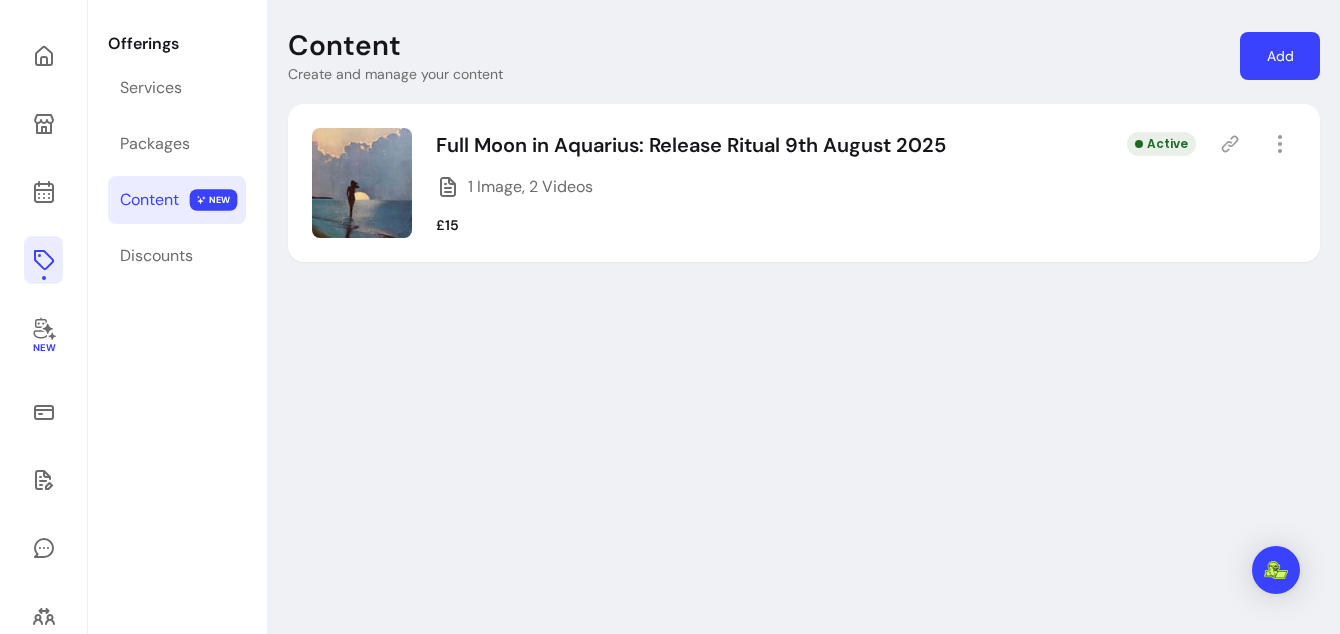 click at bounding box center (362, 183) 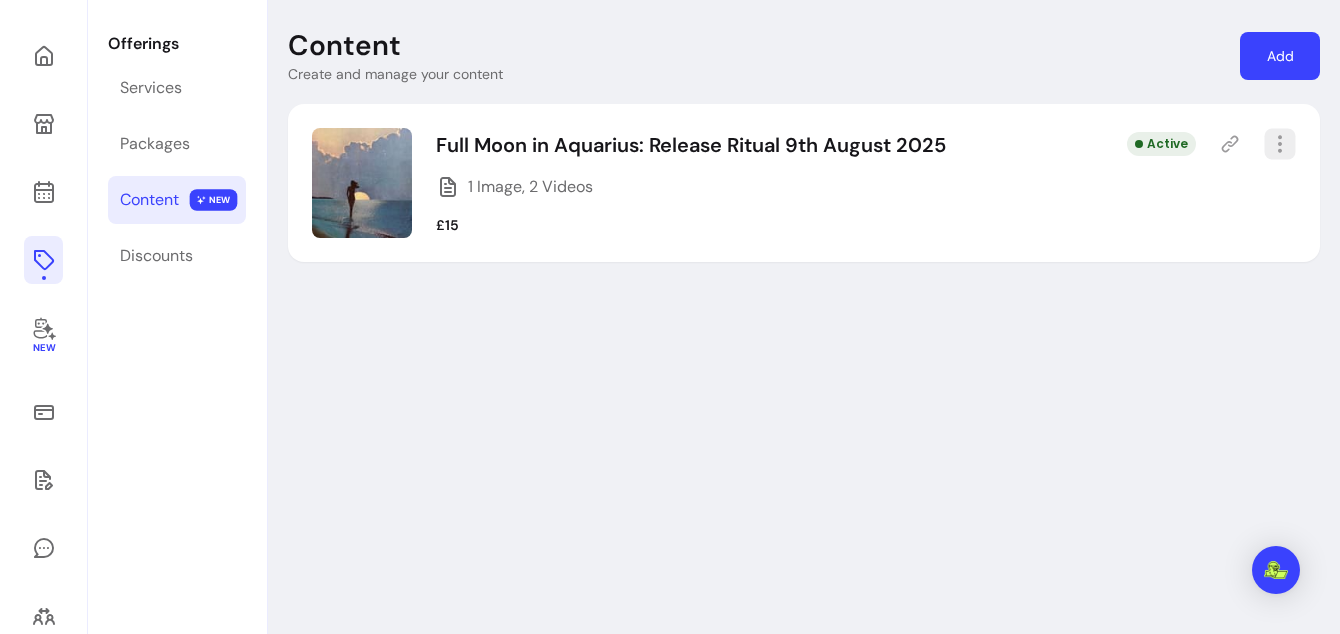 click 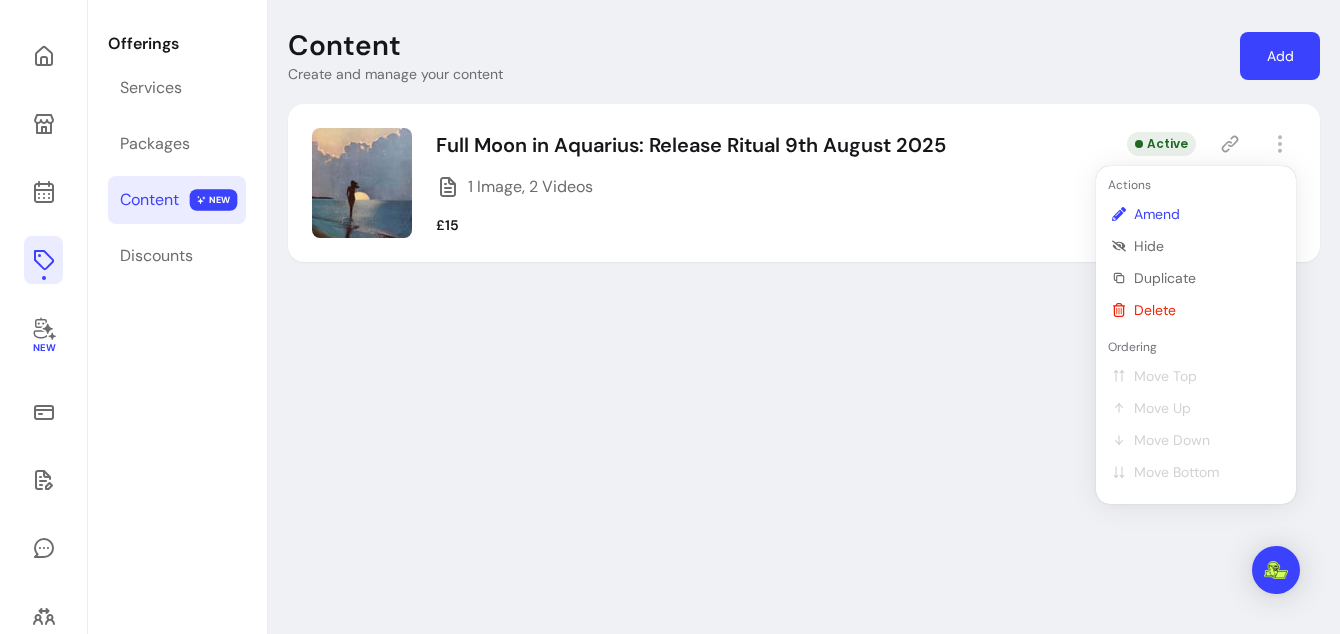 click on "Amend" at bounding box center (1207, 214) 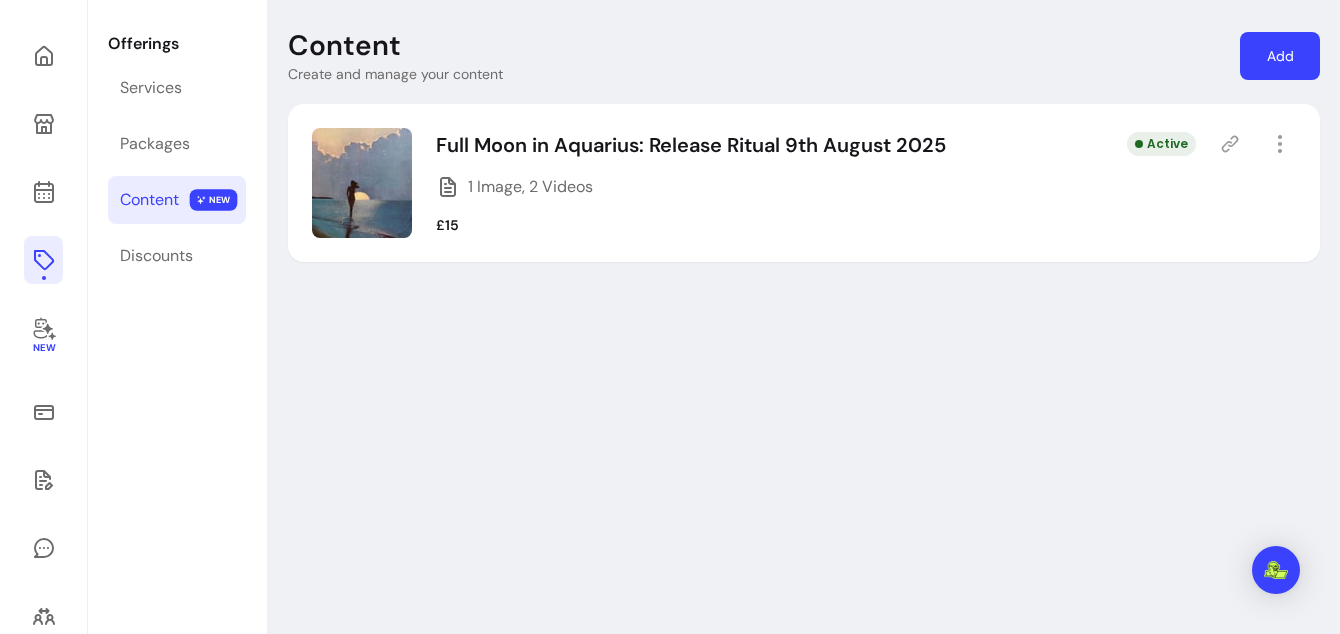 select on "***" 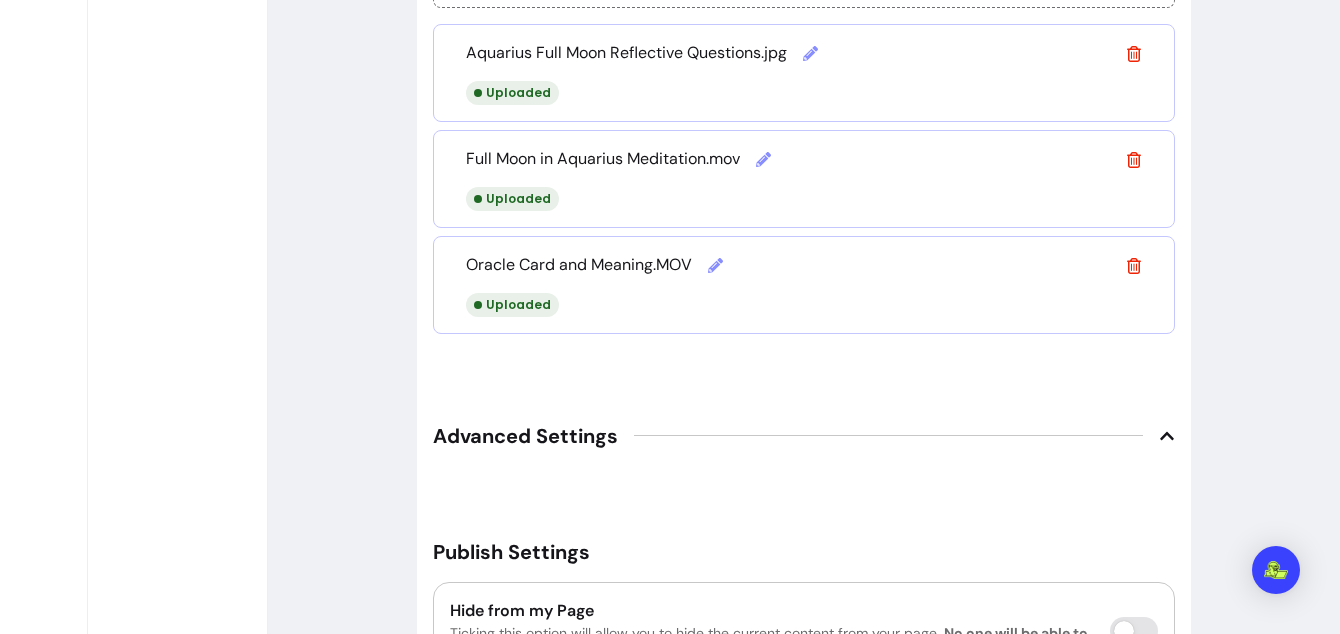 scroll, scrollTop: 1519, scrollLeft: 0, axis: vertical 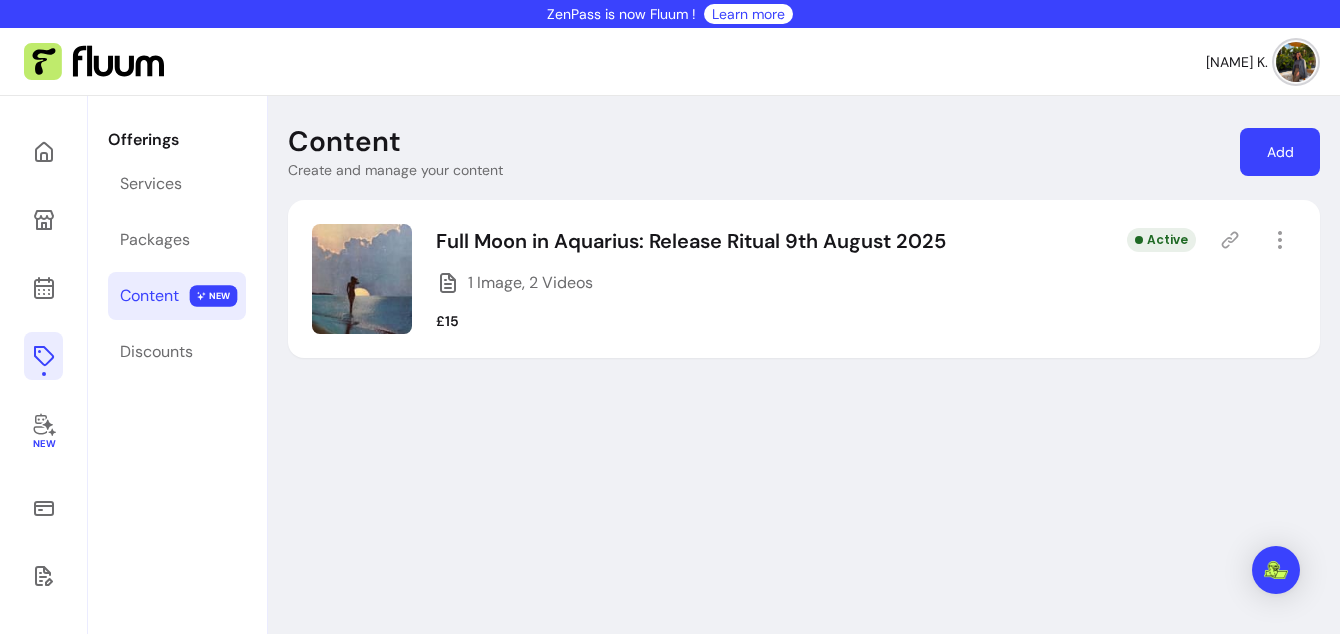 click on "Full Moon in Aquarius:  Release Ritual 9th August 2025   1 Image, 2 Videos £15 Active" at bounding box center [804, 279] 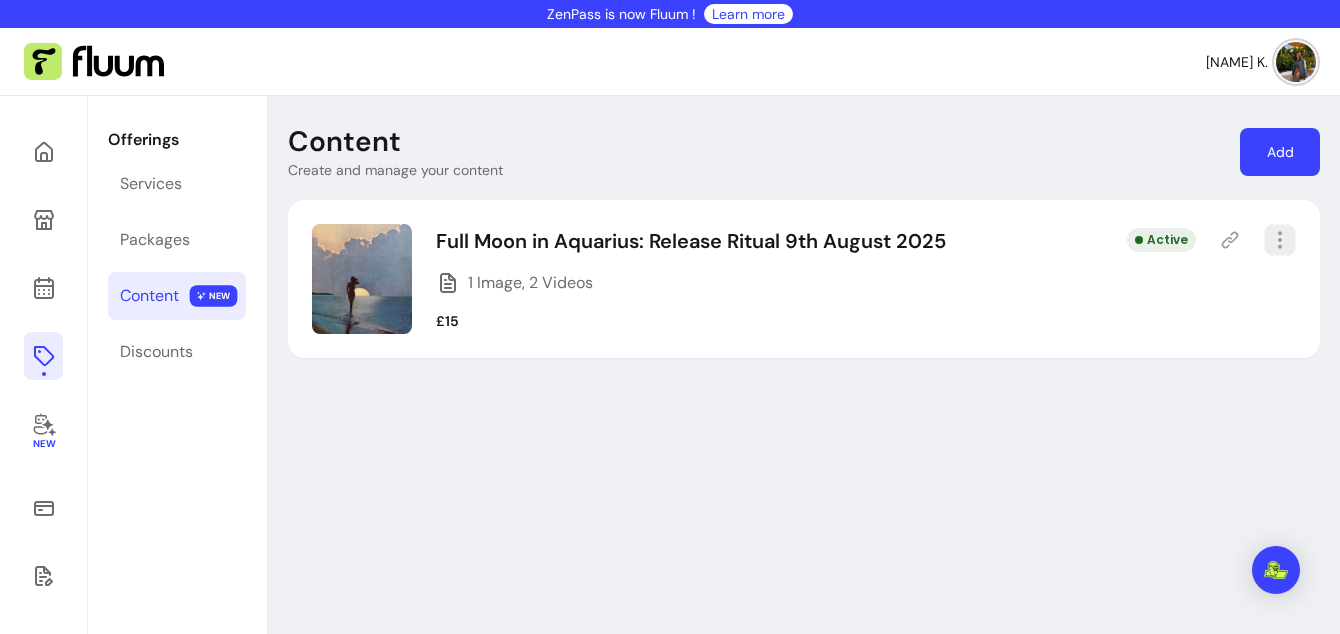 click 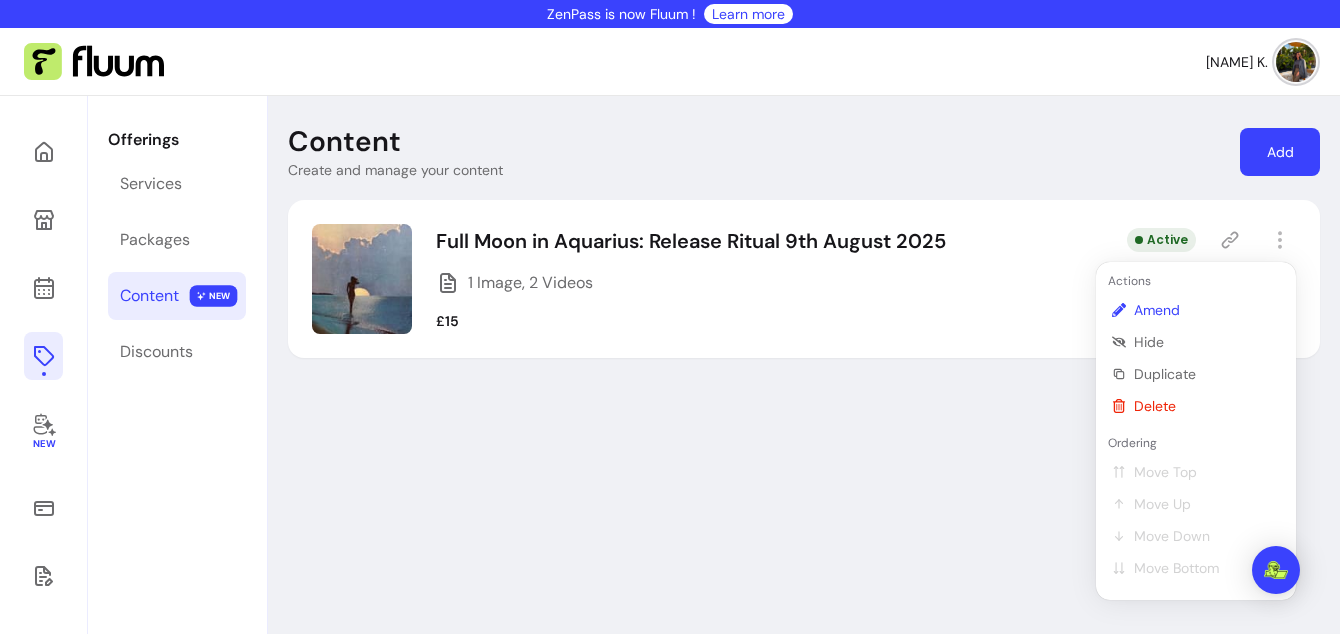 click on "Amend" at bounding box center [1207, 310] 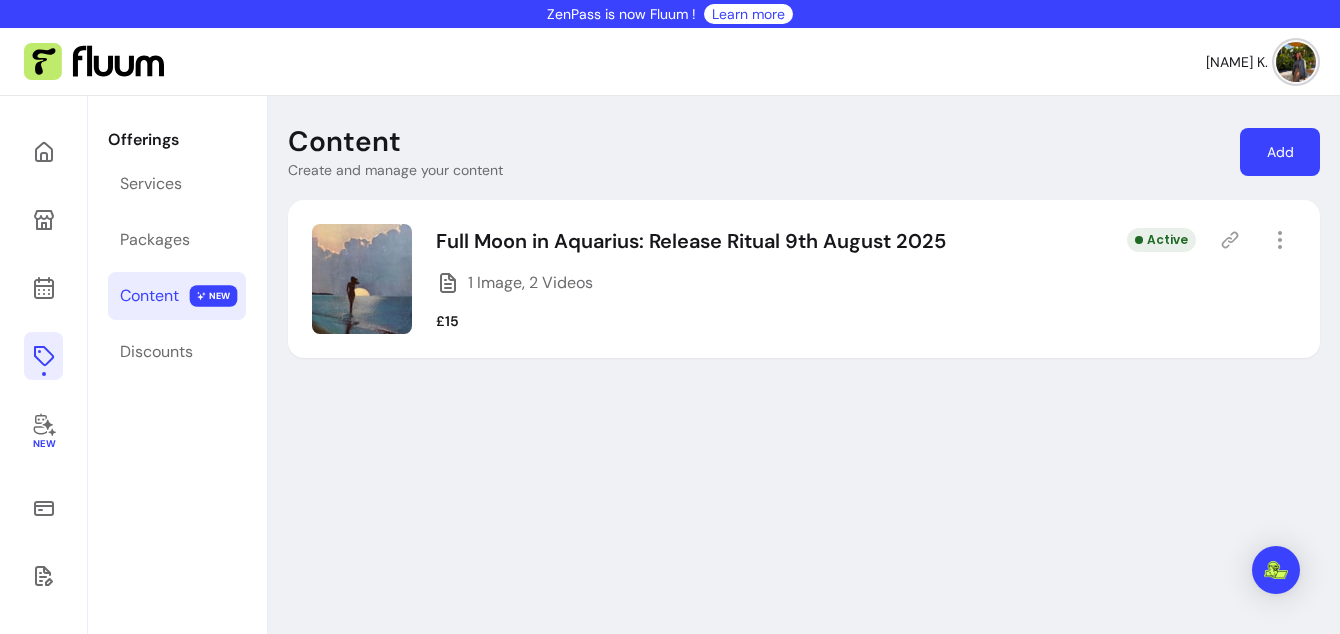 select on "***" 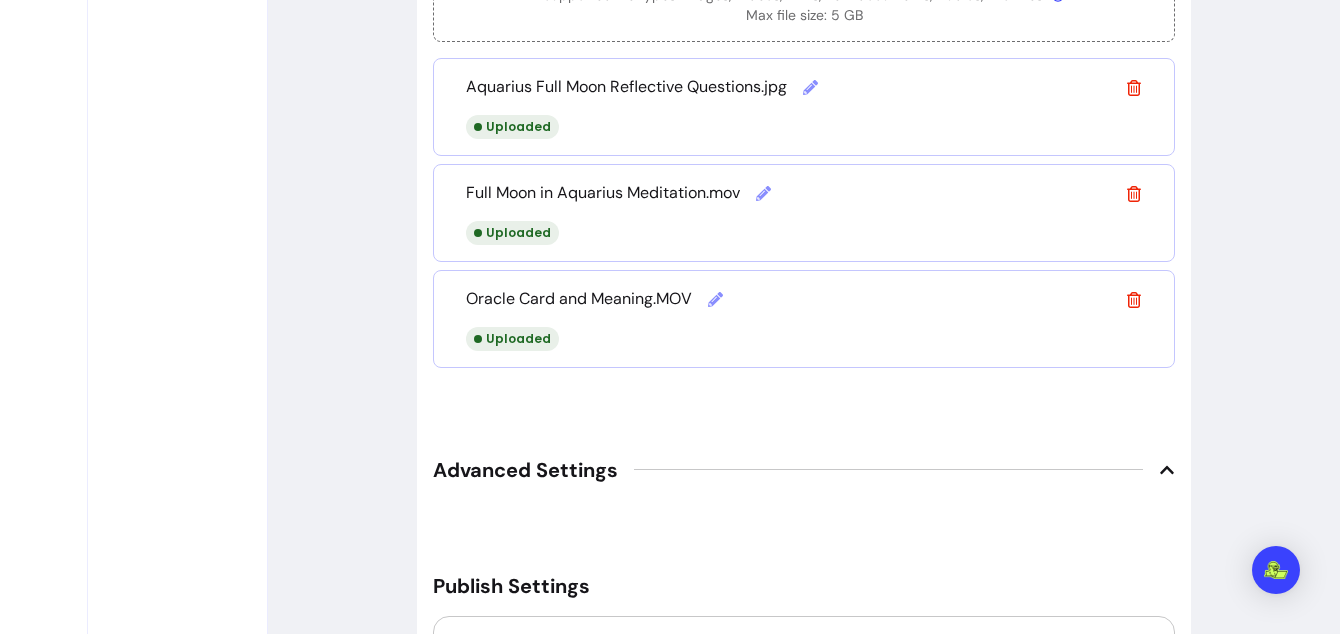 scroll, scrollTop: 1366, scrollLeft: 0, axis: vertical 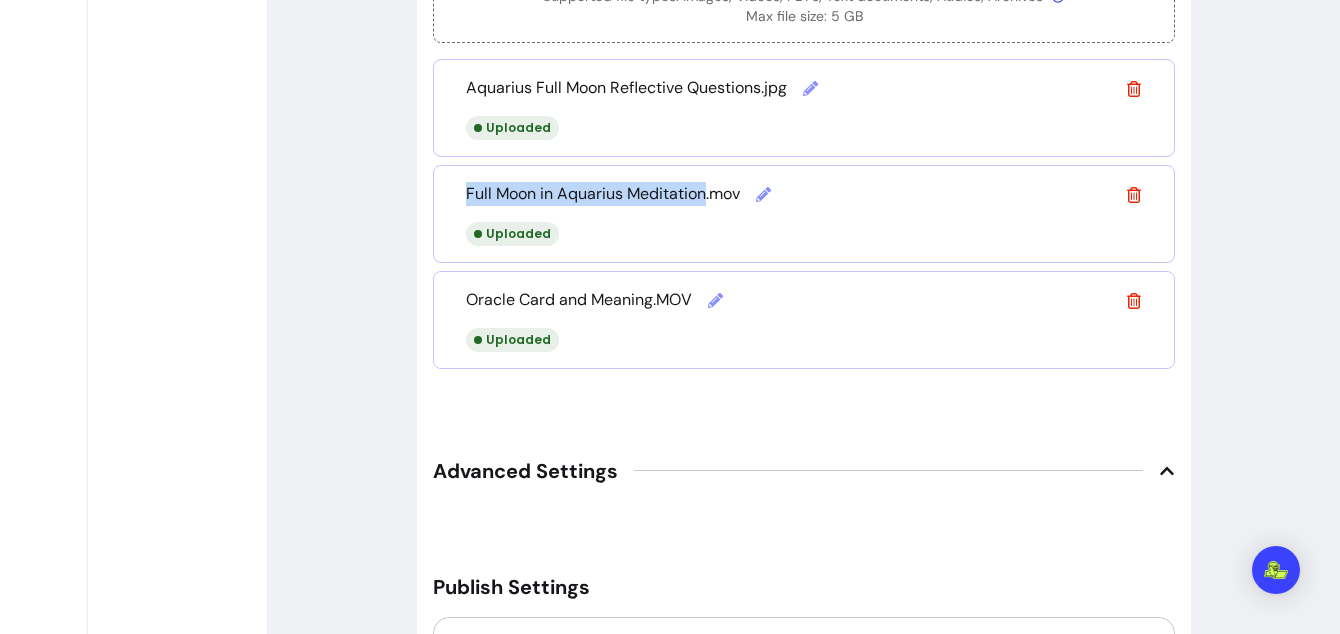 drag, startPoint x: 706, startPoint y: 191, endPoint x: 457, endPoint y: 185, distance: 249.07228 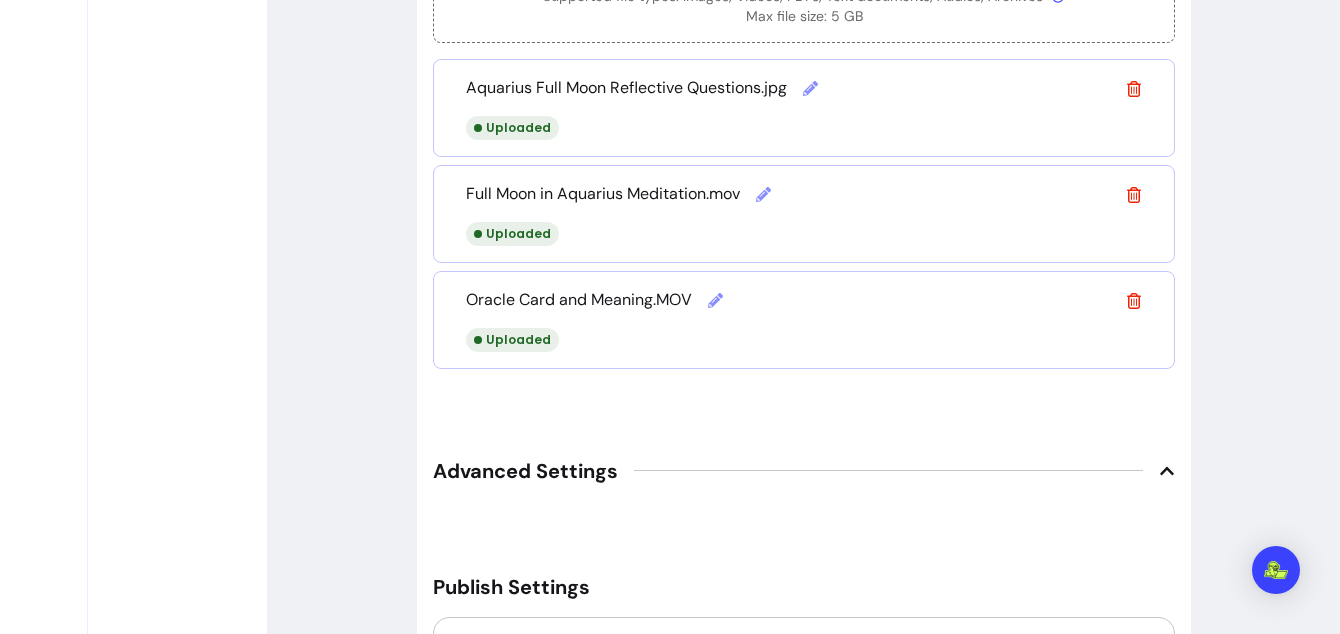 click 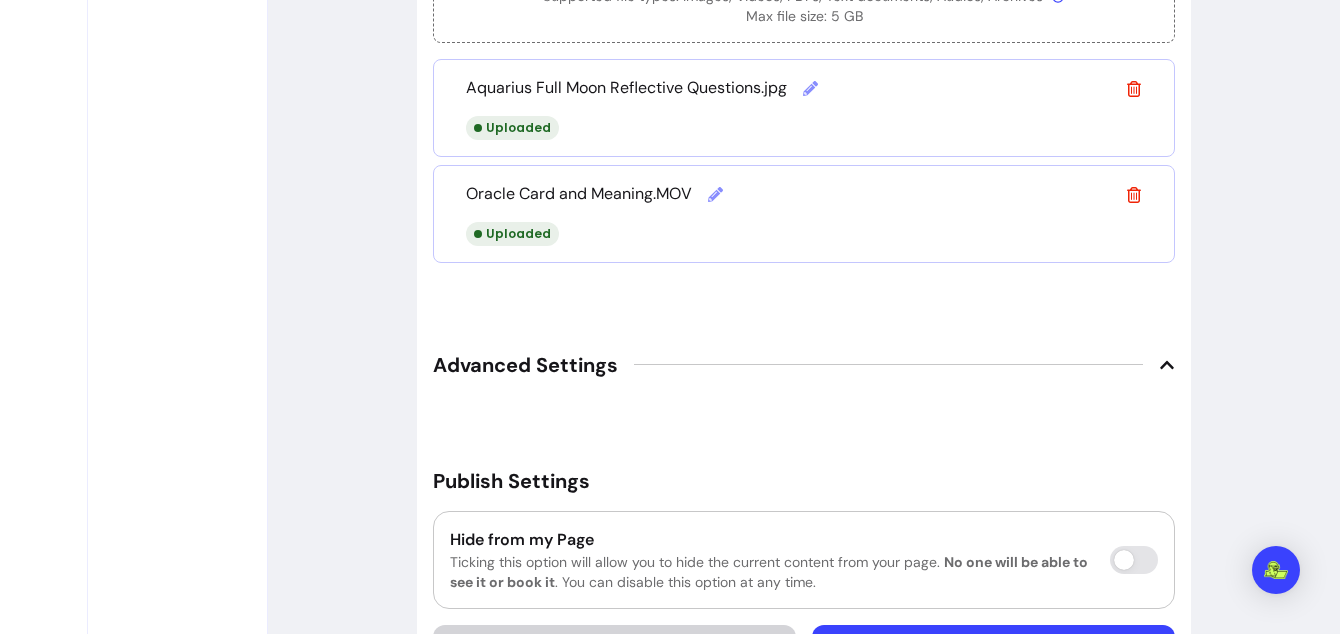 click 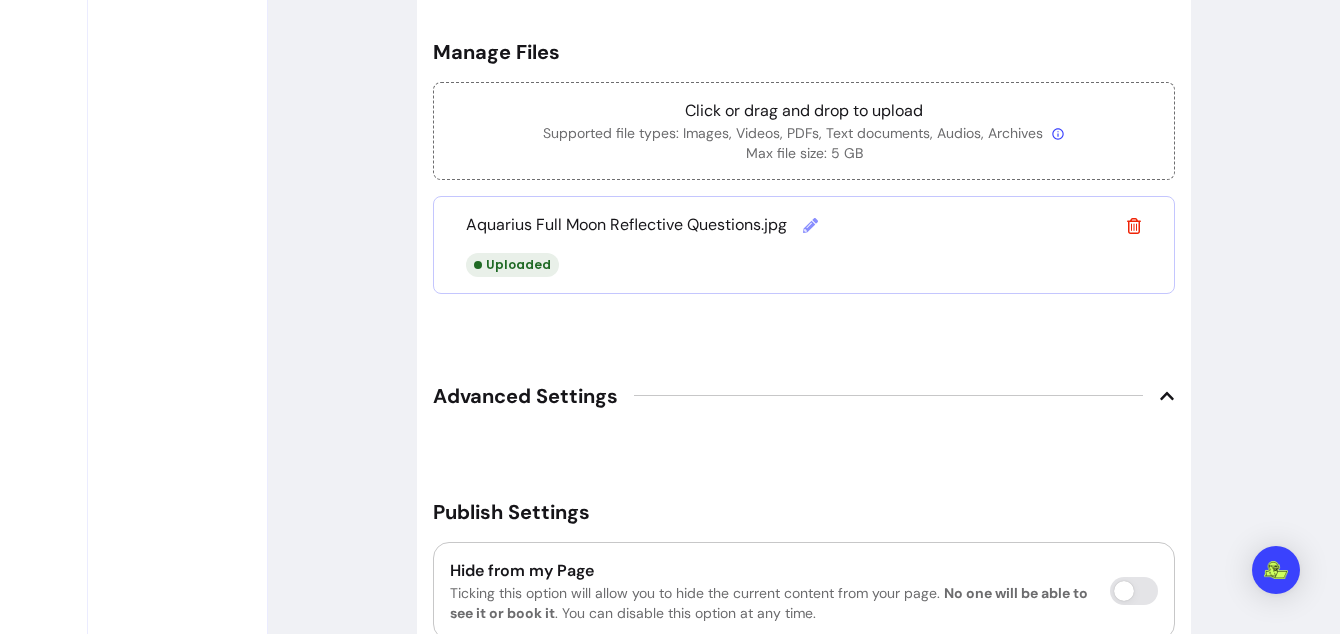 scroll, scrollTop: 1221, scrollLeft: 0, axis: vertical 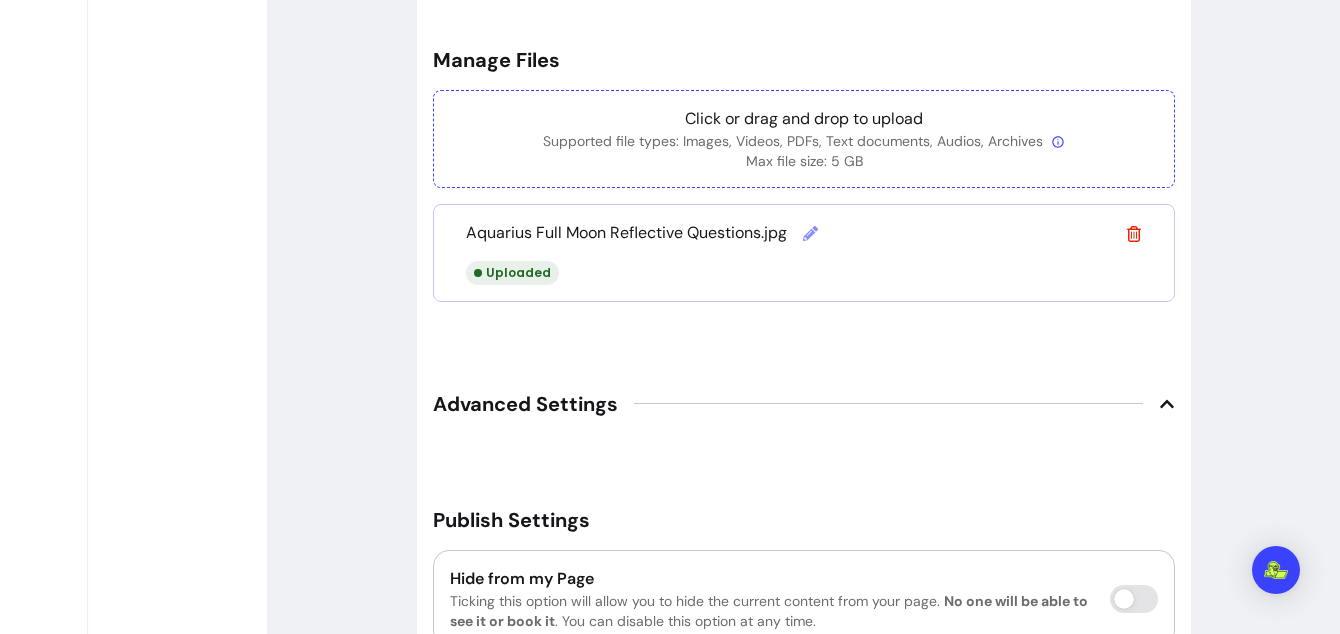 click on "Click or drag and drop to upload Supported file types:   Images, Videos, PDFs, Text documents, Audios, Archives Max file size: 5 GB" at bounding box center (804, 139) 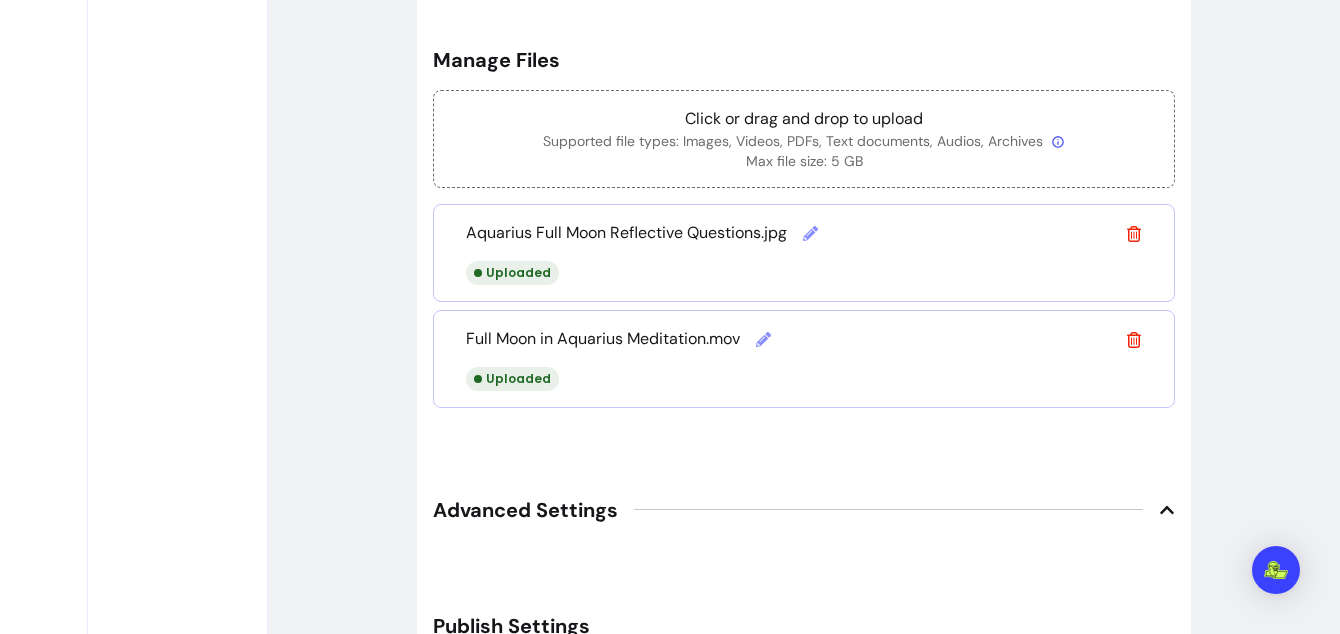 click 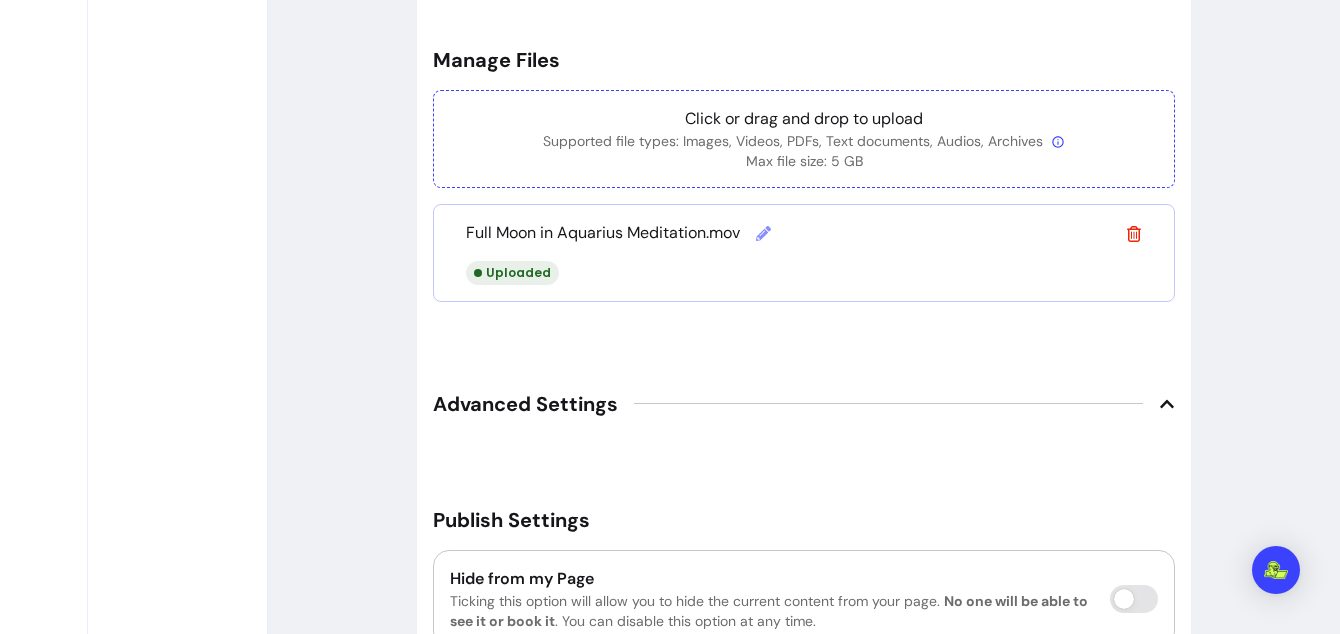 click on "Supported file types:   Images, Videos, PDFs, Text documents, Audios, Archives" at bounding box center [804, 141] 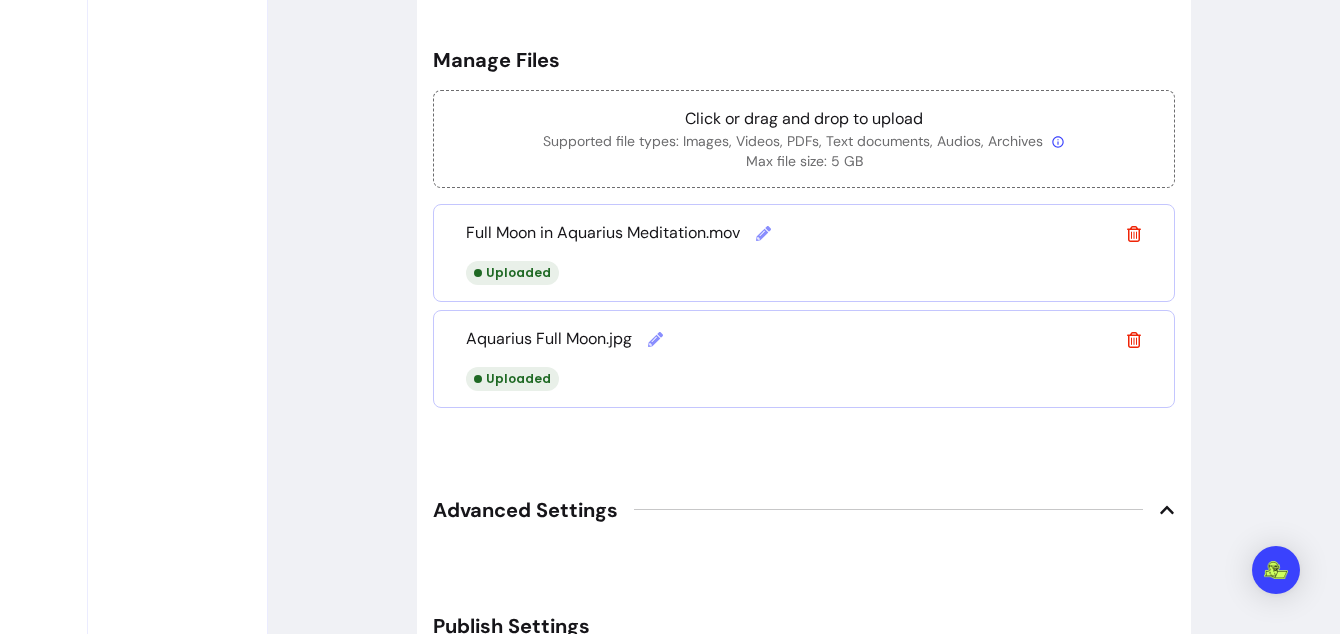 click 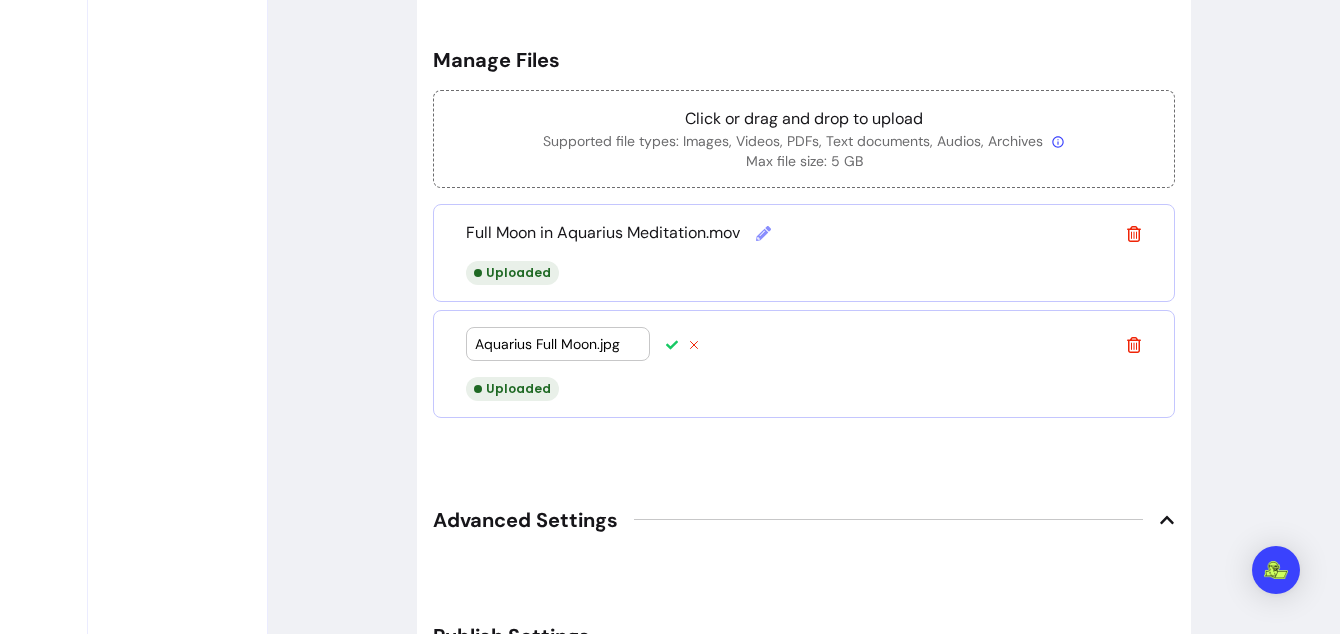 click on "Aquarius Full Moon.jpg" at bounding box center (558, 344) 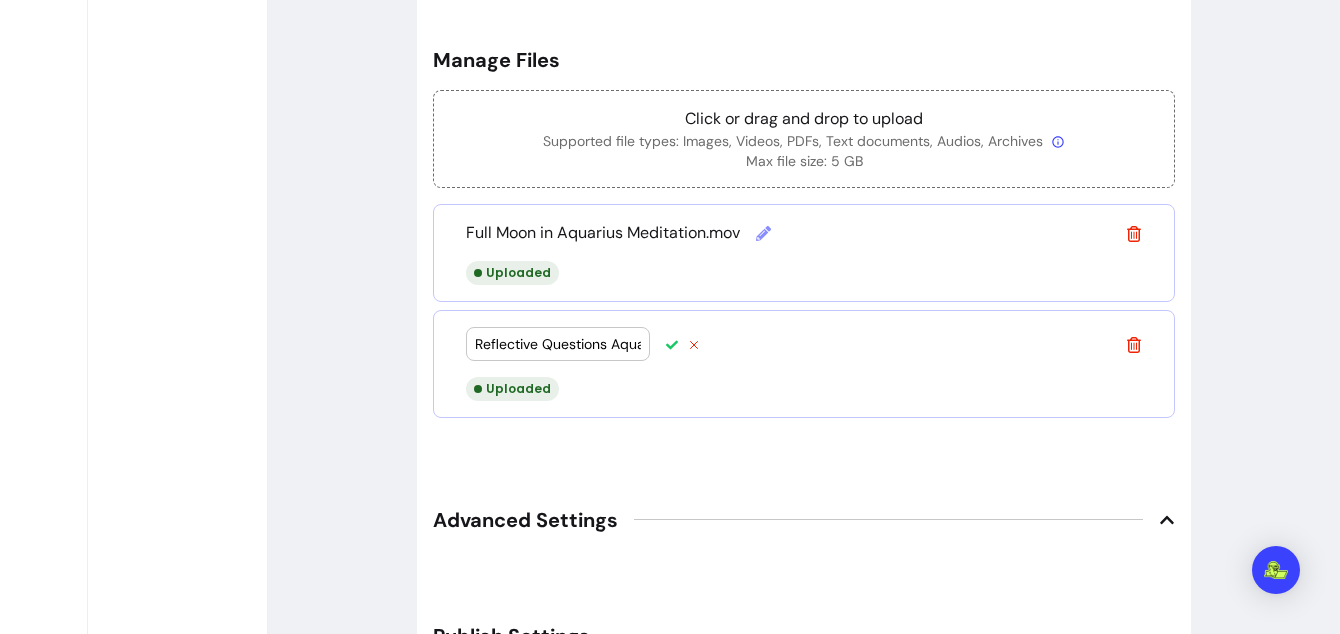 type on "Reflective Questions Aquarius Full Moon .jpg" 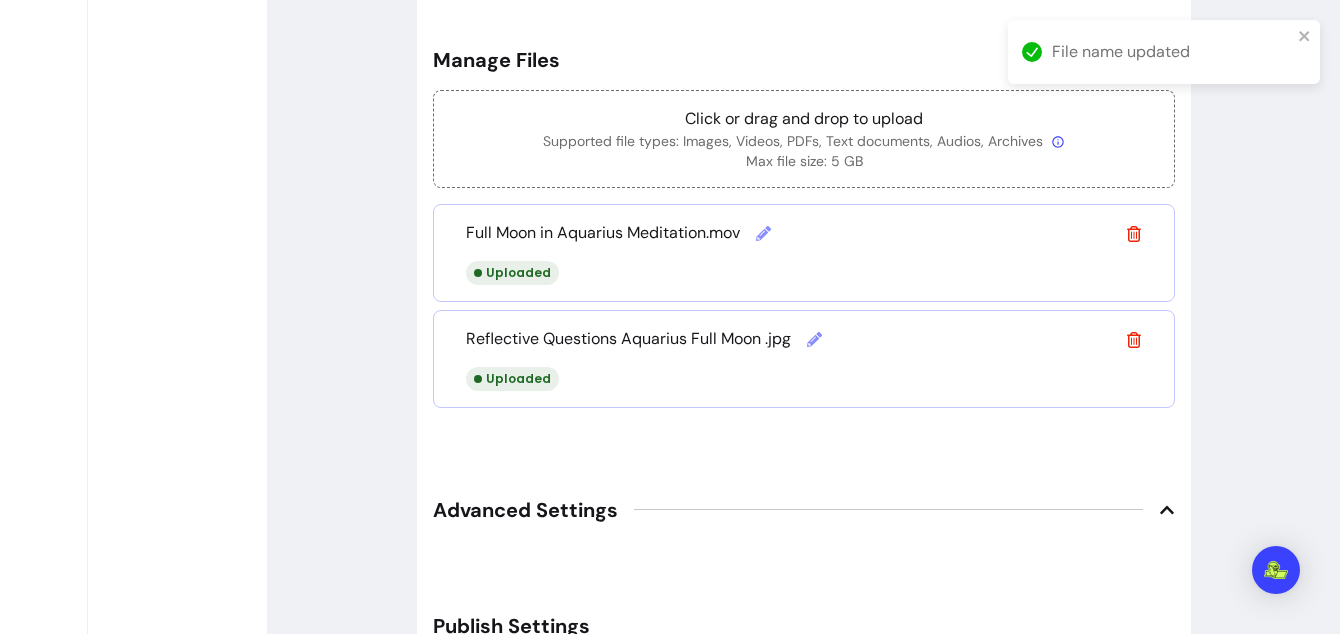 scroll, scrollTop: 1245, scrollLeft: 0, axis: vertical 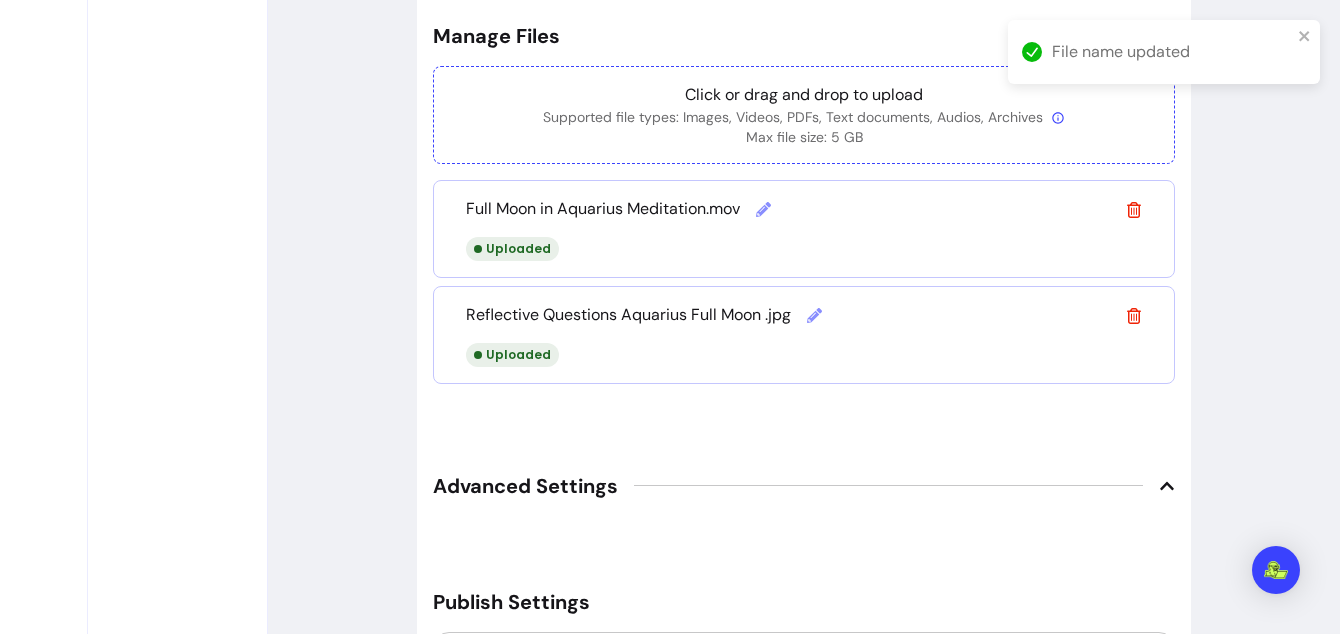 click on "Max file size: 5 GB" at bounding box center [804, 137] 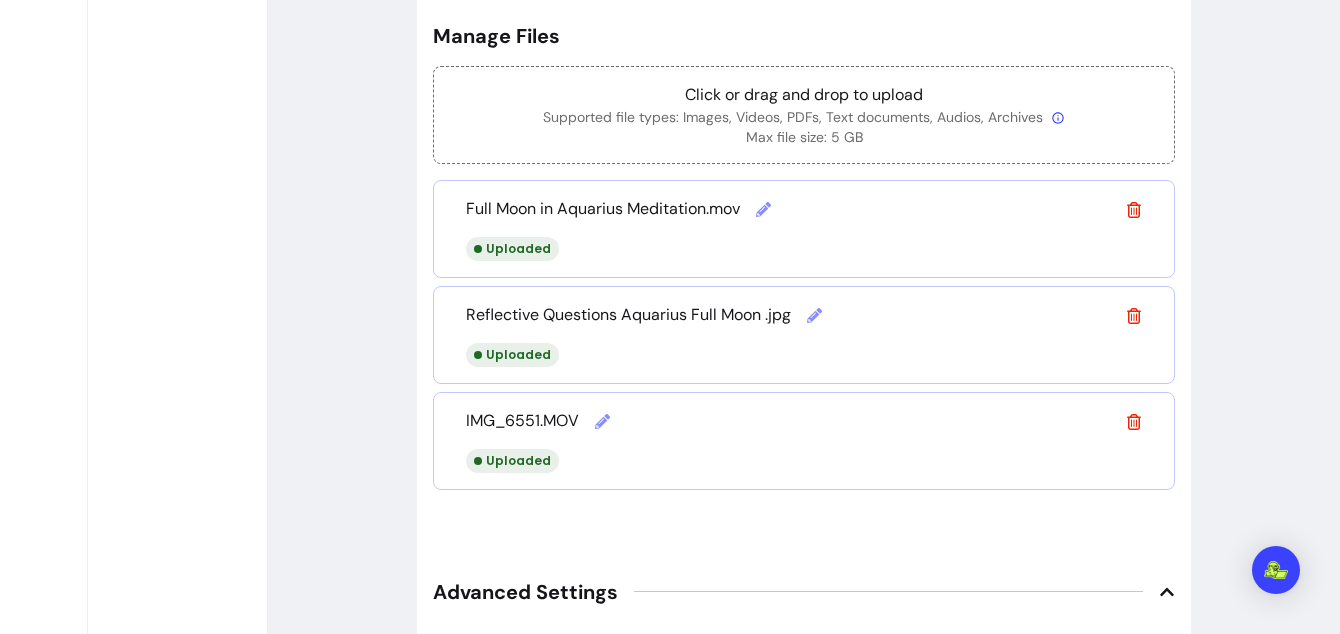 click on "Full Moon in Aquarius Meditation.mov Uploaded" at bounding box center (804, 229) 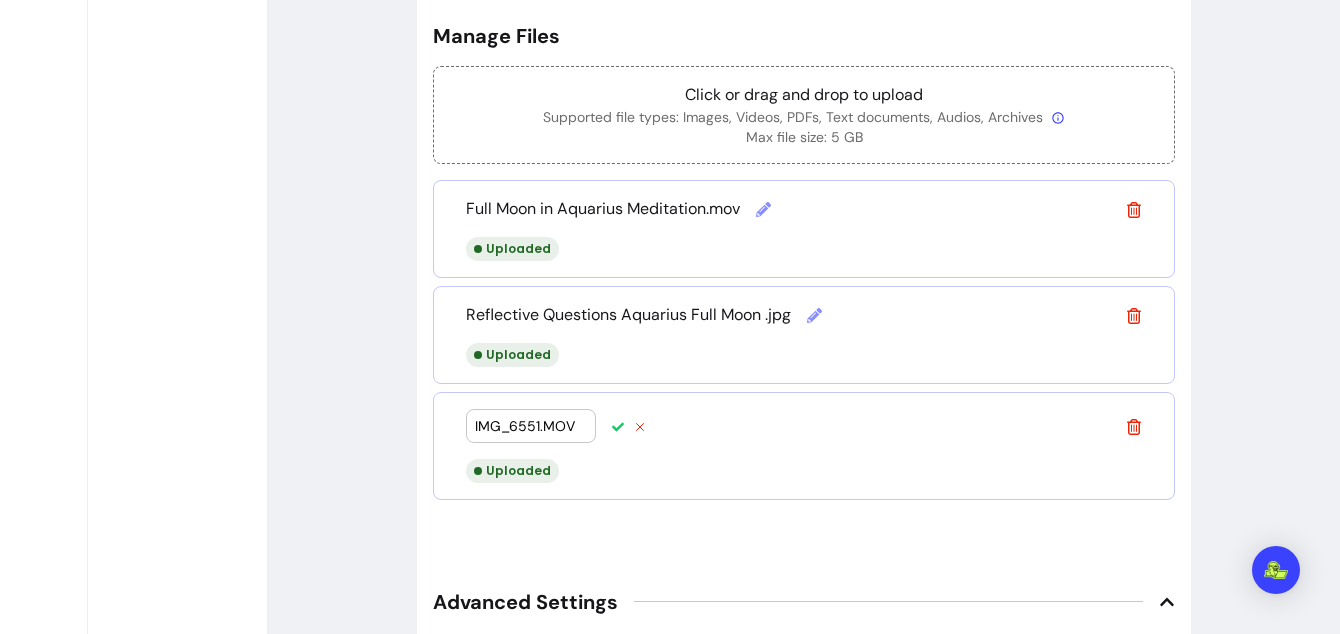 drag, startPoint x: 542, startPoint y: 424, endPoint x: 455, endPoint y: 416, distance: 87.36704 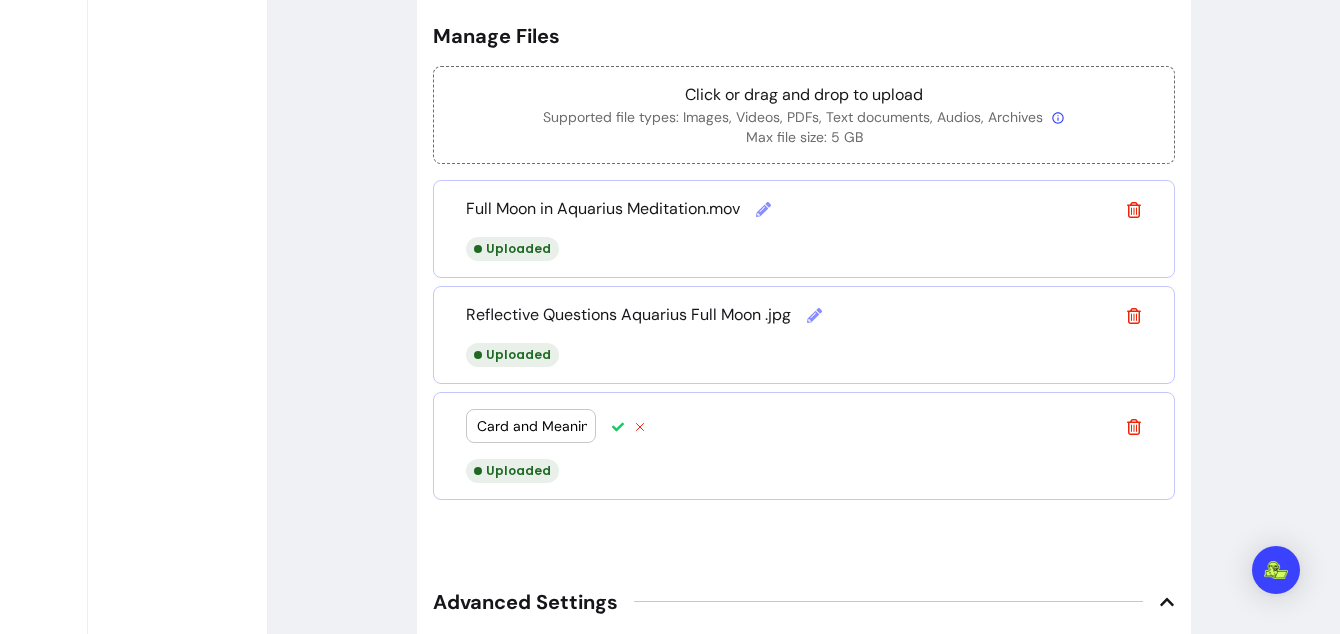 scroll, scrollTop: 0, scrollLeft: 53, axis: horizontal 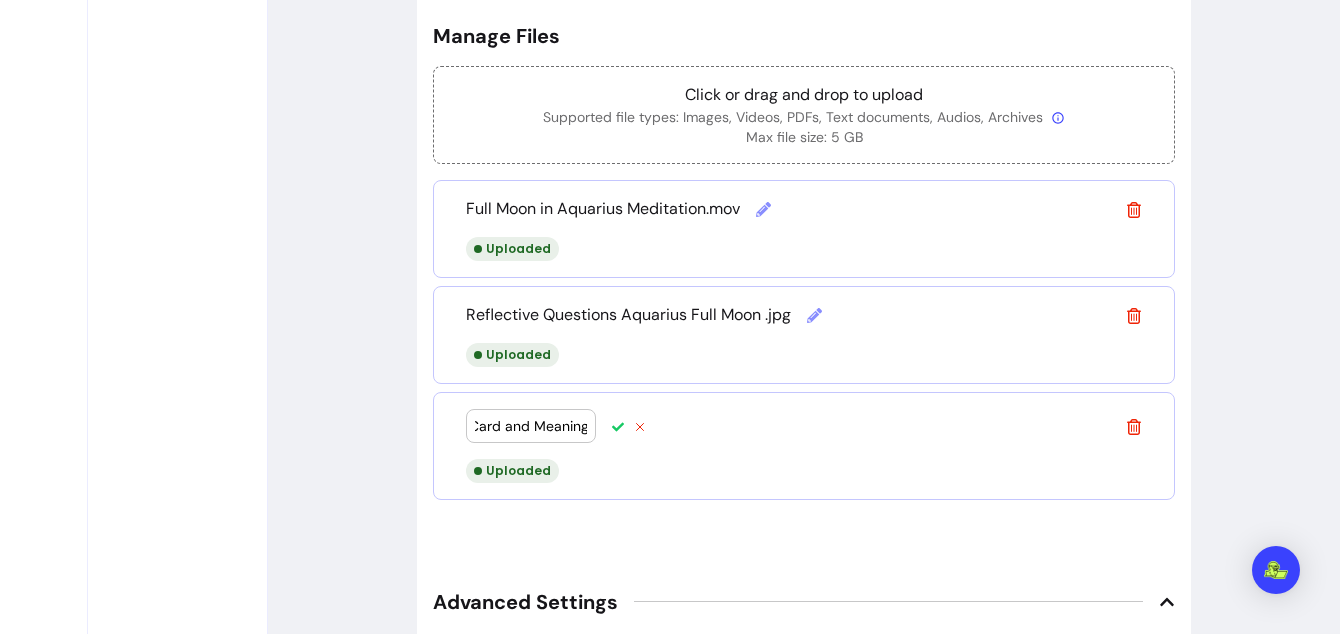 type on "Oracle Card and MeaningMOV" 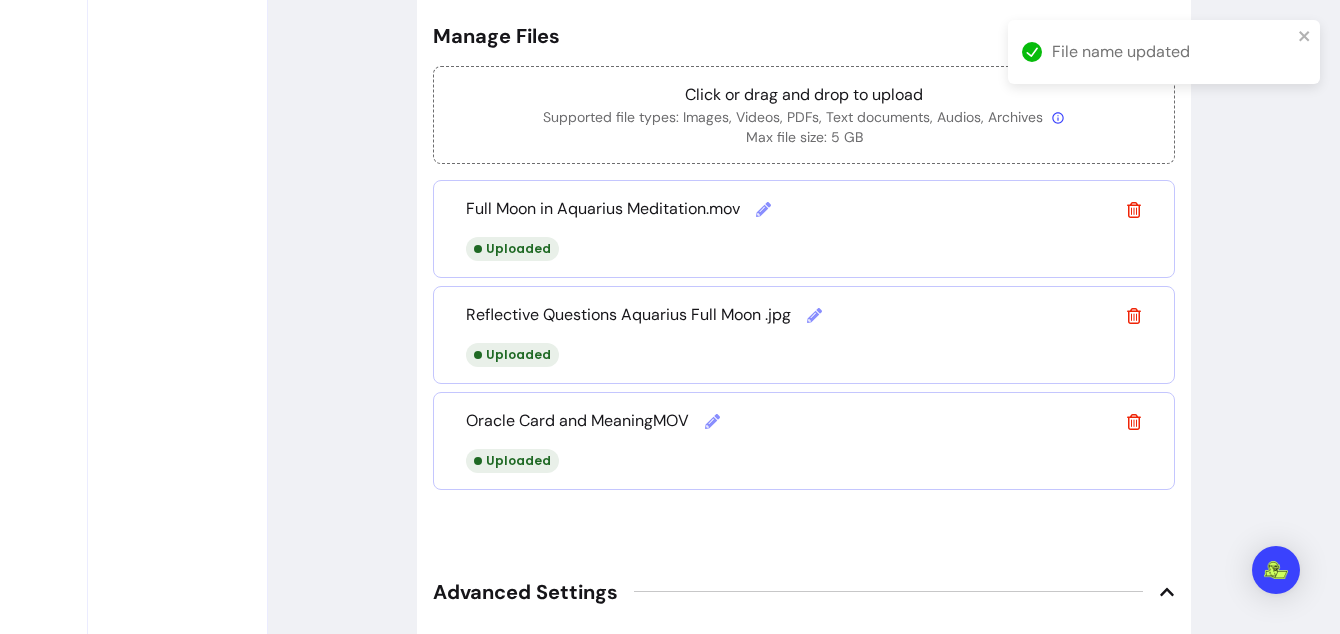 click 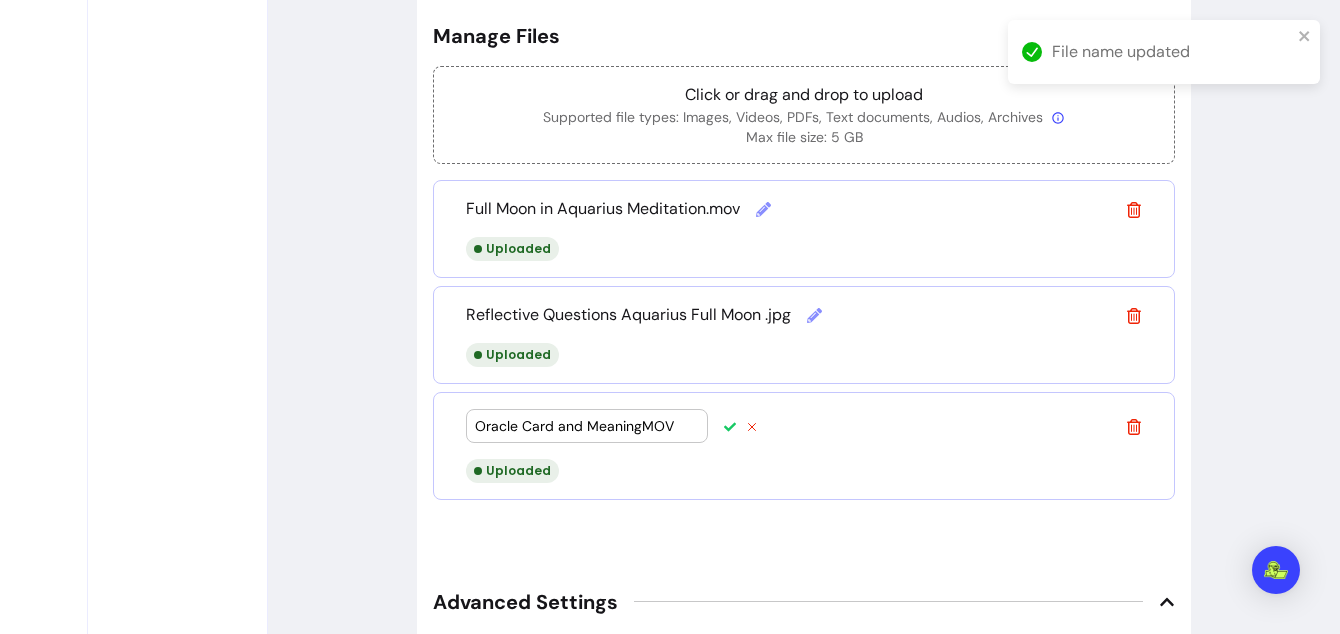 drag, startPoint x: 668, startPoint y: 424, endPoint x: 643, endPoint y: 419, distance: 25.495098 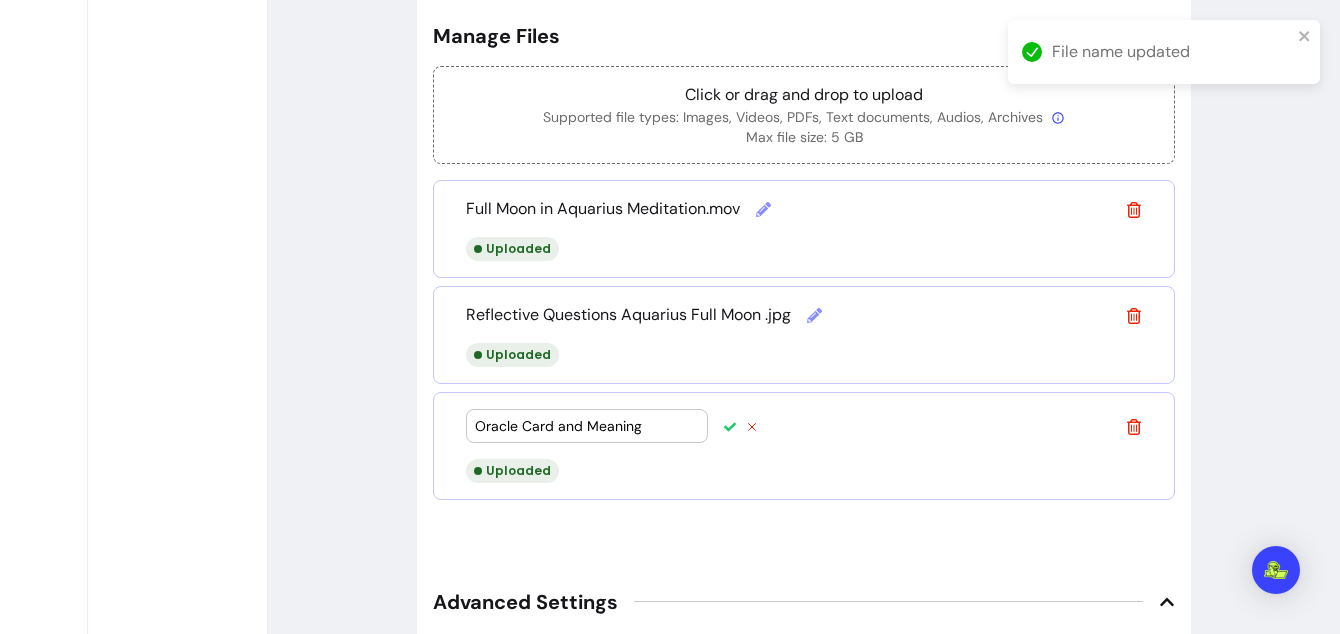 type on "Oracle Card and Meaning" 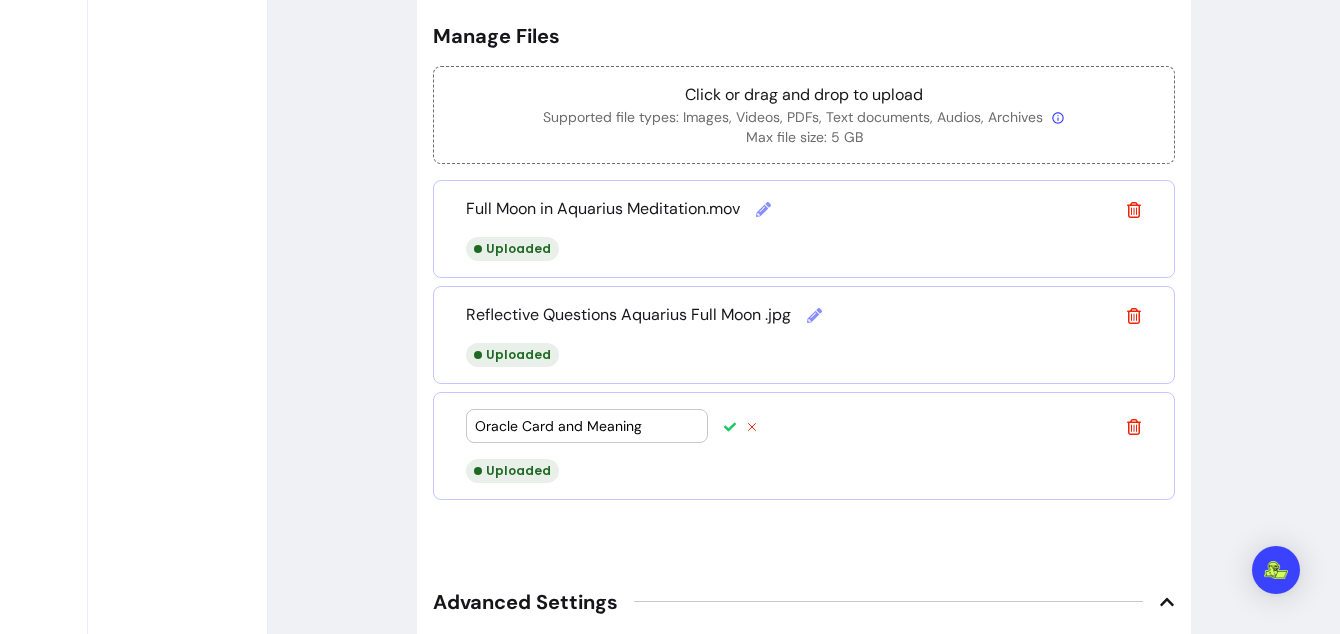 click 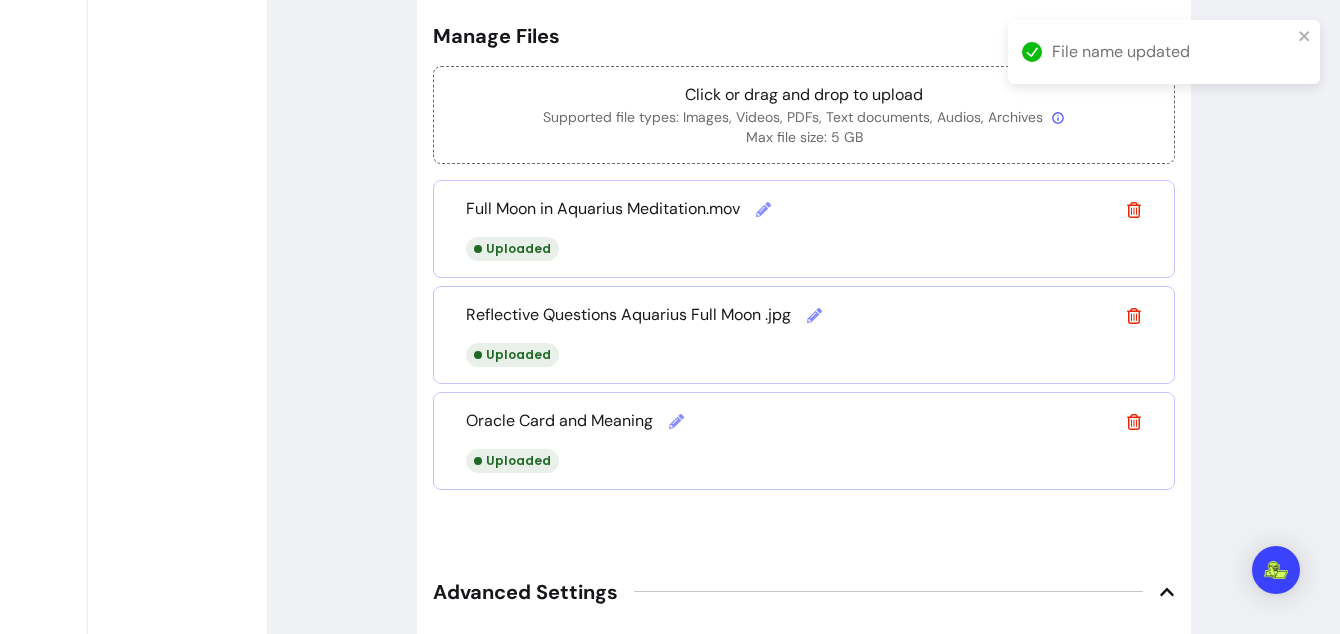 click 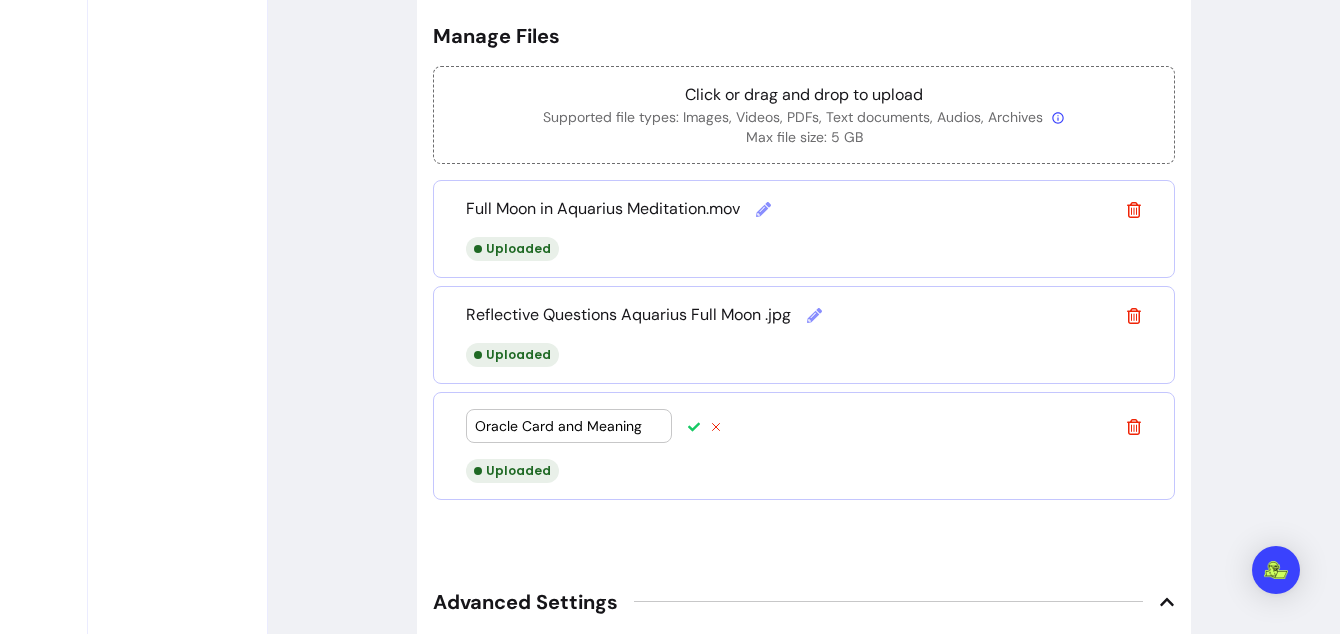 drag, startPoint x: 647, startPoint y: 423, endPoint x: 559, endPoint y: 417, distance: 88.20431 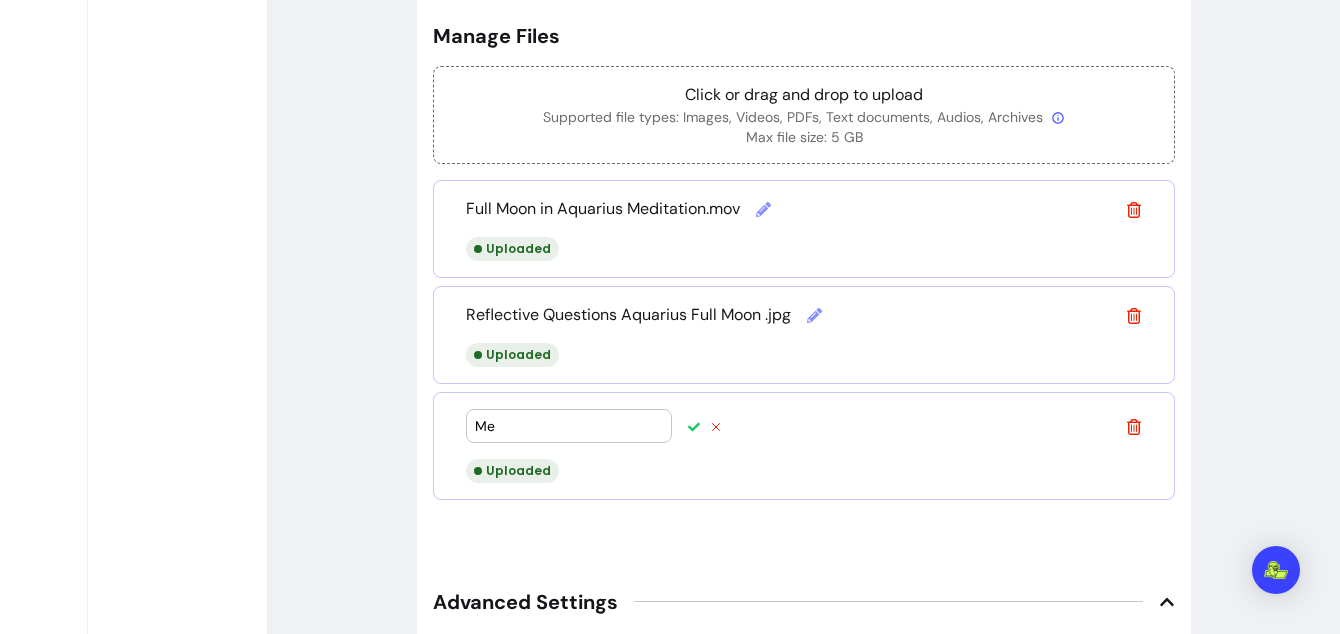 type on "M" 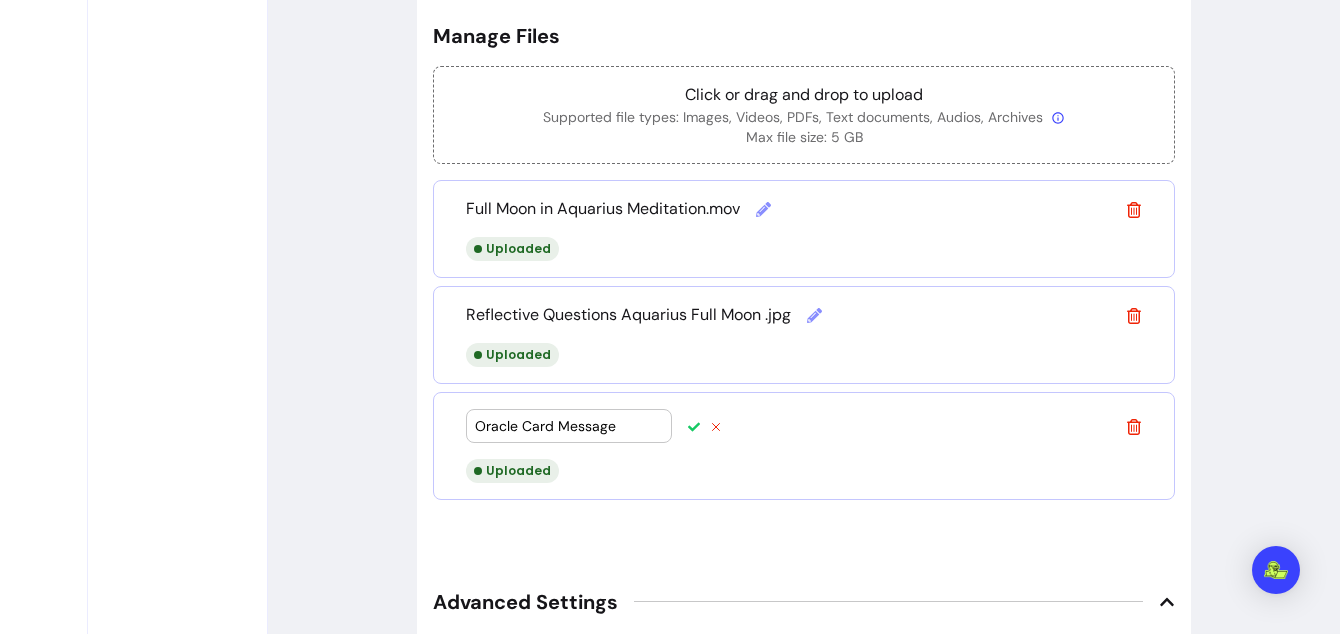 type on "Oracle Card Message" 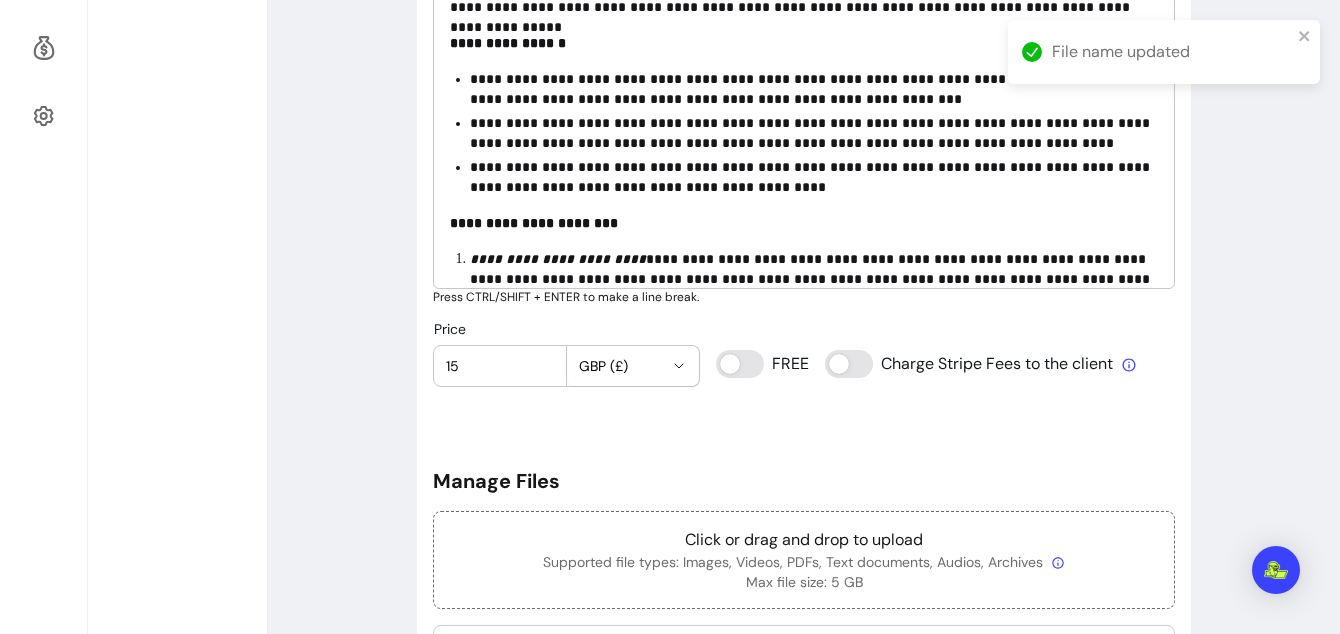 scroll, scrollTop: 762, scrollLeft: 0, axis: vertical 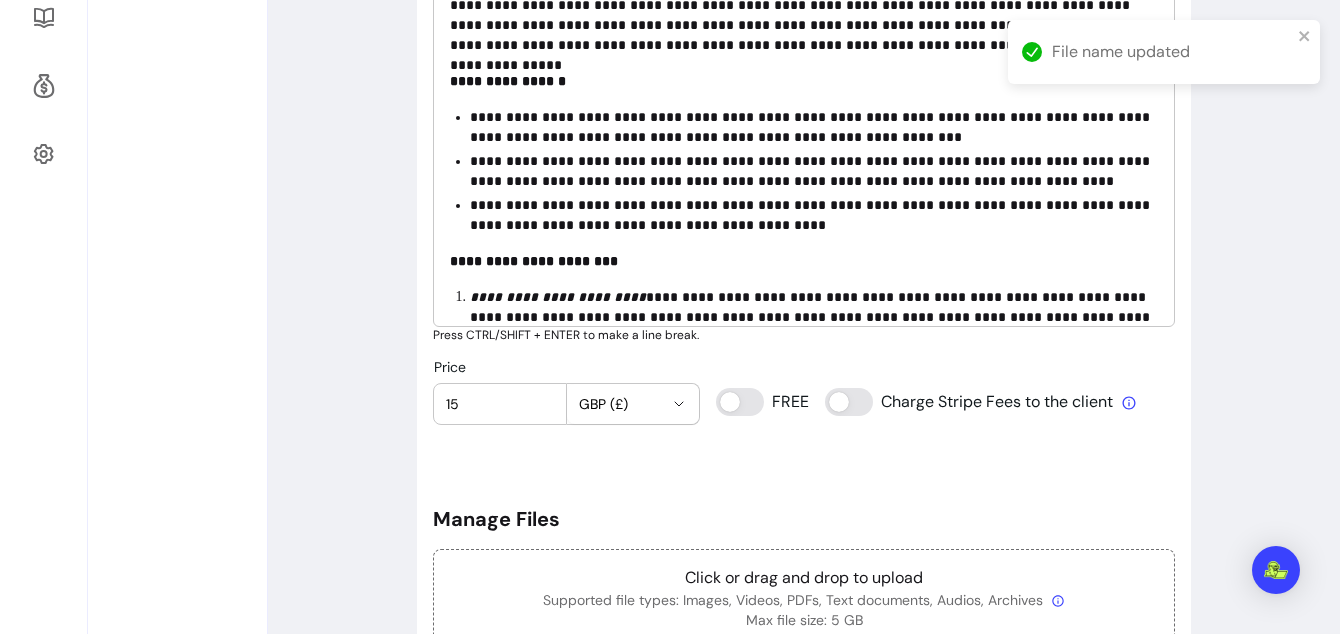 type on "0" 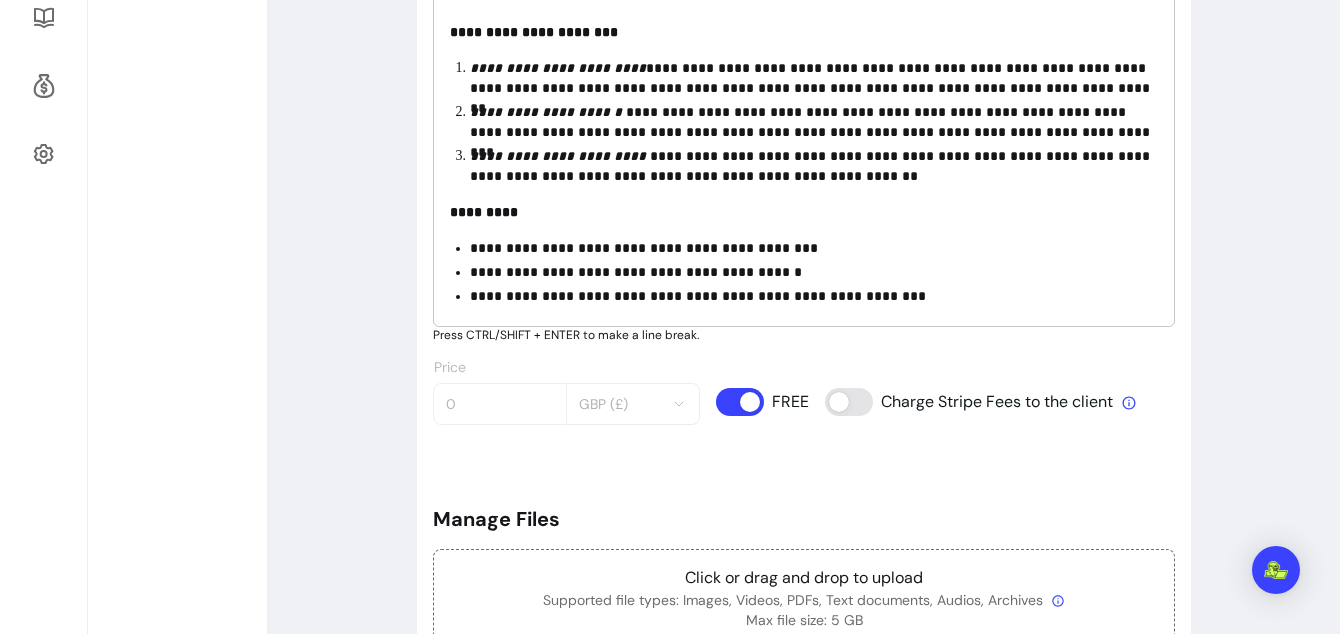 scroll, scrollTop: 0, scrollLeft: 0, axis: both 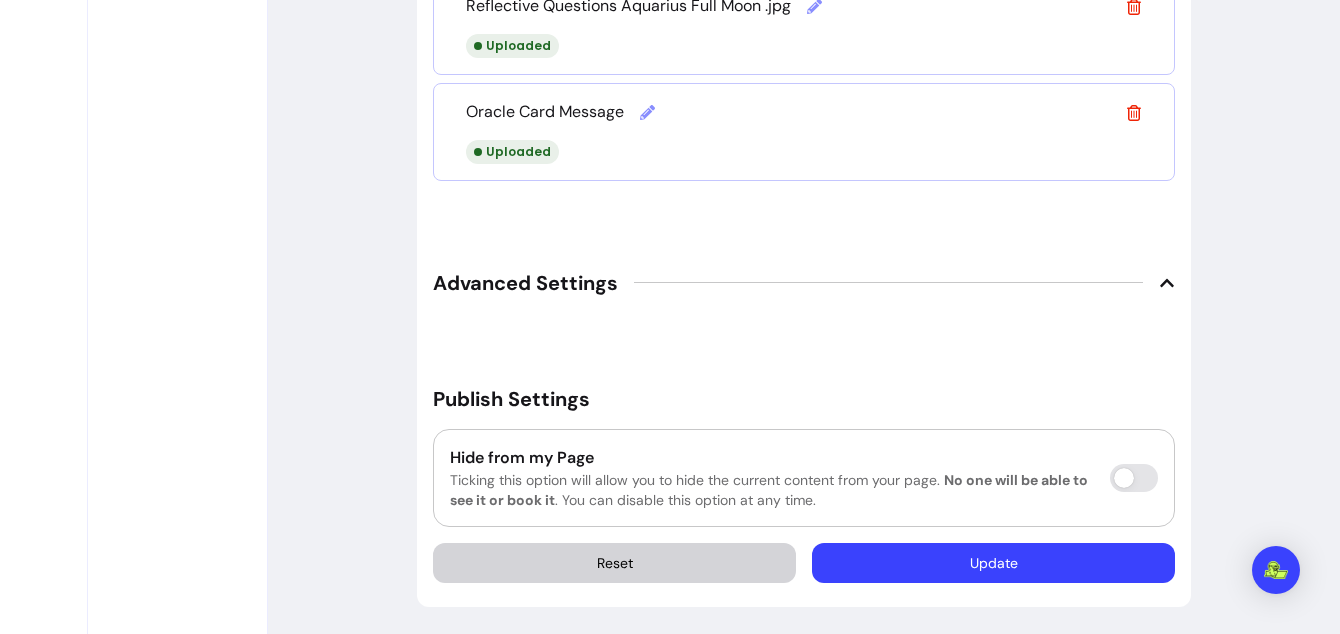 click on "Update" at bounding box center (993, 563) 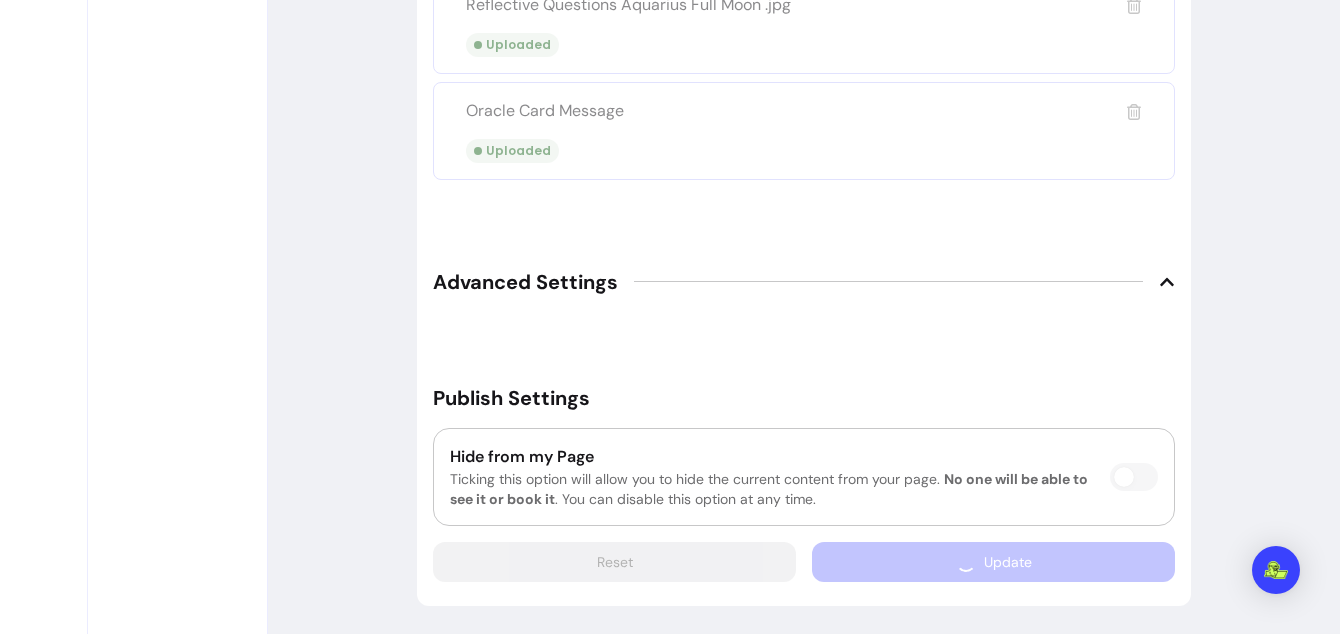 scroll, scrollTop: 1498, scrollLeft: 0, axis: vertical 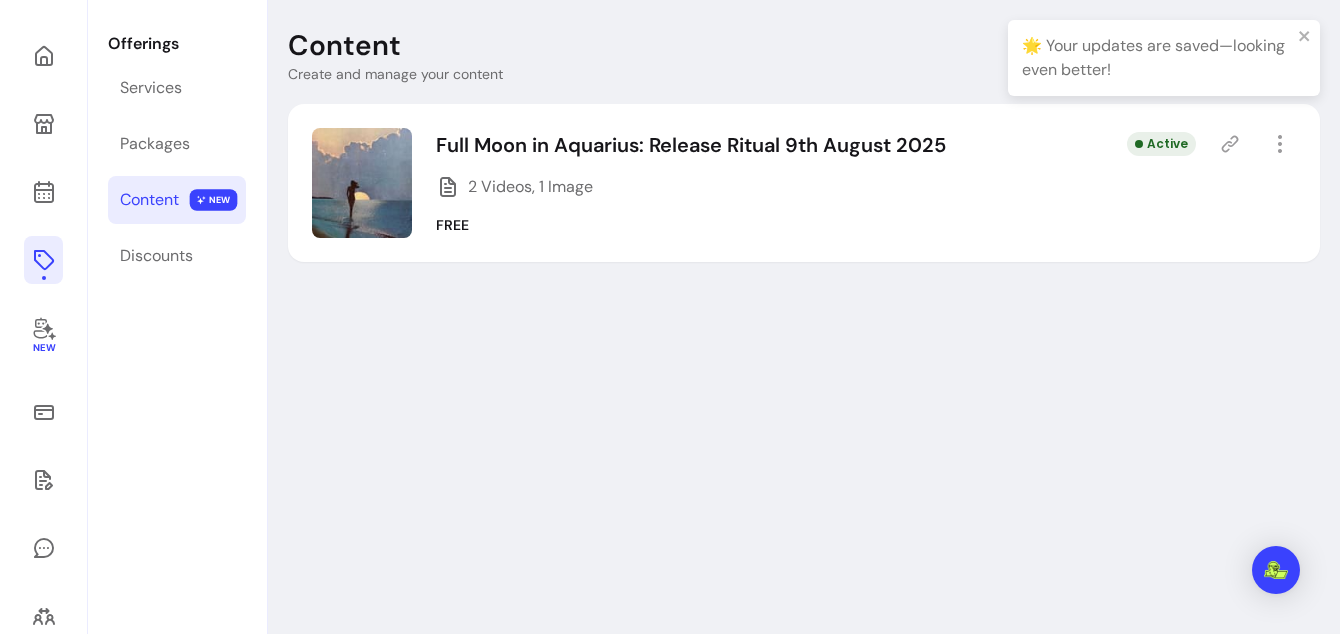 click 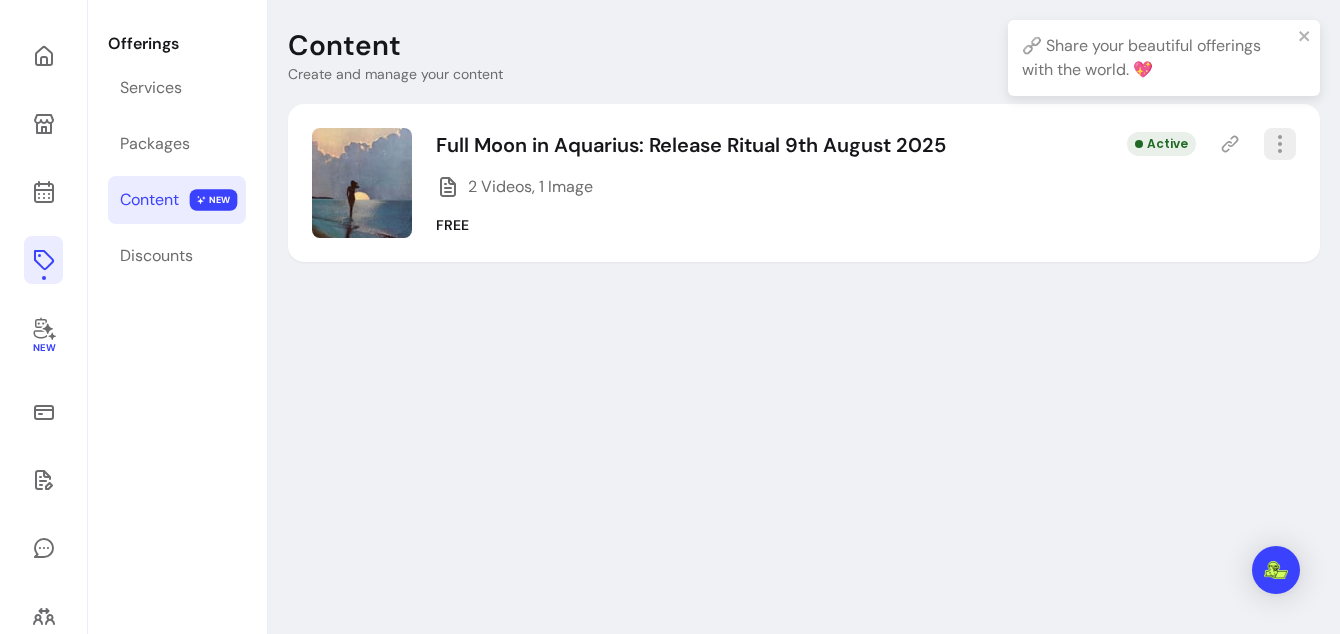 click 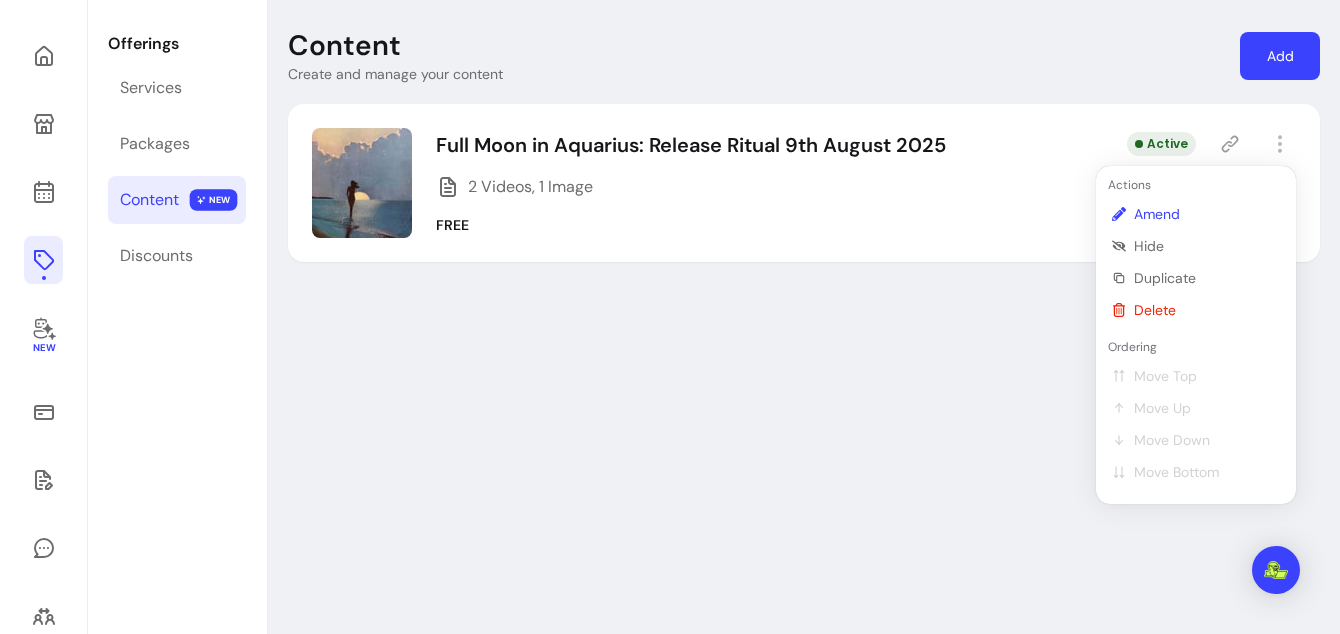 click on "Amend" at bounding box center (1207, 214) 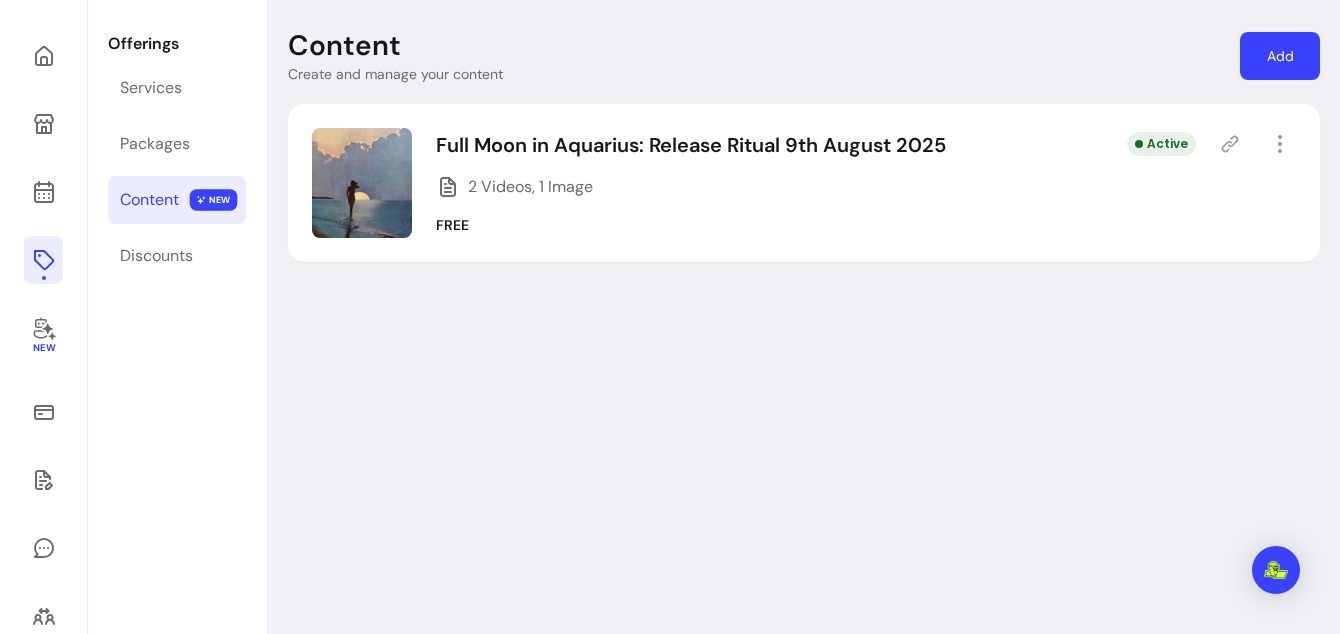 select on "***" 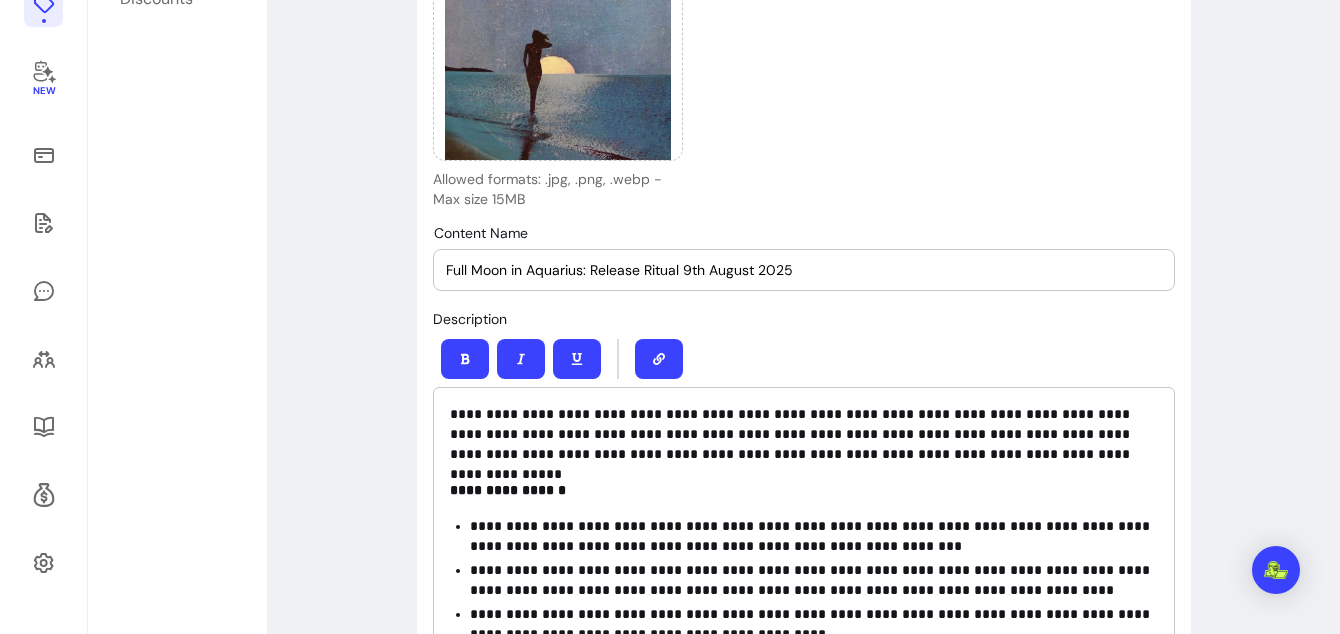 scroll, scrollTop: 478, scrollLeft: 0, axis: vertical 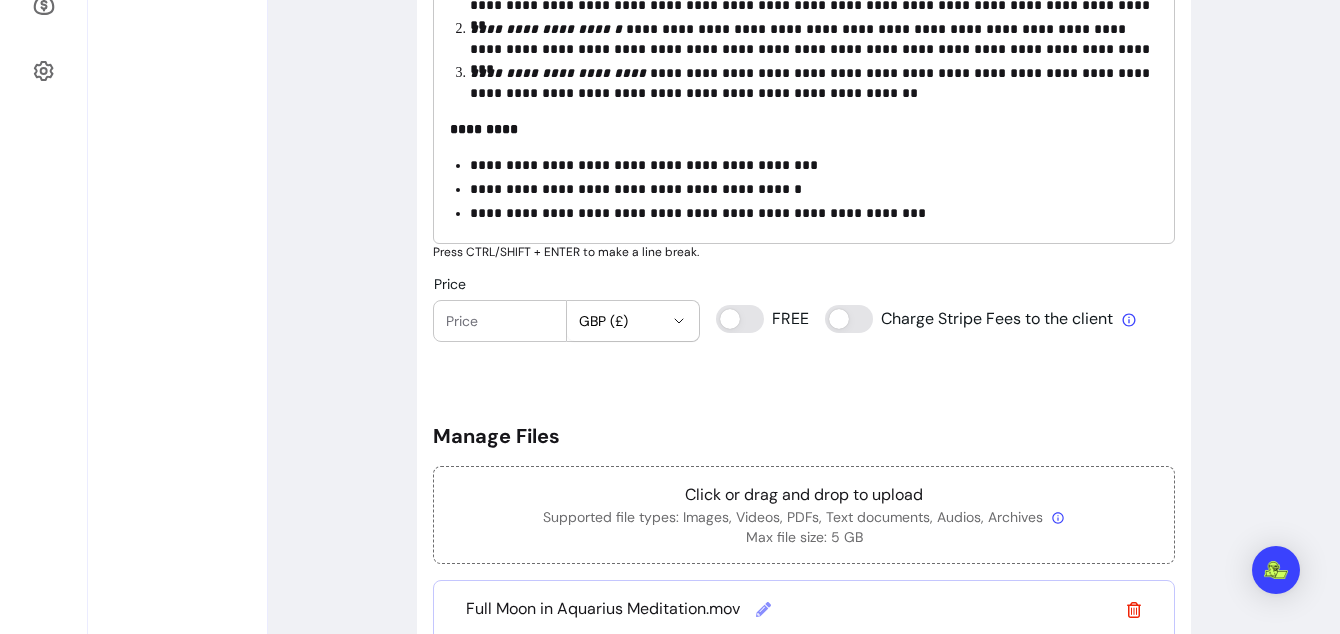 click on "Price" at bounding box center [500, 321] 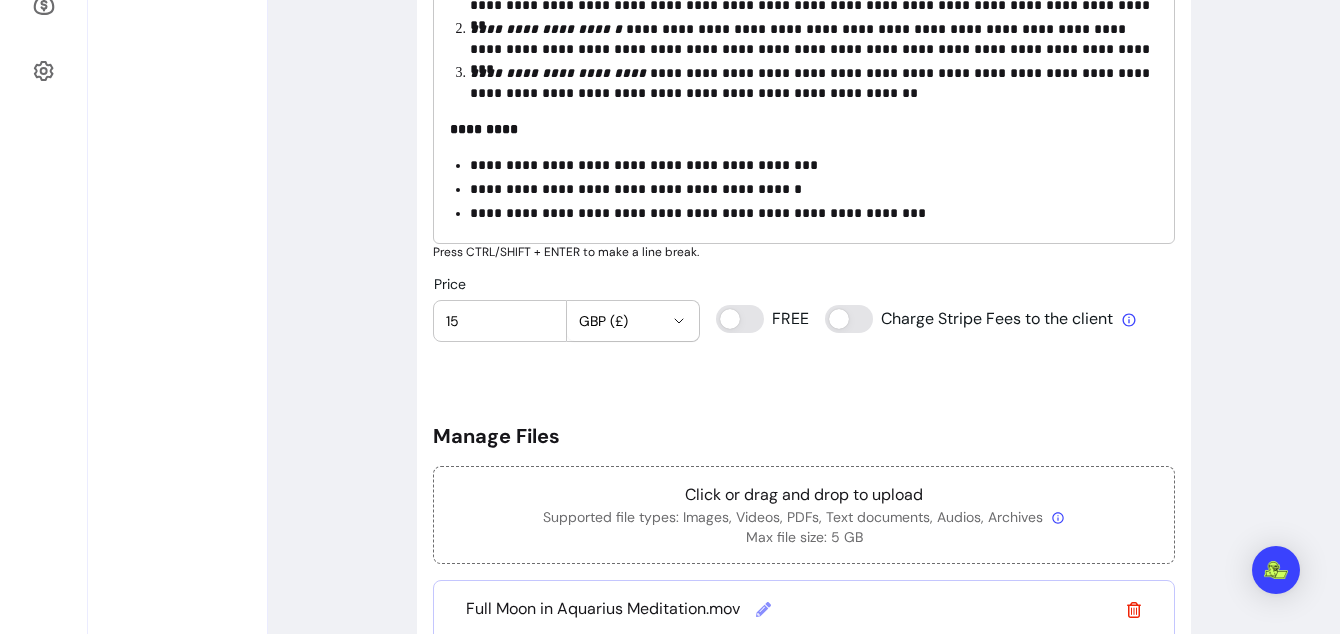 type on "15" 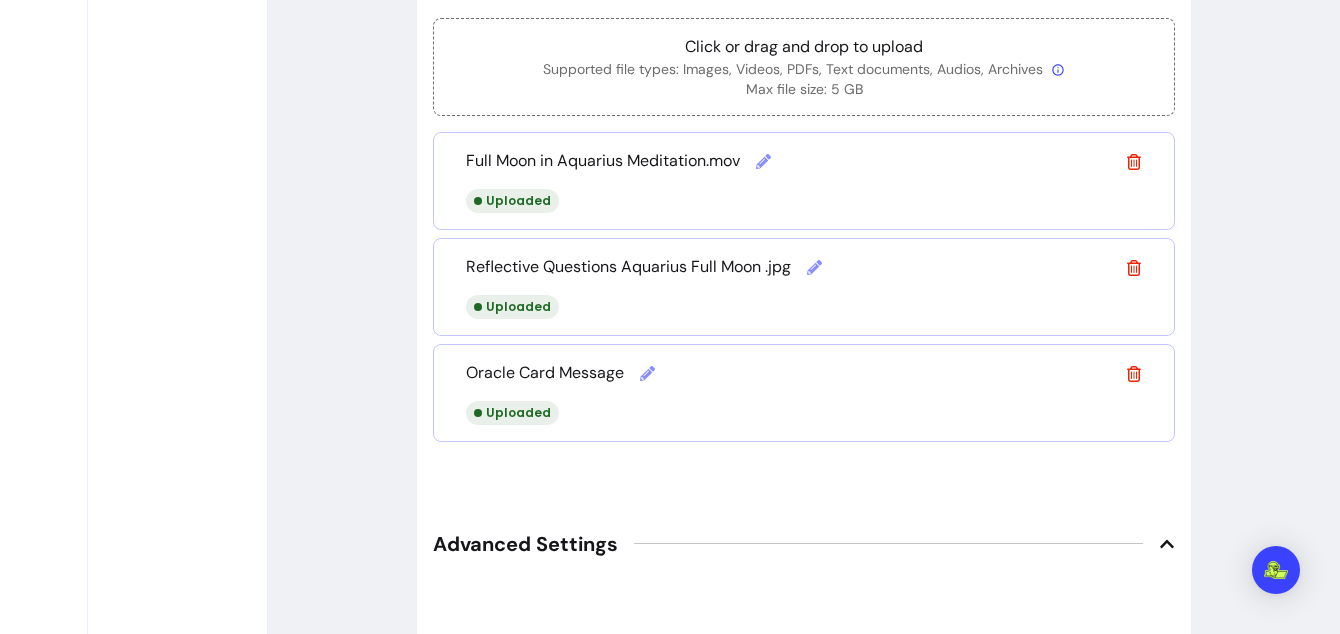 scroll, scrollTop: 1574, scrollLeft: 0, axis: vertical 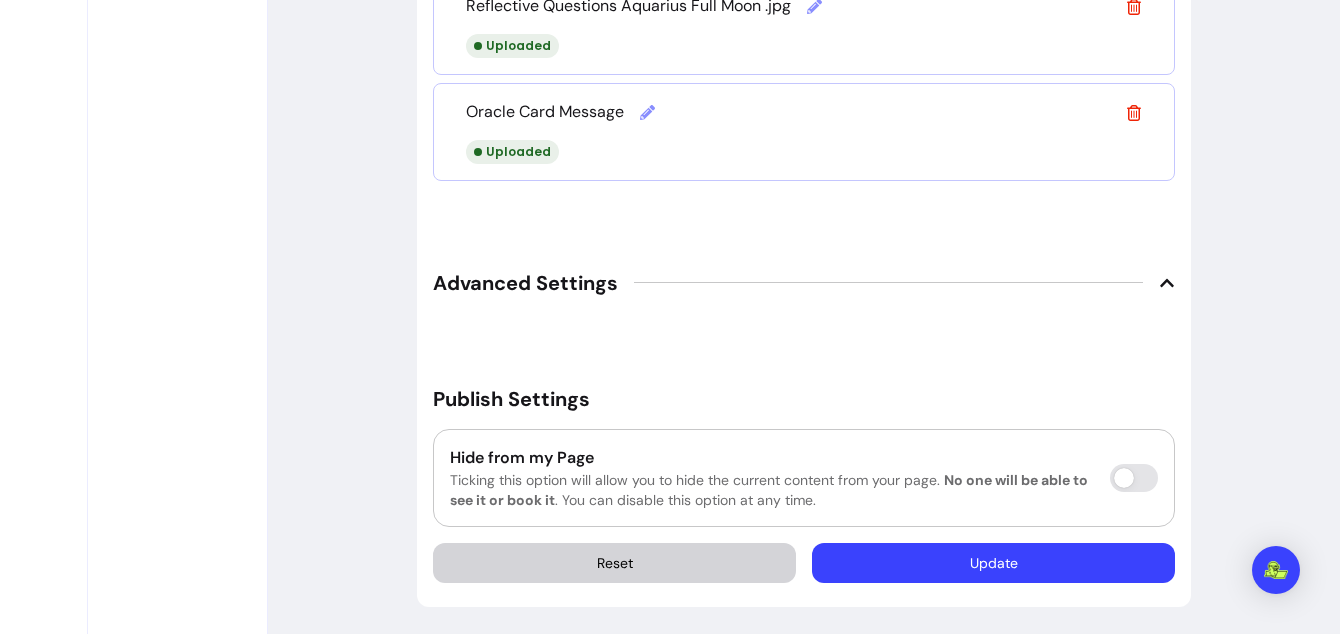click on "Update" at bounding box center [993, 563] 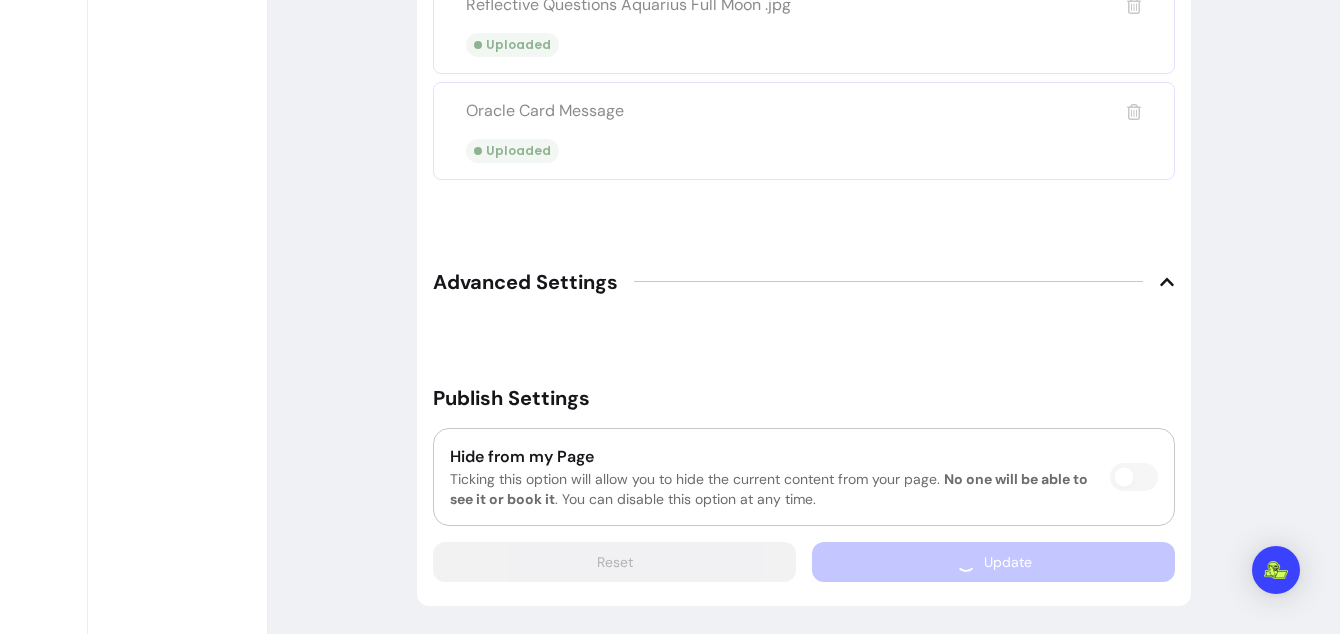 scroll, scrollTop: 1518, scrollLeft: 0, axis: vertical 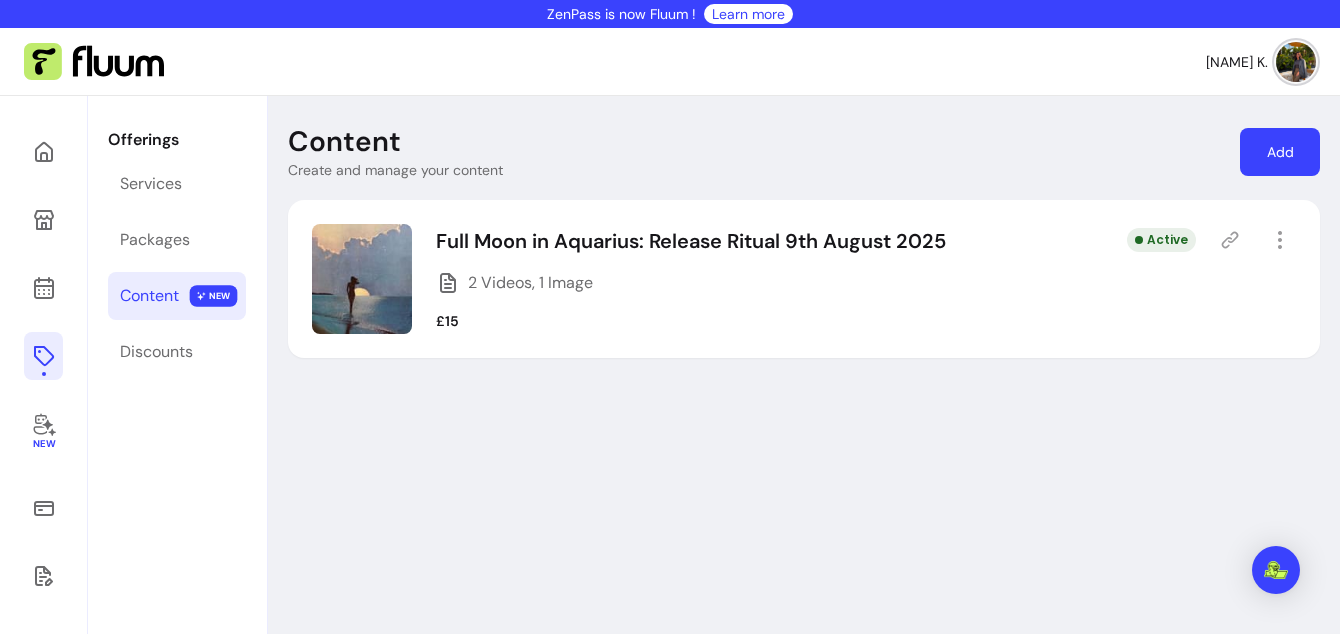 click at bounding box center (1296, 62) 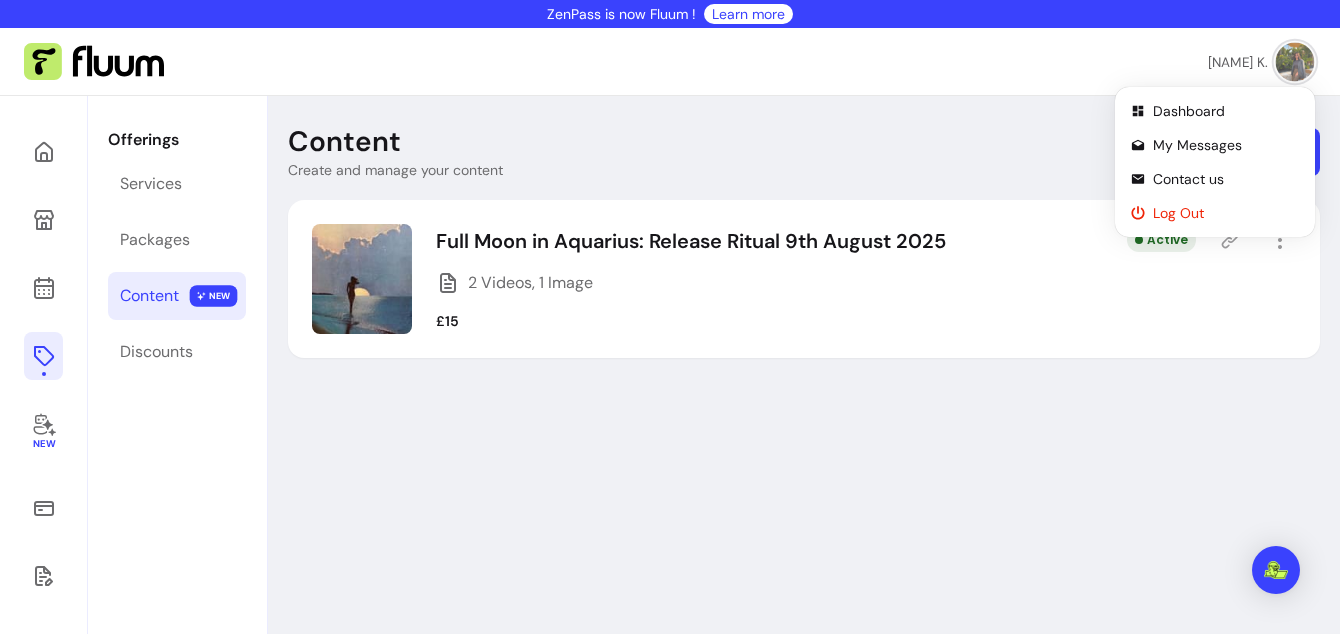 click on "Log Out" at bounding box center (1226, 213) 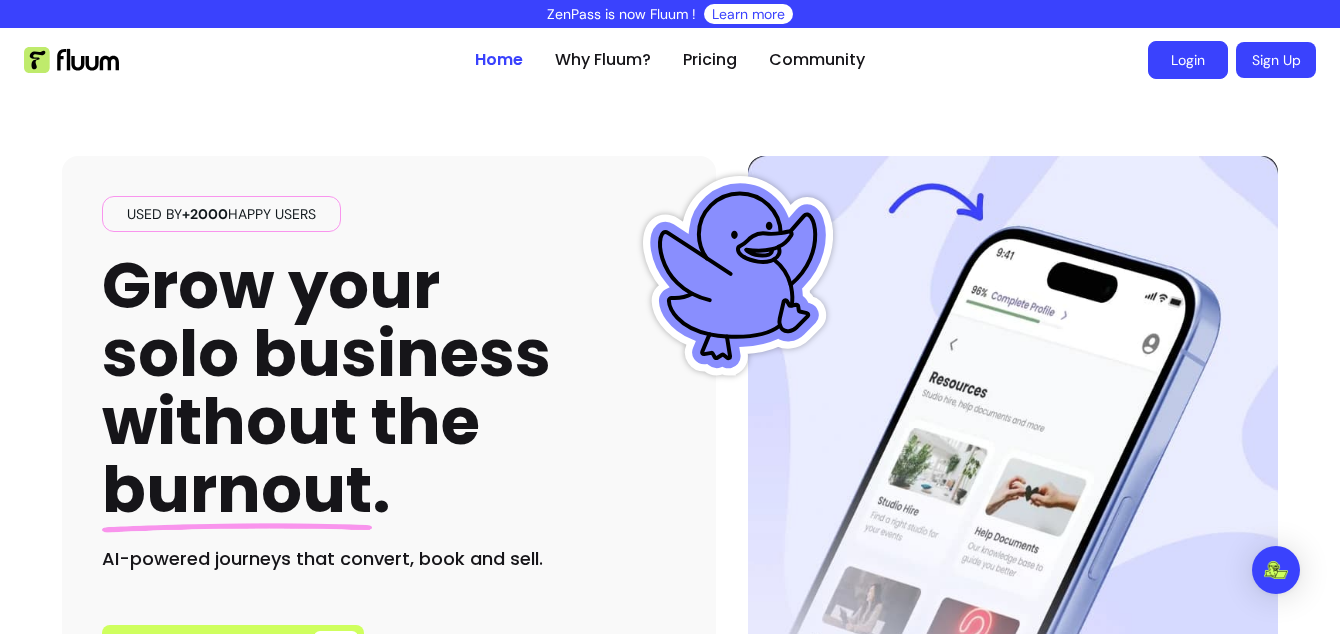 click on "Login" at bounding box center [1188, 60] 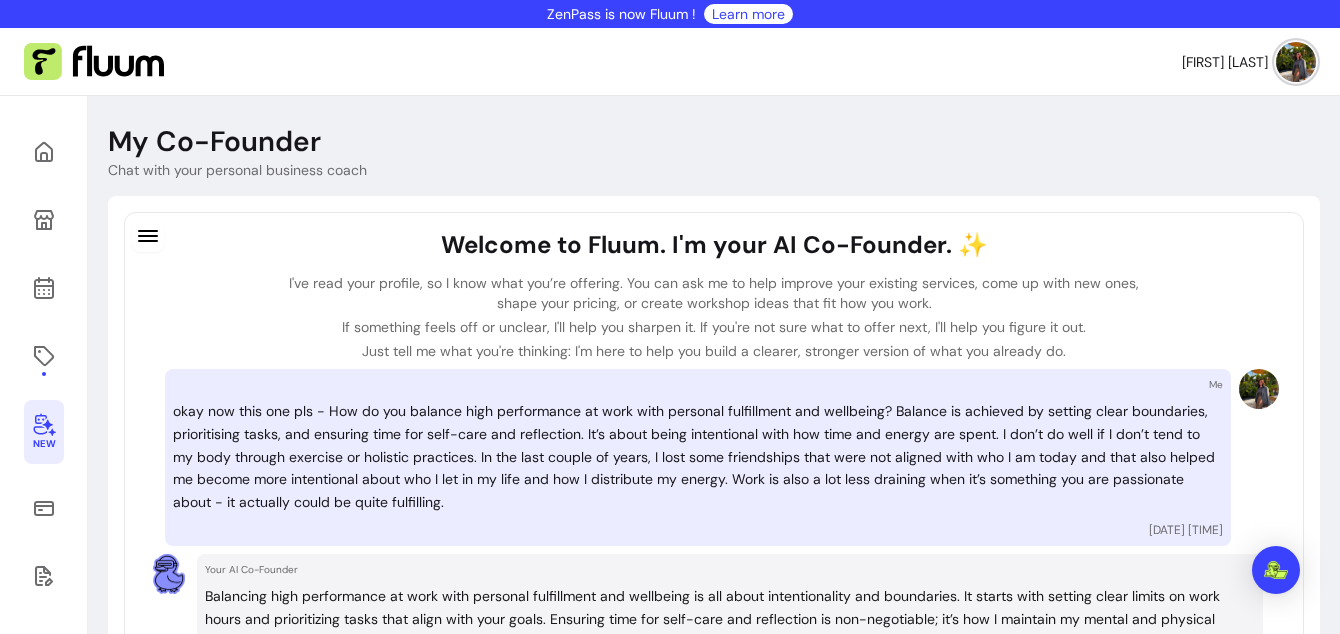 scroll, scrollTop: 0, scrollLeft: 0, axis: both 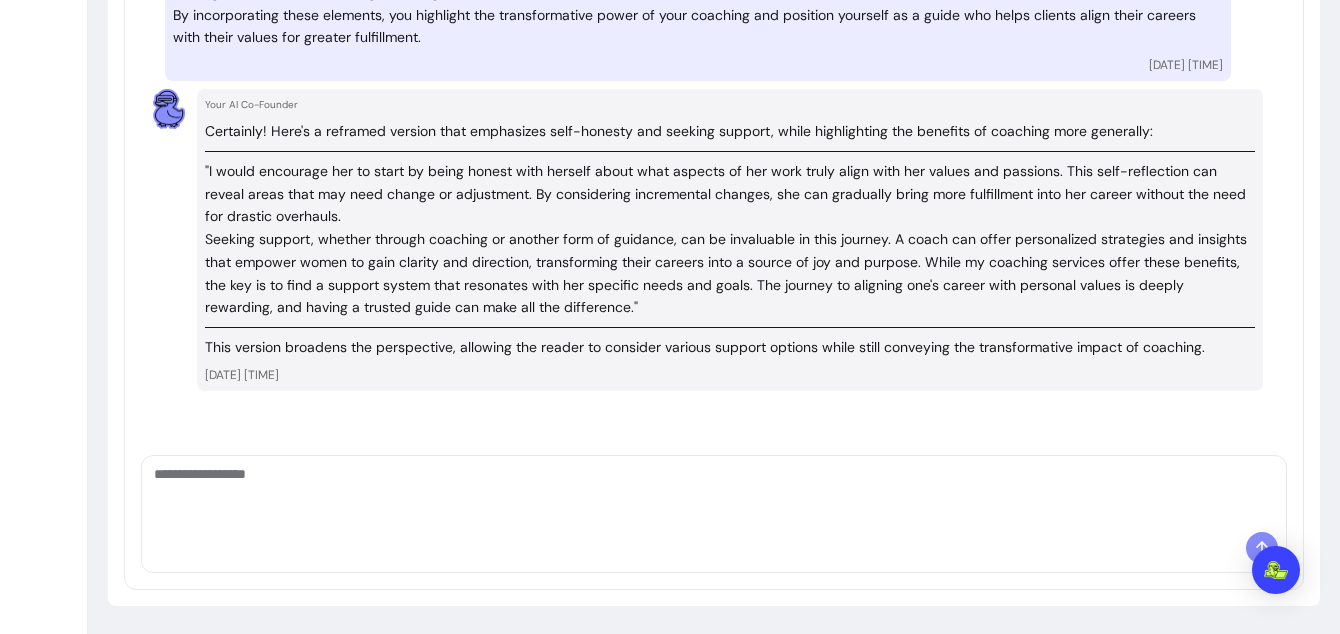 click at bounding box center (714, 494) 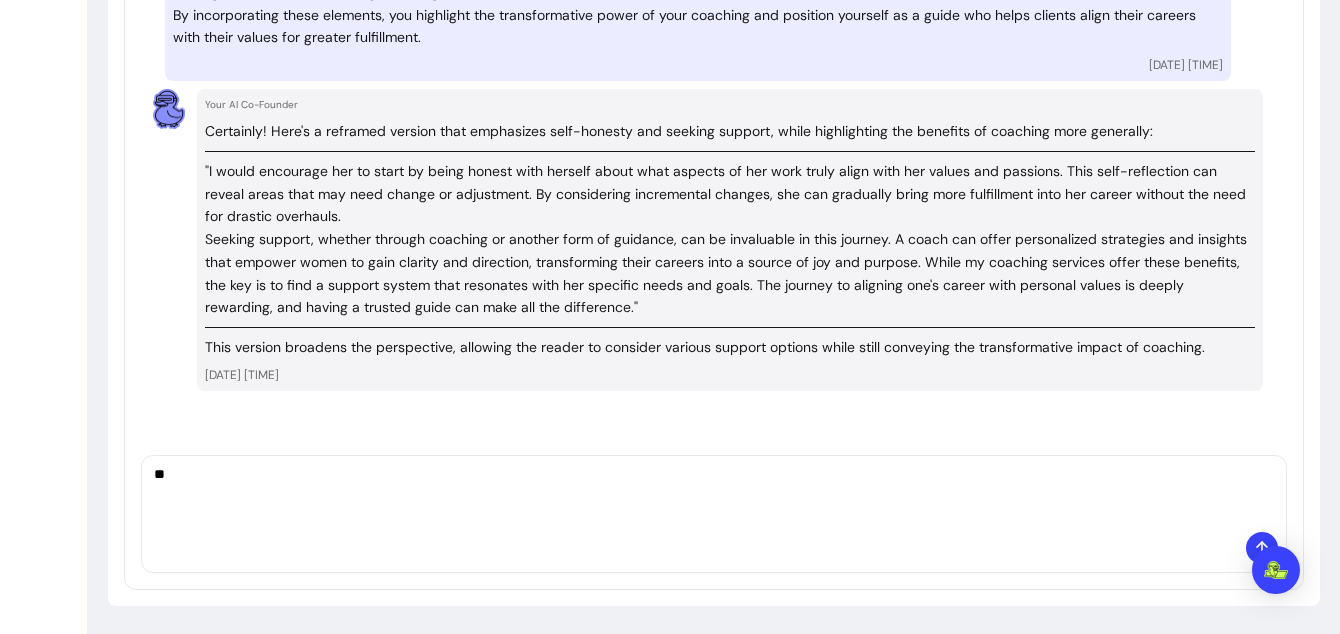 type on "*" 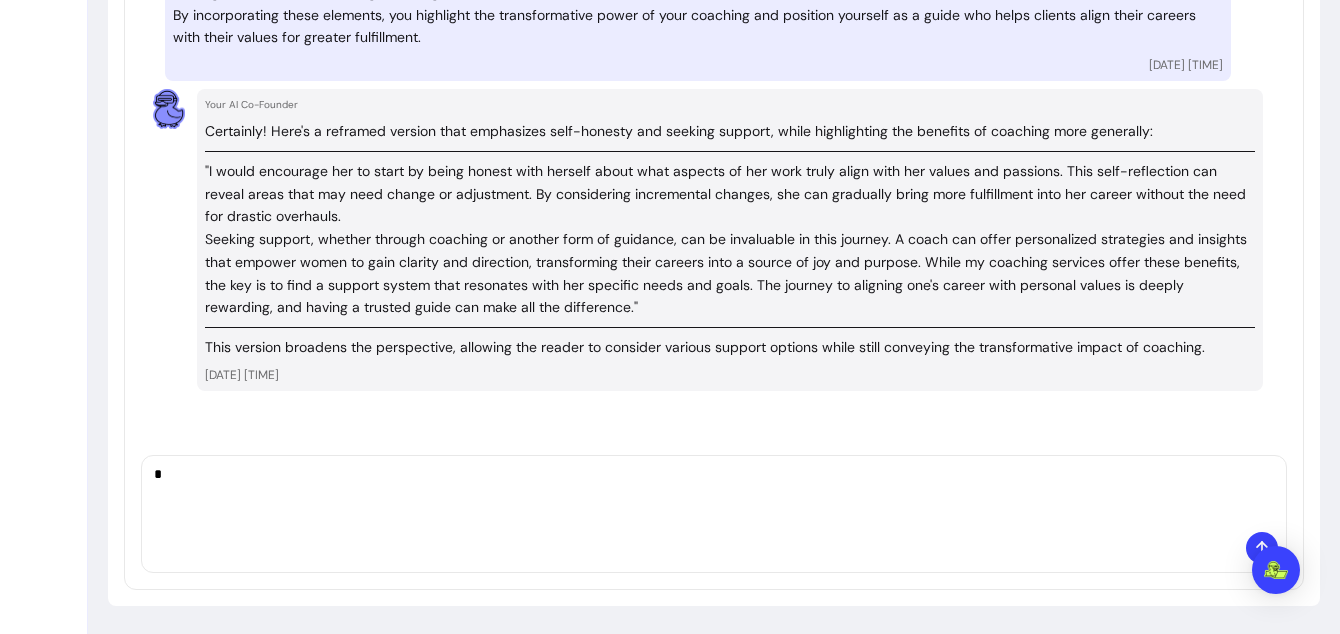 type 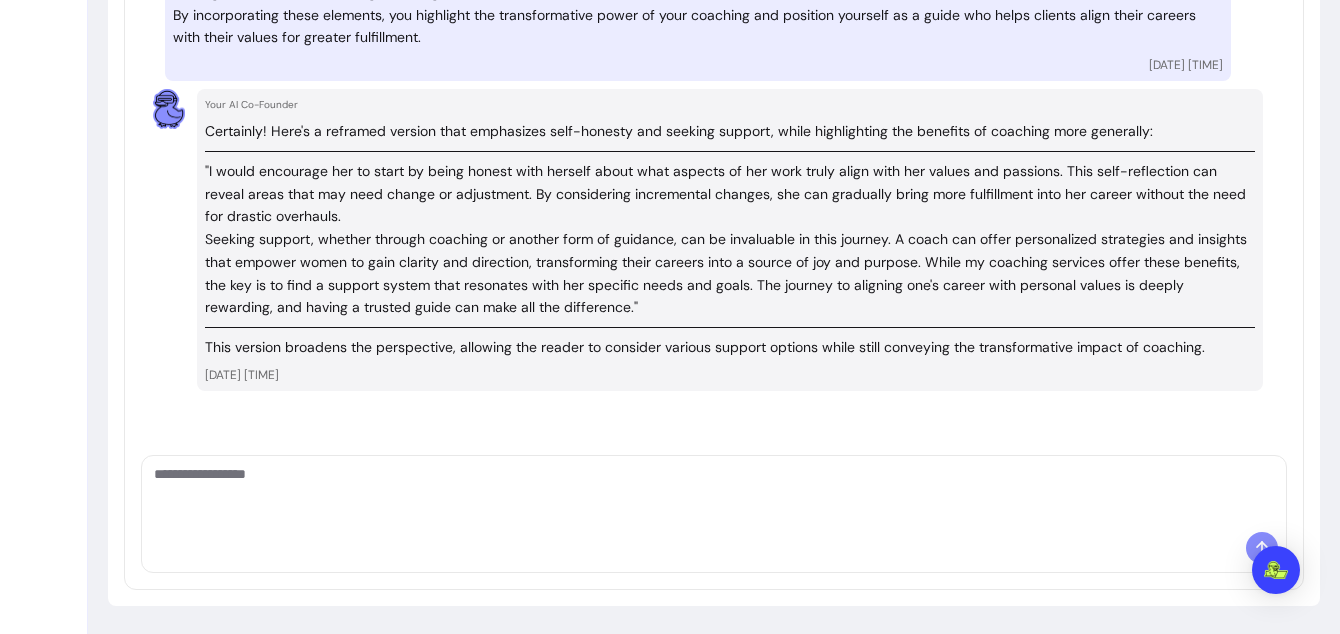 click on "Welcome to Fluum. I'm your AI Co-Founder. ✨ I've read your profile, so I know what you’re offering. You can ask me to help improve your existing services, come up with new ones, shape your pricing, or create workshop ideas that fit how you work. If something feels off or unclear, I'll help you sharpen it. If you're not sure what to offer next, I'll help you figure it out. Just tell me what you're thinking: I'm here to help you build a clearer, stronger version of what you already do. Me 08/08/2025 00:06 Your AI Co-Founder Balancing high performance at work with personal fulfillment and wellbeing is all about intentionality and boundaries. It starts with setting clear limits on work hours and prioritizing tasks that align with your goals. Ensuring time for self-care and reflection is non-negotiable; it’s how I maintain my mental and physical health. For me, regular exercise and holistic practices are vital—if I neglect these, everything else suffers.
08/08/2025 00:06 Me 08/08/2025 00:07
Me
Me" at bounding box center [714, -1934] 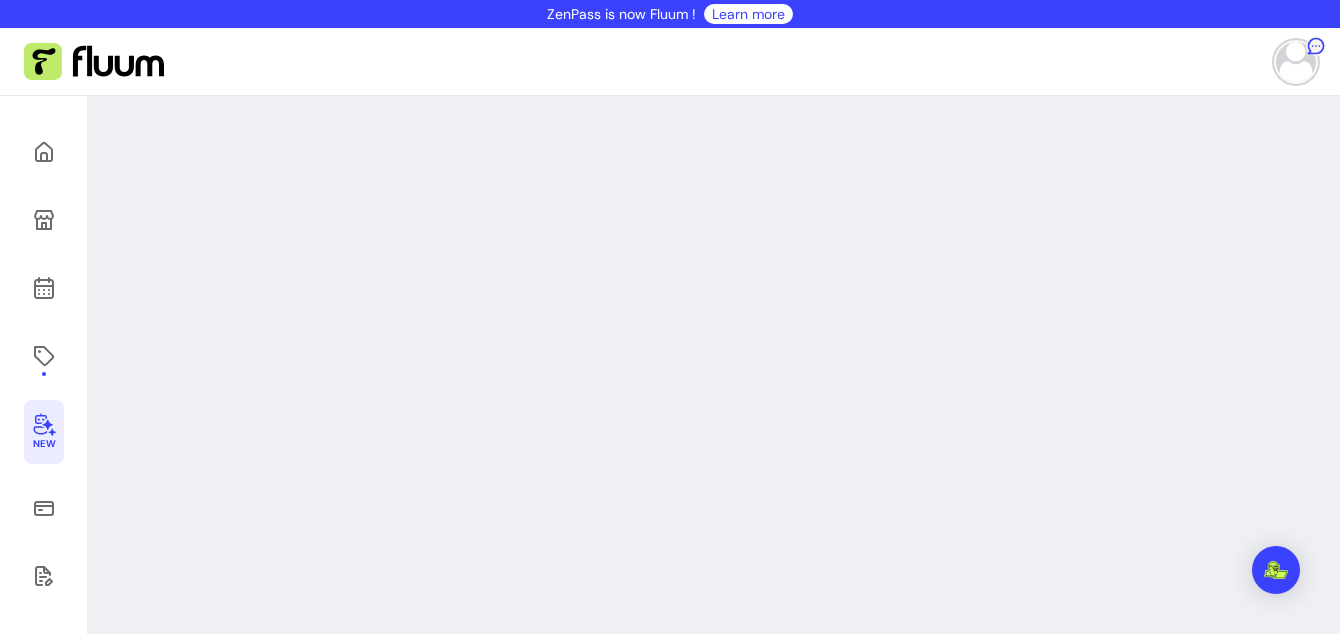scroll, scrollTop: 0, scrollLeft: 0, axis: both 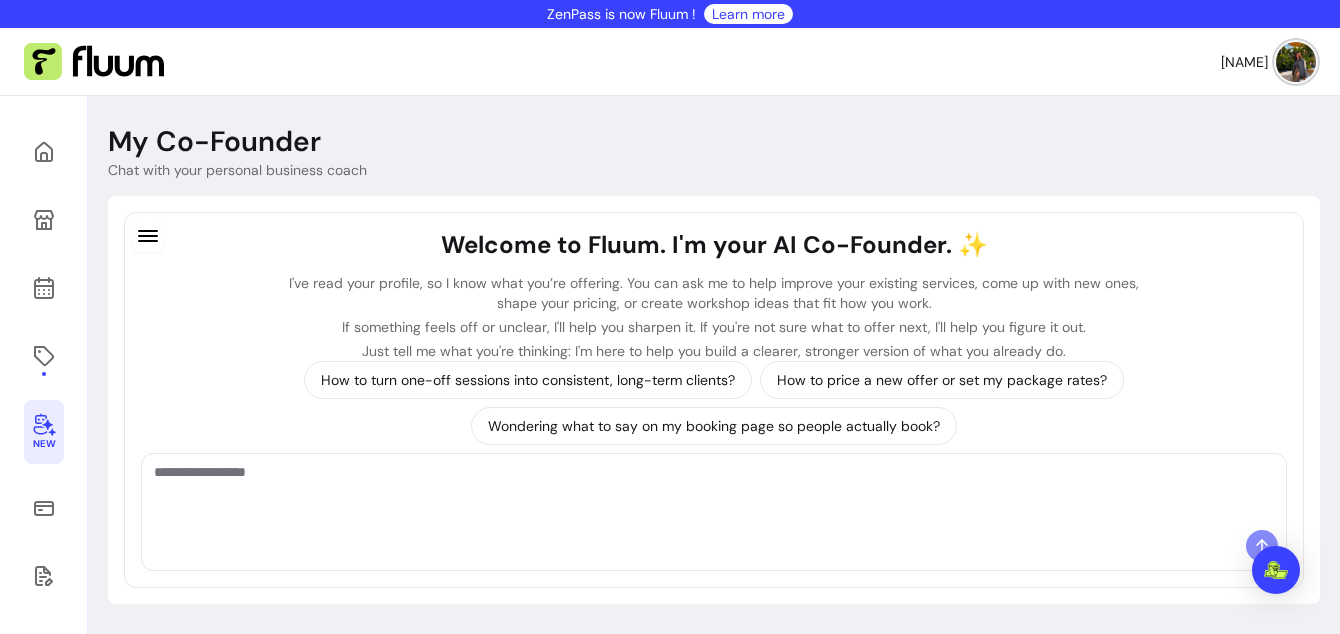 click at bounding box center (714, 492) 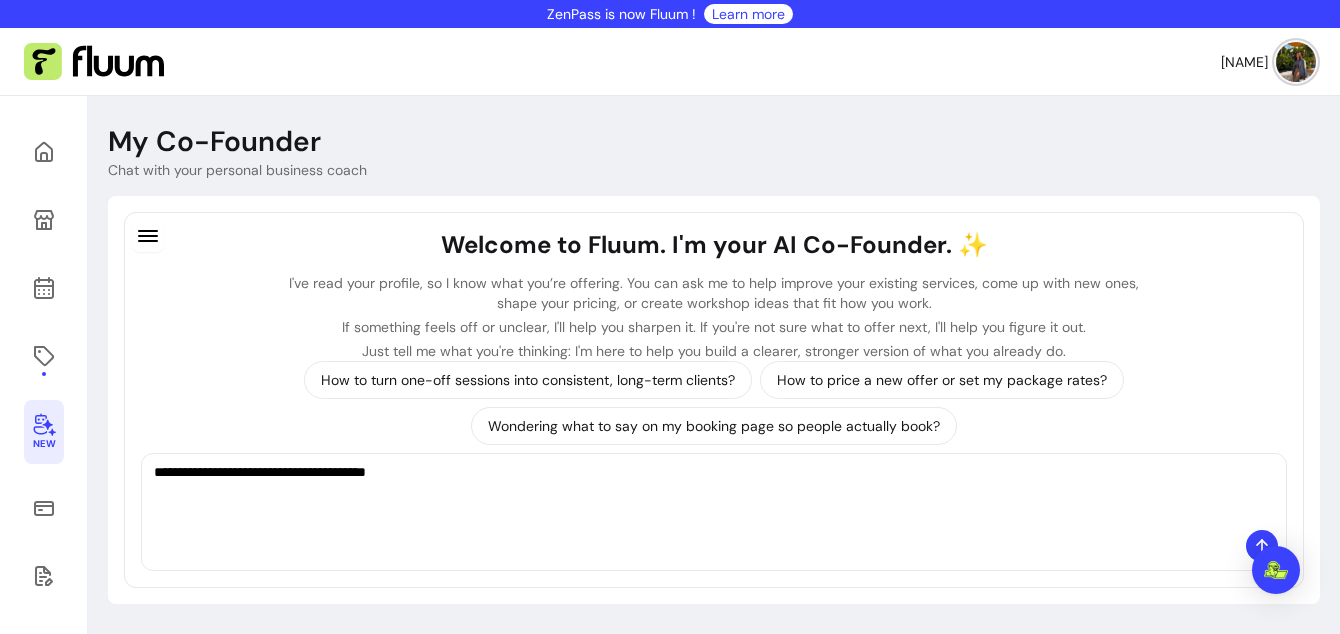 paste on "**********" 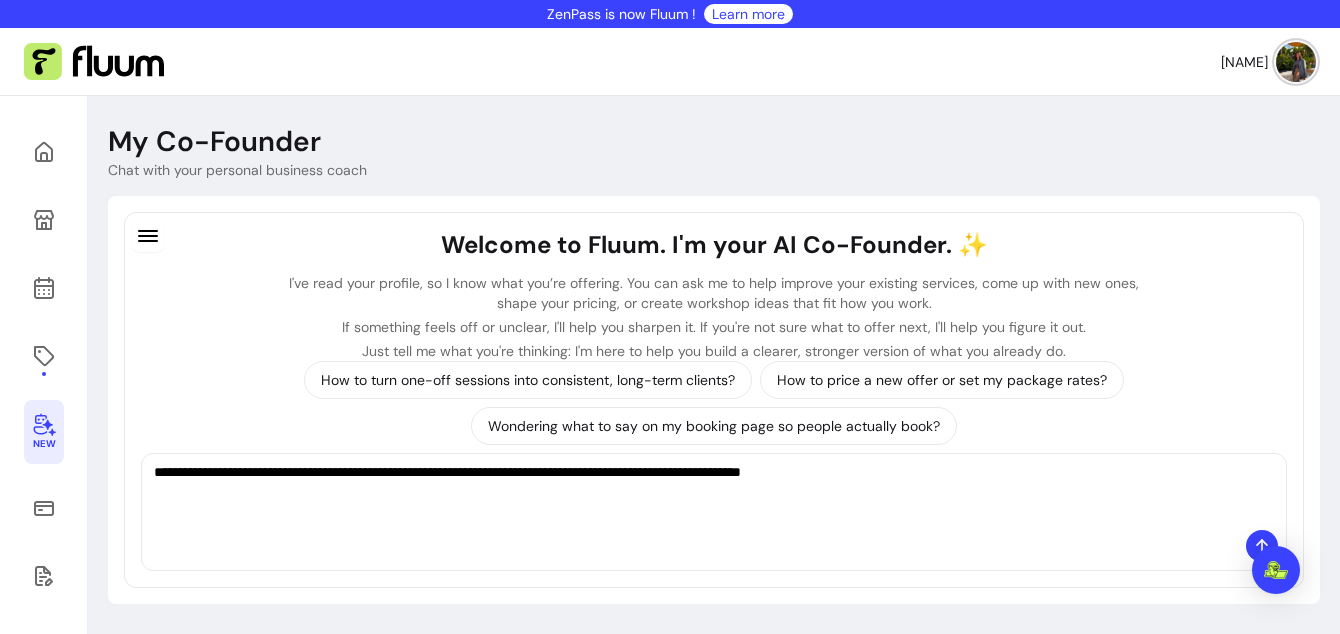 click on "**********" at bounding box center (714, 492) 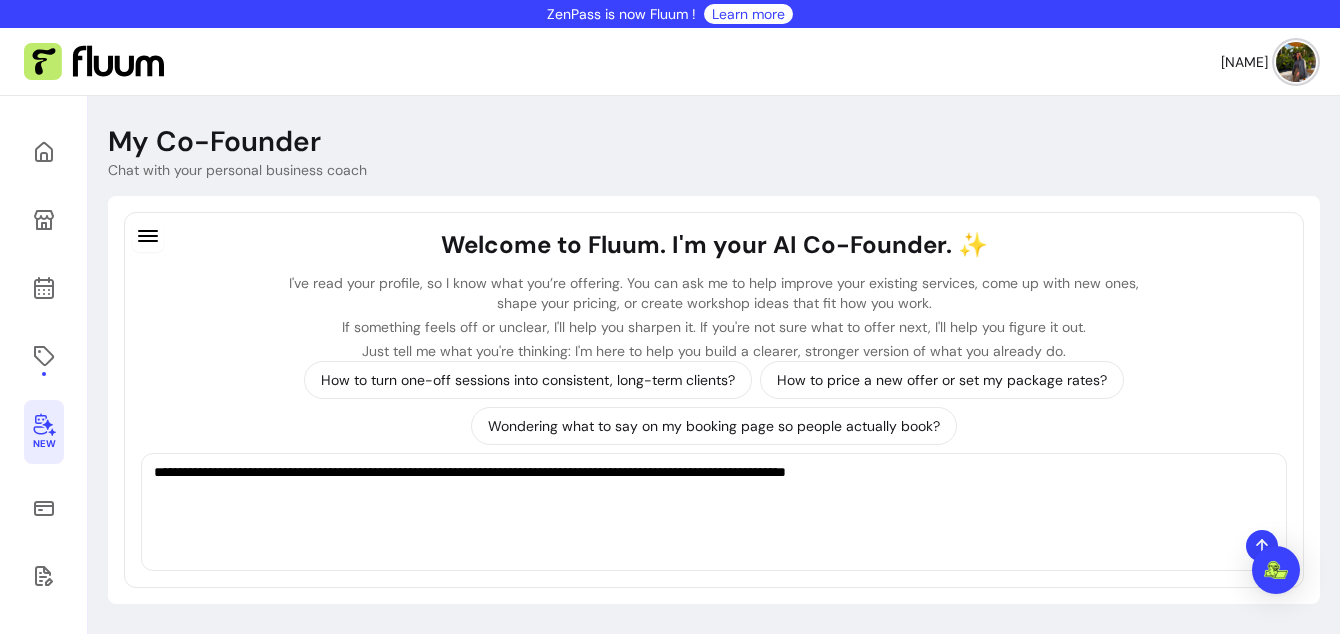 click on "**********" at bounding box center [714, 492] 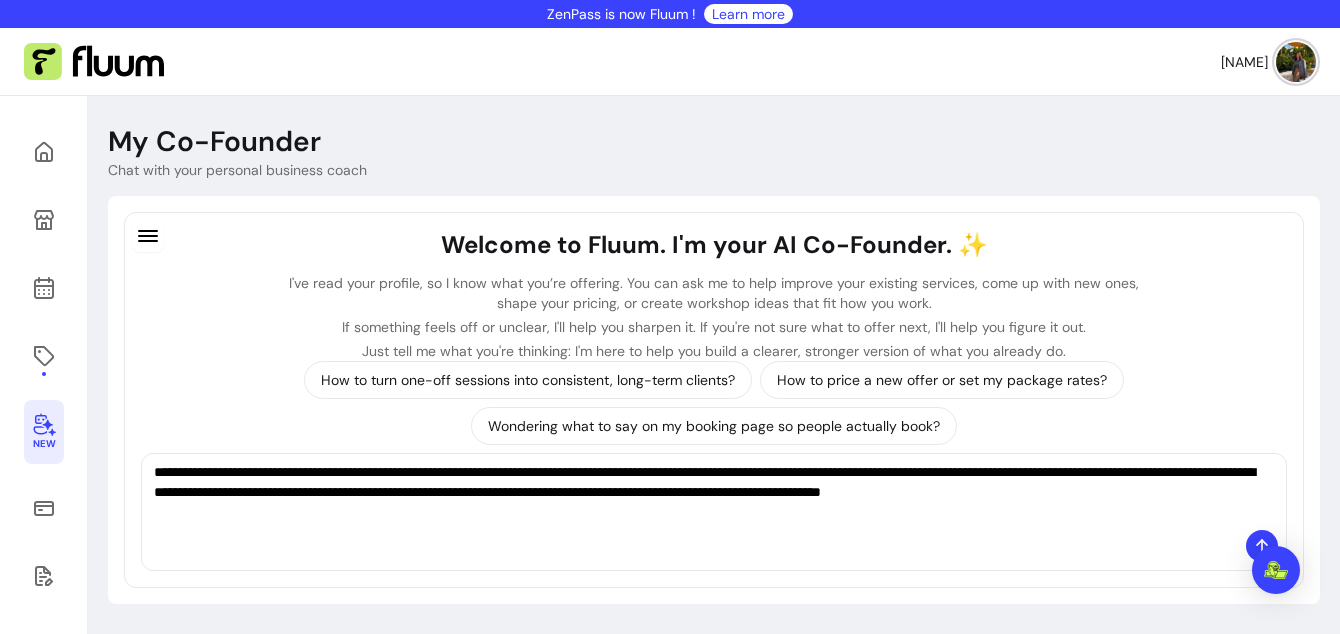 drag, startPoint x: 1077, startPoint y: 497, endPoint x: 1056, endPoint y: 494, distance: 21.213203 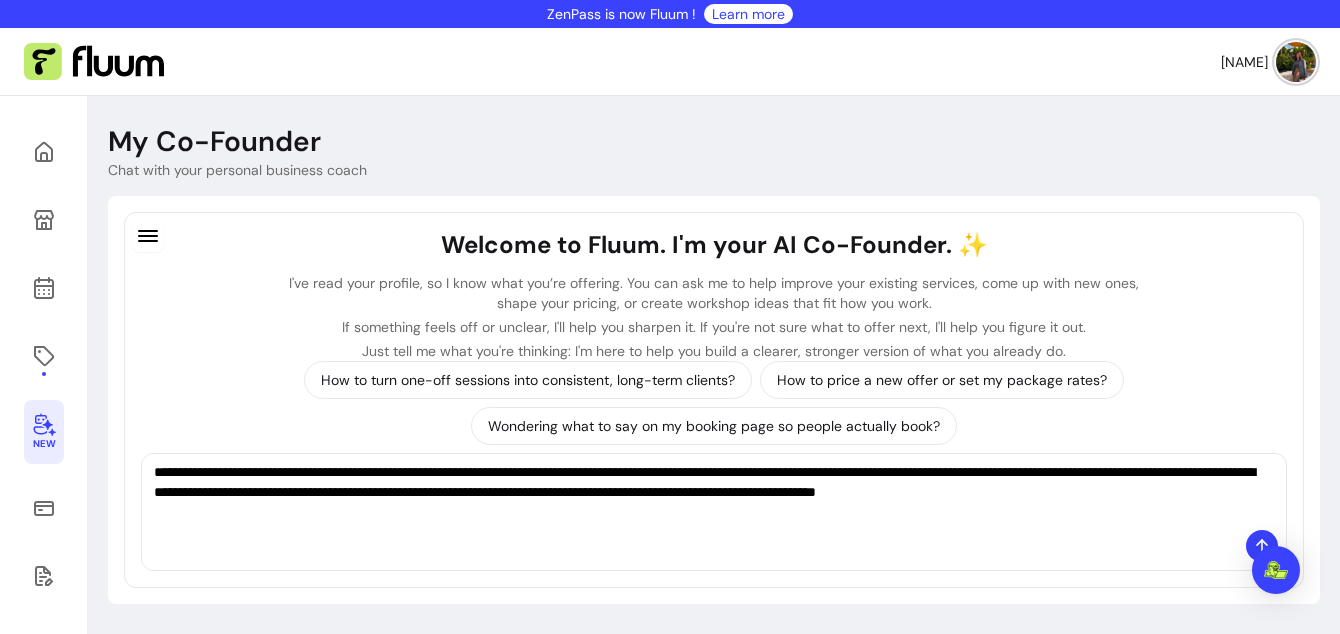 drag, startPoint x: 1071, startPoint y: 496, endPoint x: 1053, endPoint y: 493, distance: 18.248287 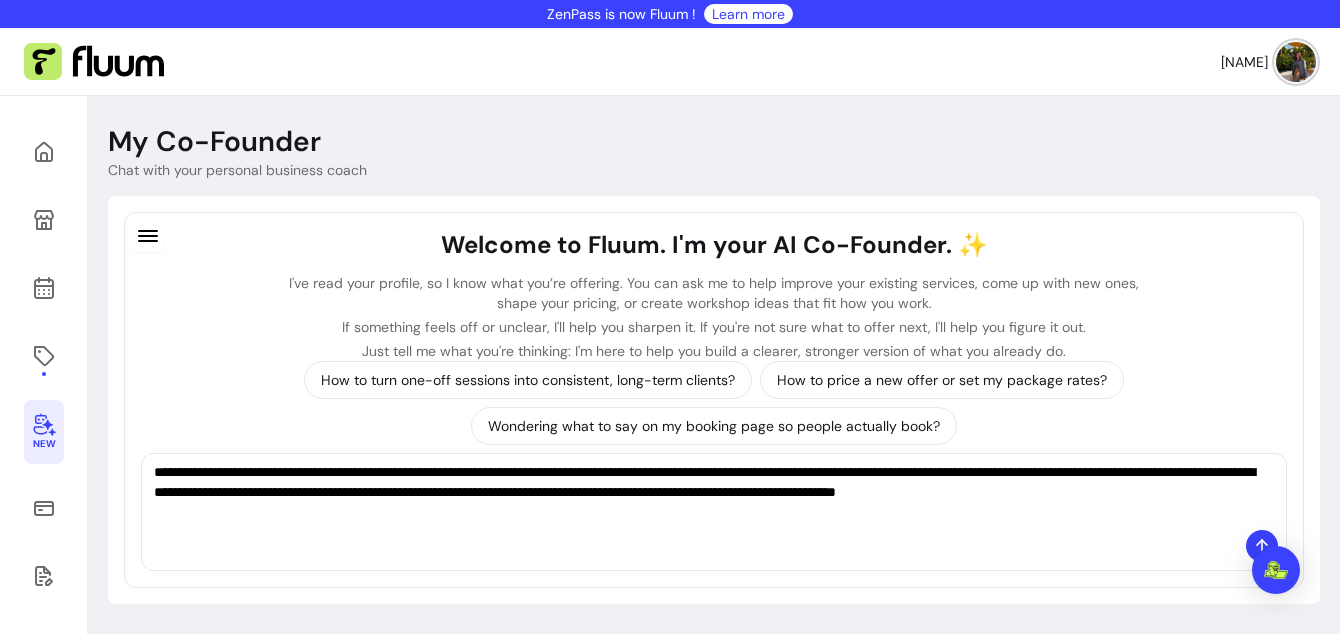 click on "**********" at bounding box center (714, 492) 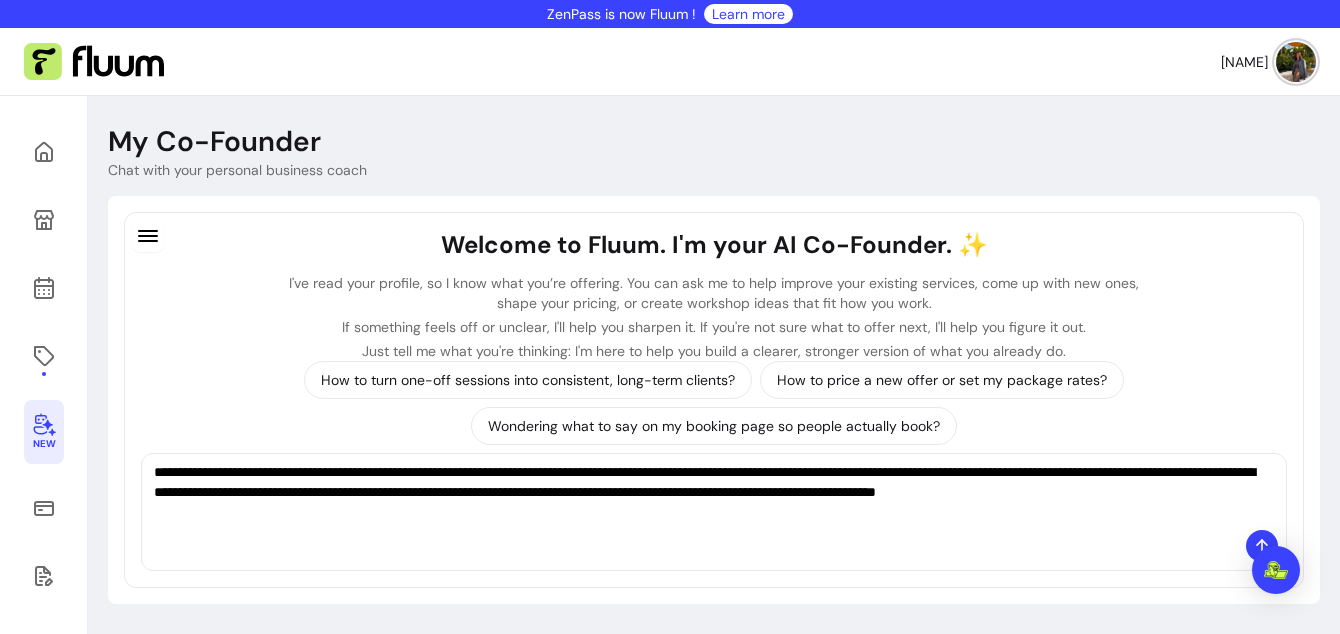 click on "**********" at bounding box center (714, 492) 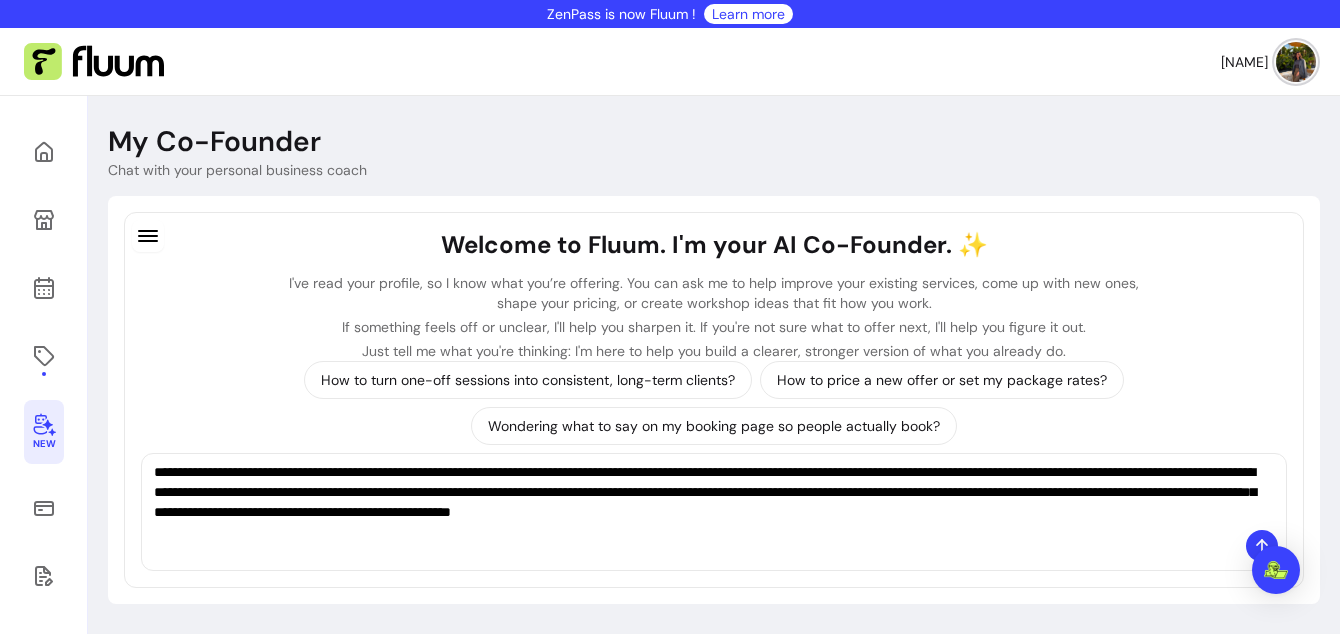 type on "**********" 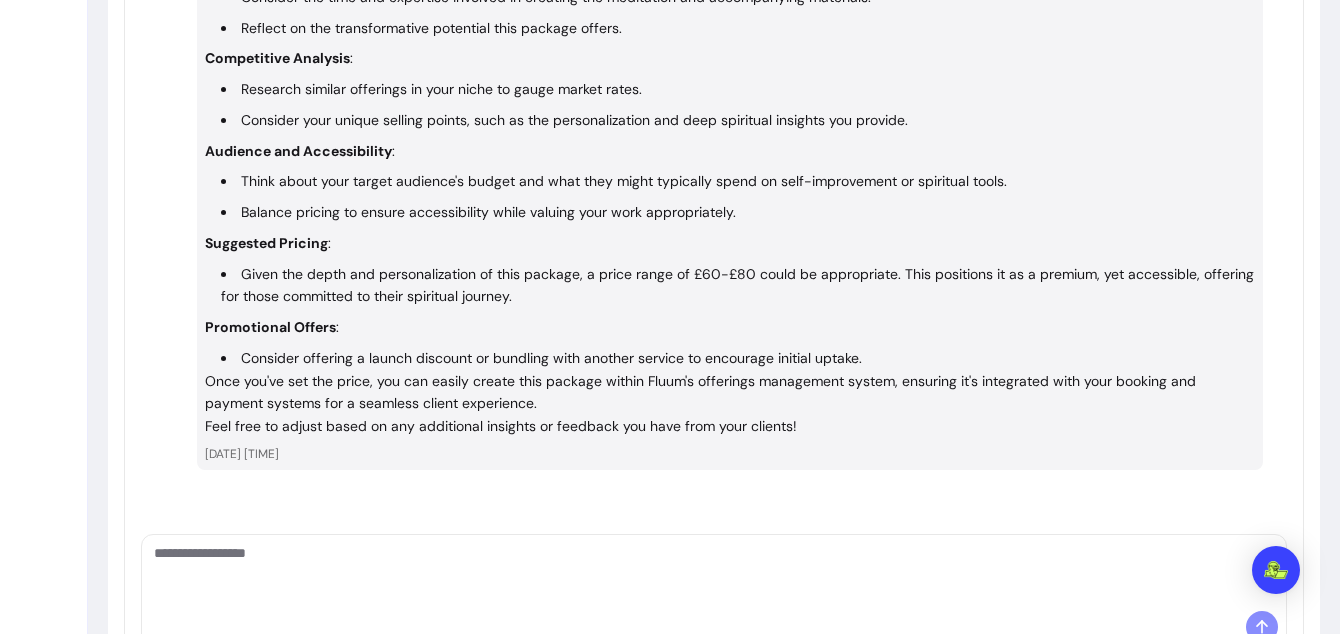 scroll, scrollTop: 1109, scrollLeft: 0, axis: vertical 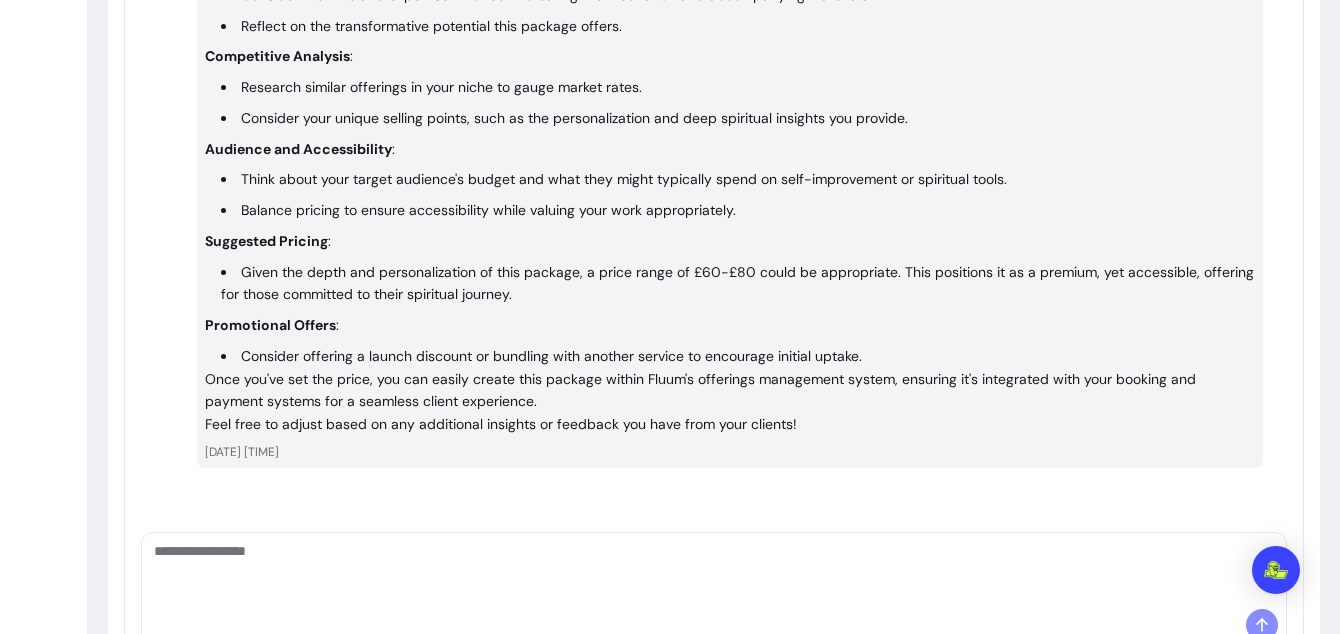 click at bounding box center (714, 571) 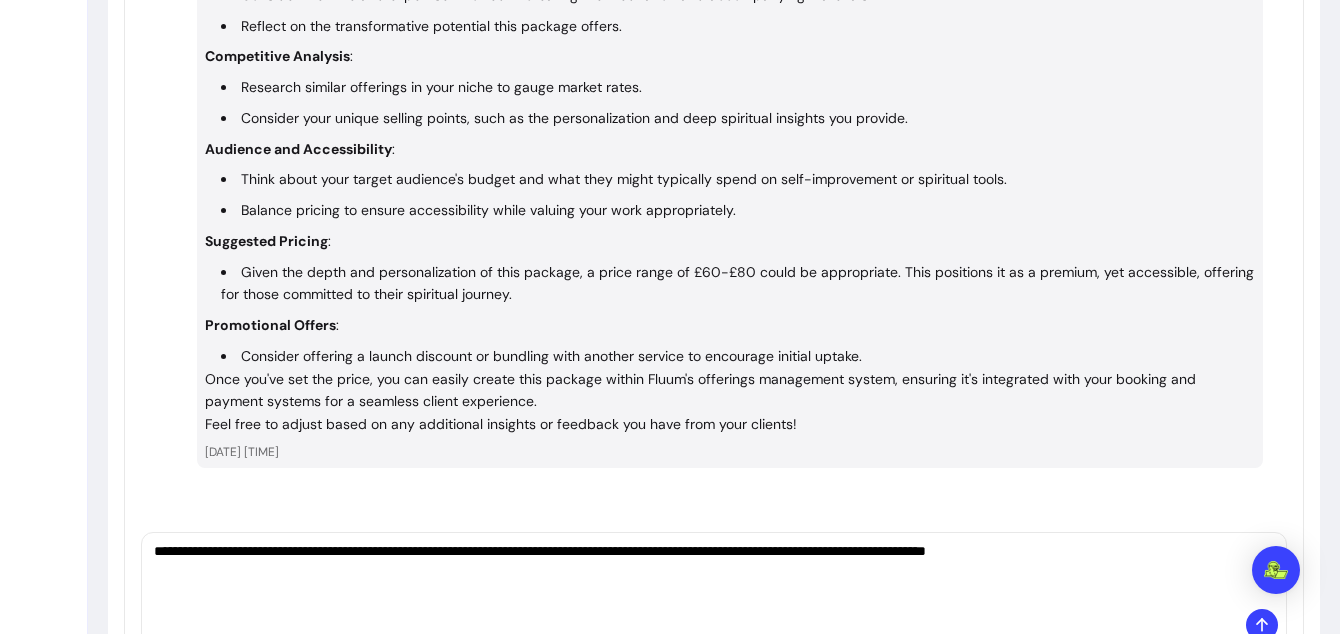 type on "**********" 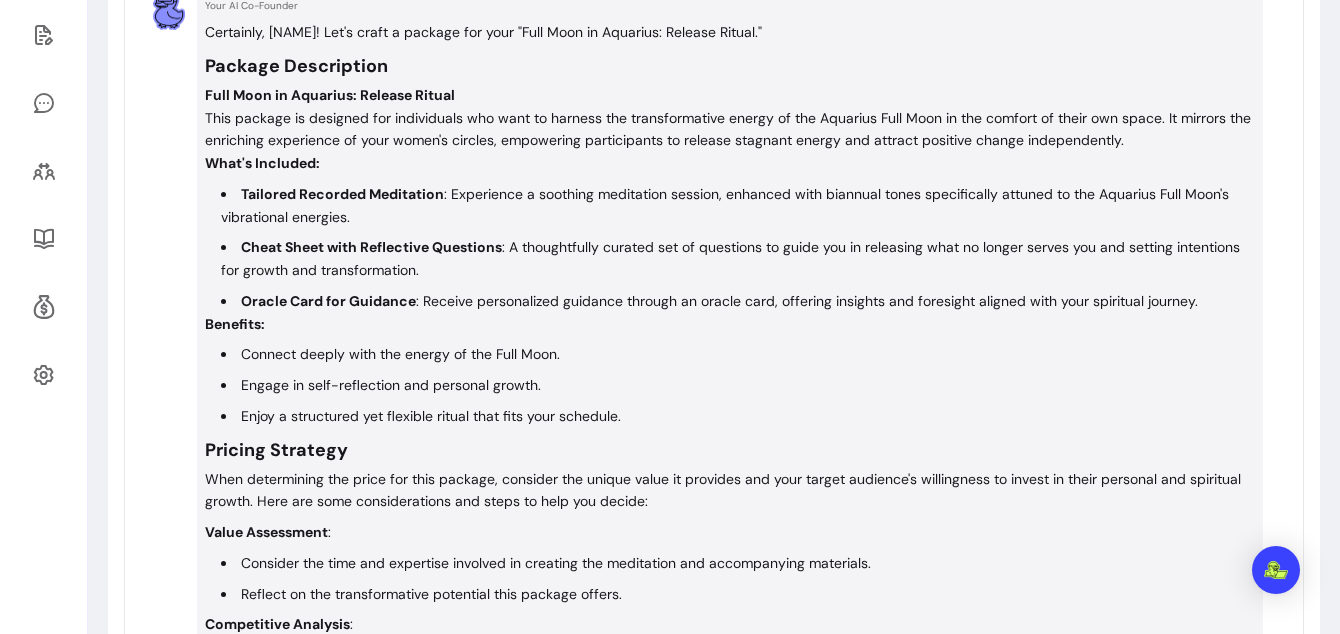 scroll, scrollTop: 523, scrollLeft: 0, axis: vertical 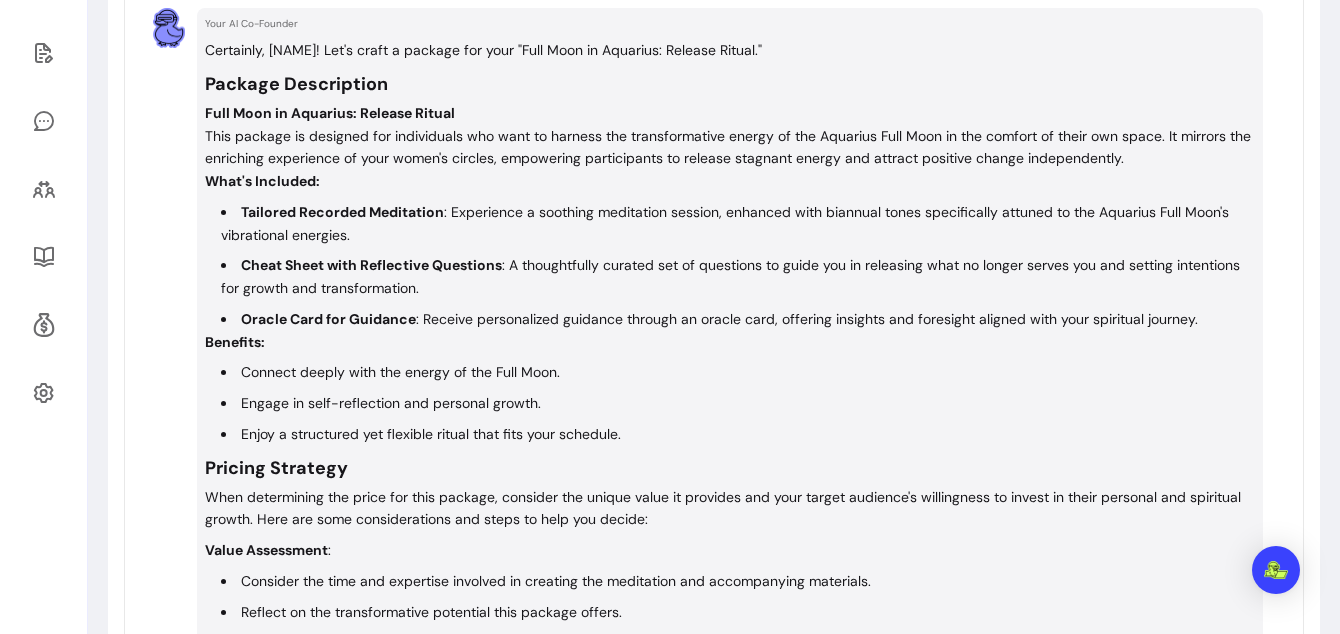 click on "Certainly, [NAME]! Let's craft a package for your "Full Moon in Aquarius: Release Ritual."
Package Description
Full Moon in Aquarius: Release Ritual
This package is designed for individuals who want to harness the transformative energy of the Aquarius Full Moon in the comfort of their own space. It mirrors the enriching experience of your women's circles, empowering participants to release stagnant energy and attract positive change independently.
What's Included:
Tailored Recorded Meditation : Experience a soothing meditation session, enhanced with biannual tones specifically attuned to the Aquarius Full Moon's vibrational energies.
Cheat Sheet with Reflective Questions : A thoughtfully curated set of questions to guide you in releasing what no longer serves you and setting intentions for growth and transformation.
Oracle Card for Guidance : Receive personalized guidance through an oracle card, offering insights and foresight aligned with your spiritual journey.
Benefits:" at bounding box center (730, 530) 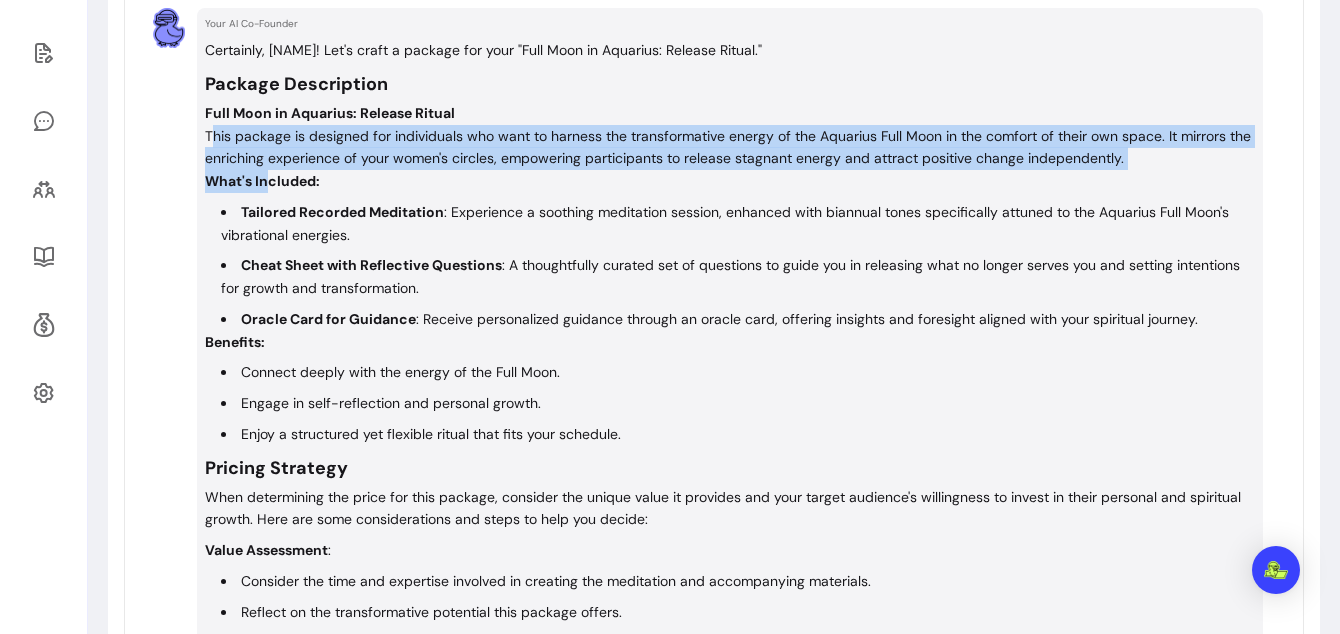 drag, startPoint x: 209, startPoint y: 129, endPoint x: 270, endPoint y: 190, distance: 86.26703 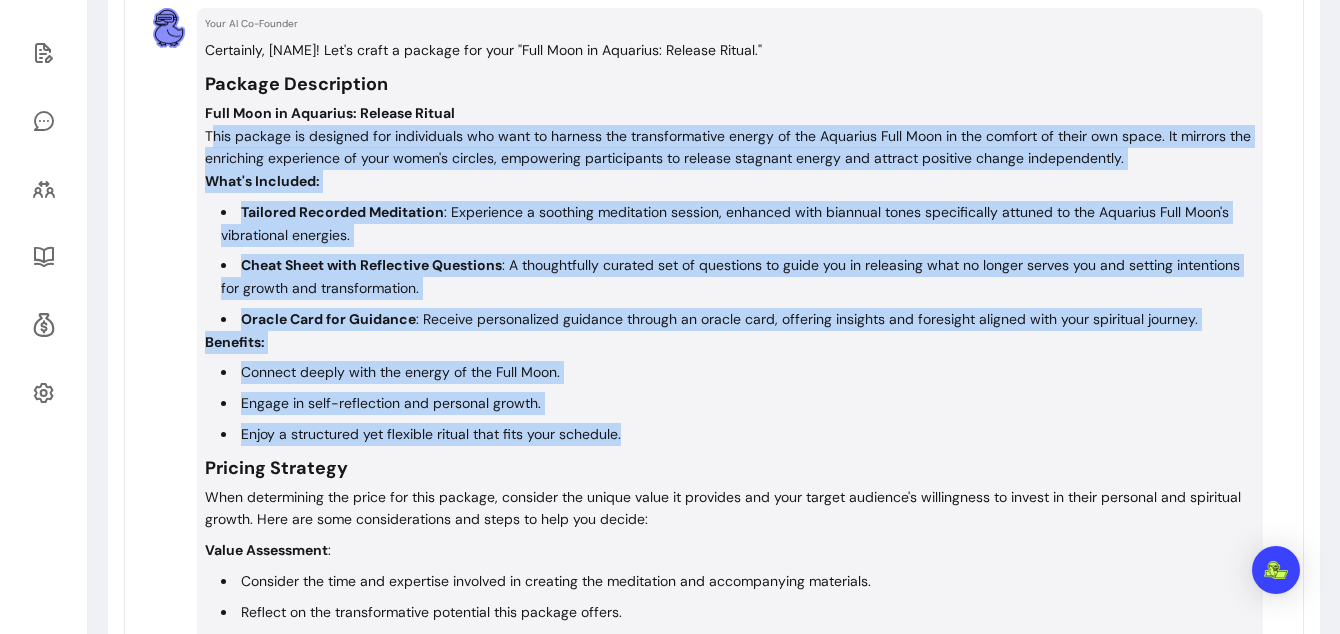drag, startPoint x: 209, startPoint y: 132, endPoint x: 637, endPoint y: 442, distance: 528.47327 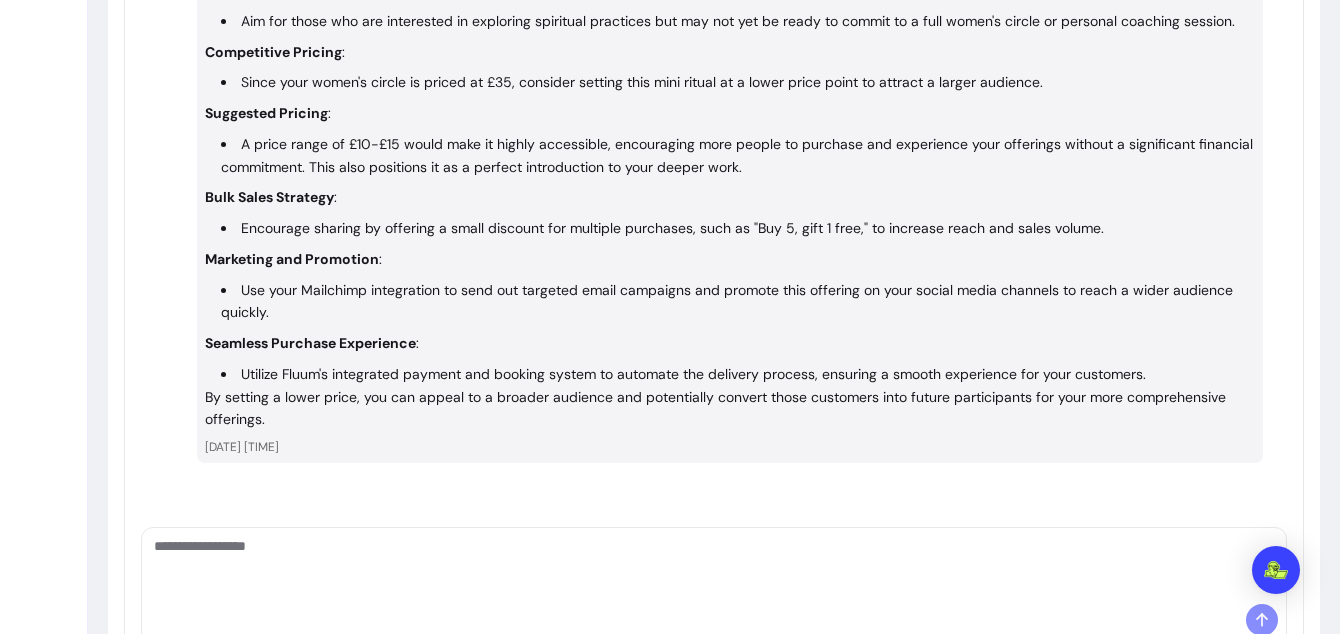 scroll, scrollTop: 1892, scrollLeft: 0, axis: vertical 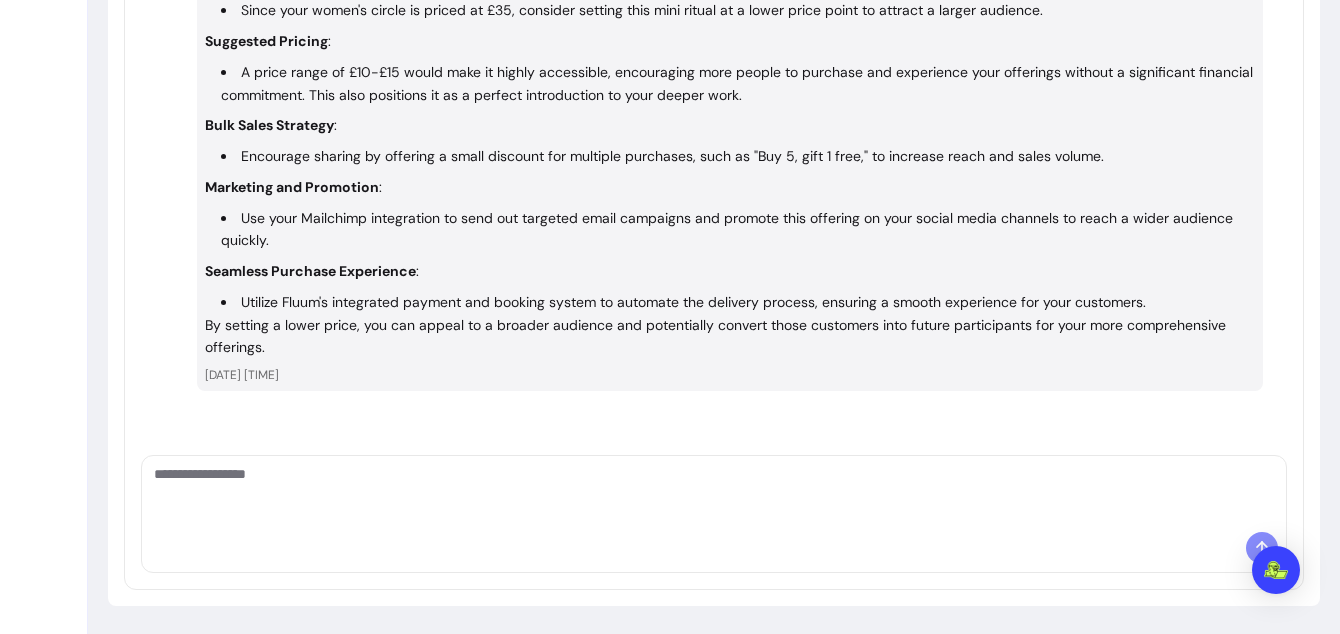 click at bounding box center [714, 494] 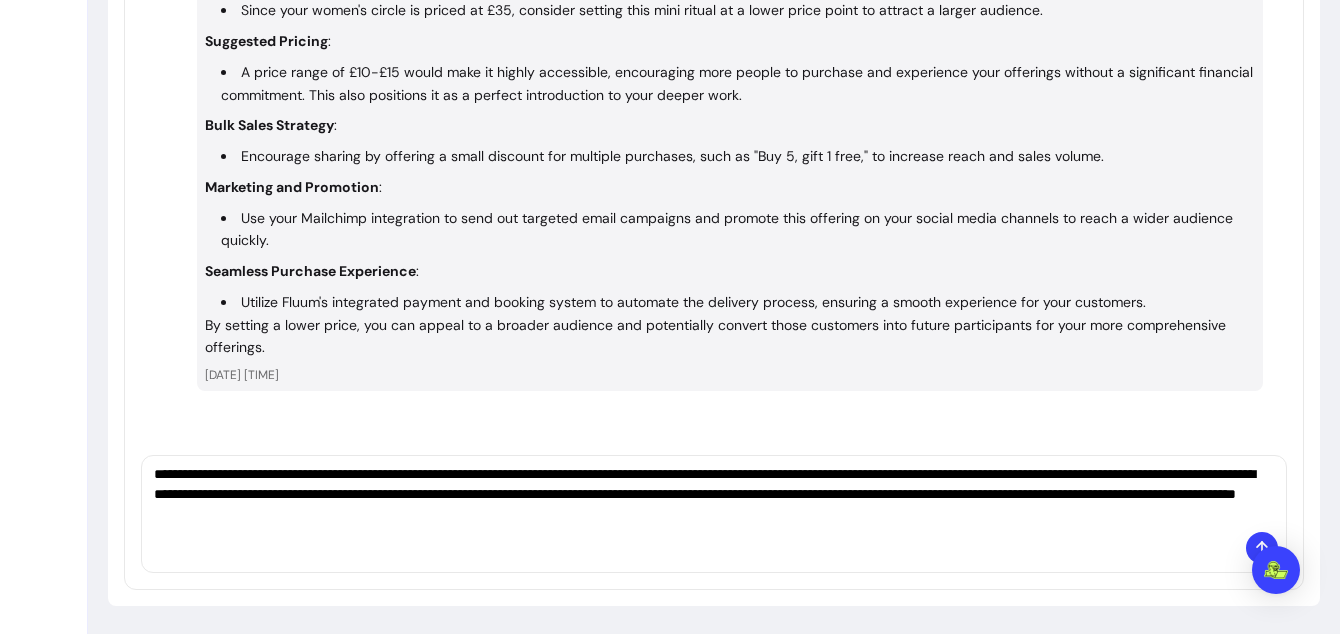 type on "**********" 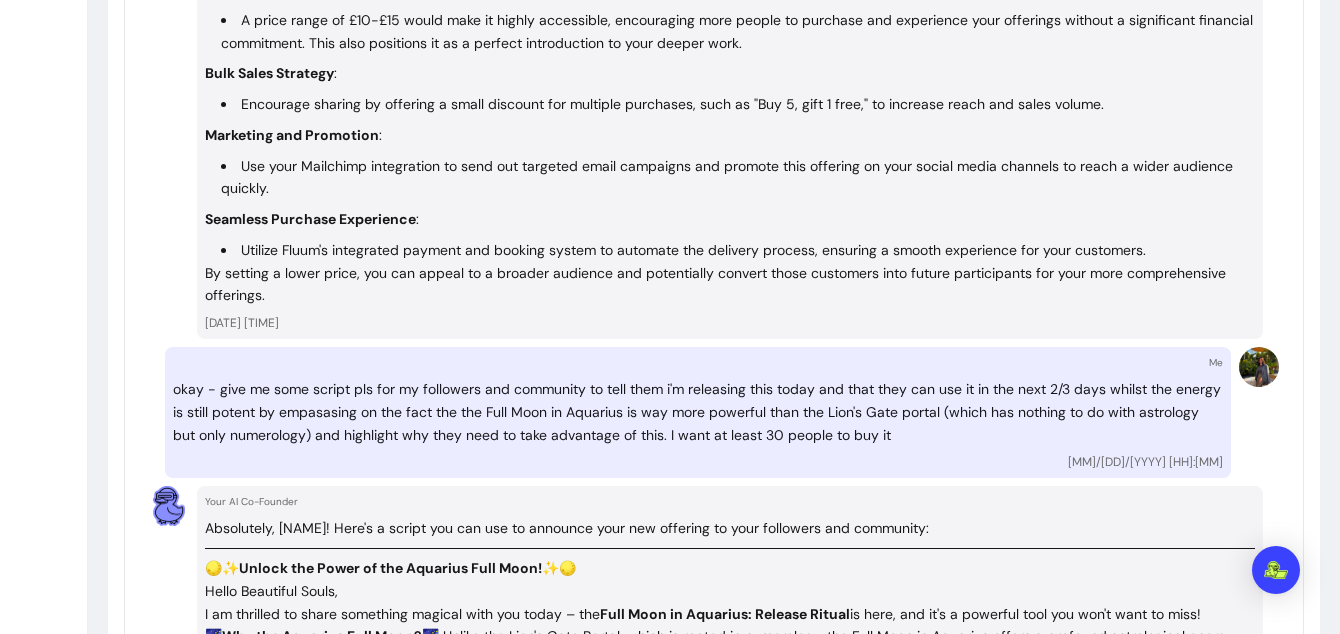 scroll, scrollTop: 1962, scrollLeft: 0, axis: vertical 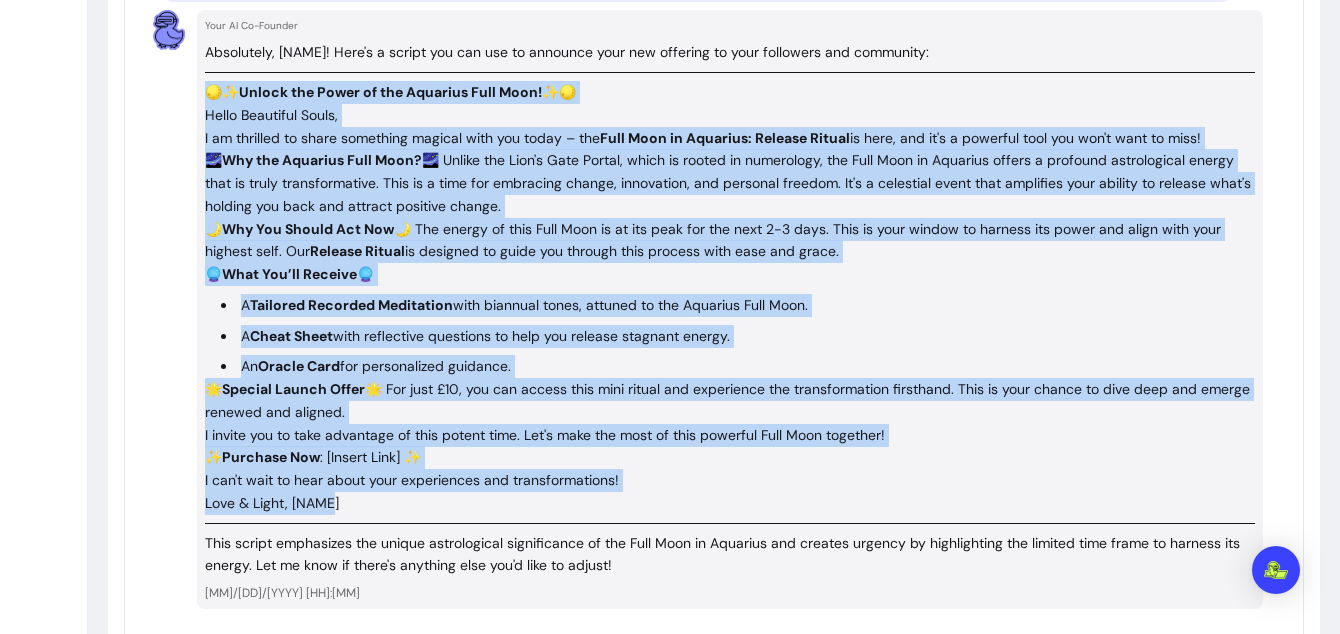 drag, startPoint x: 346, startPoint y: 503, endPoint x: 208, endPoint y: 90, distance: 435.44574 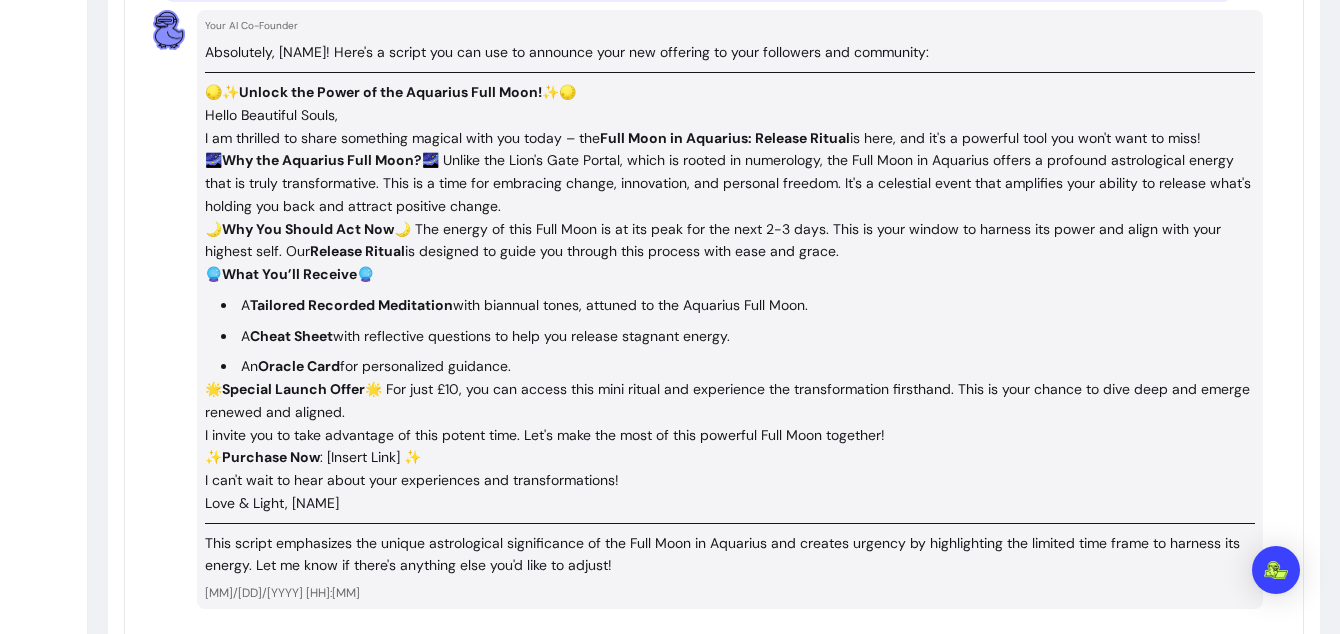 click on "This script emphasizes the unique astrological significance of the Full Moon in Aquarius and creates urgency by highlighting the limited time frame to harness its energy. Let me know if there's anything else you'd like to adjust!" at bounding box center [730, 555] 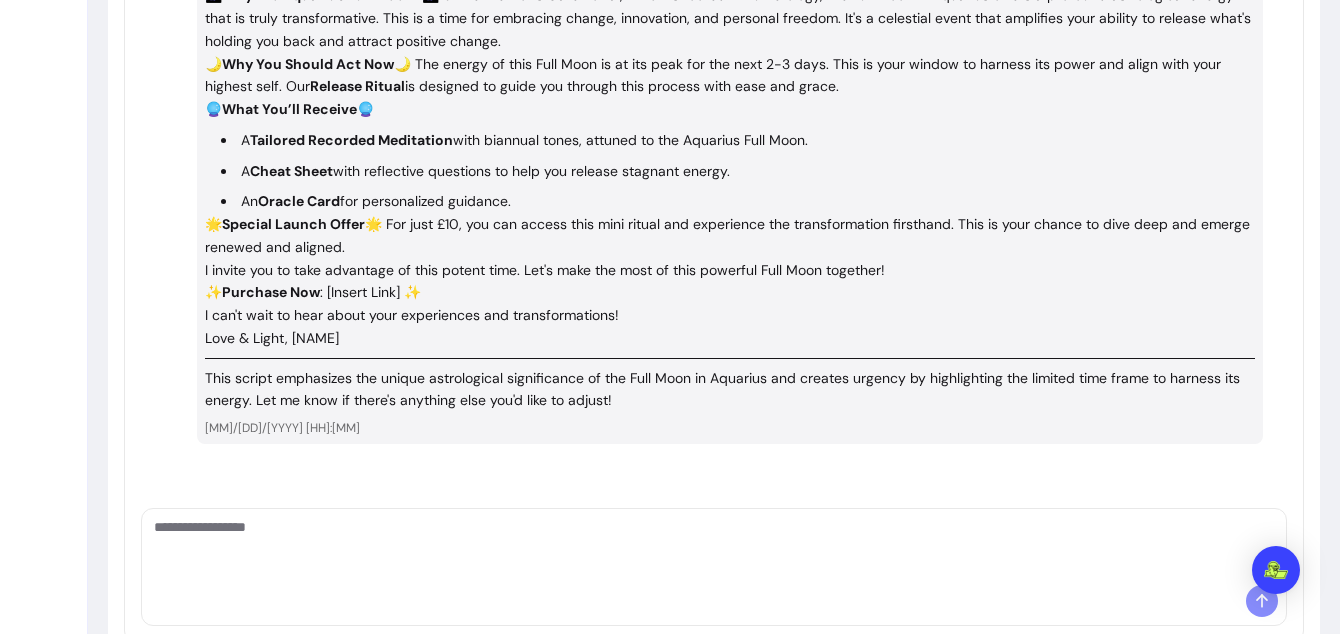 scroll, scrollTop: 2610, scrollLeft: 0, axis: vertical 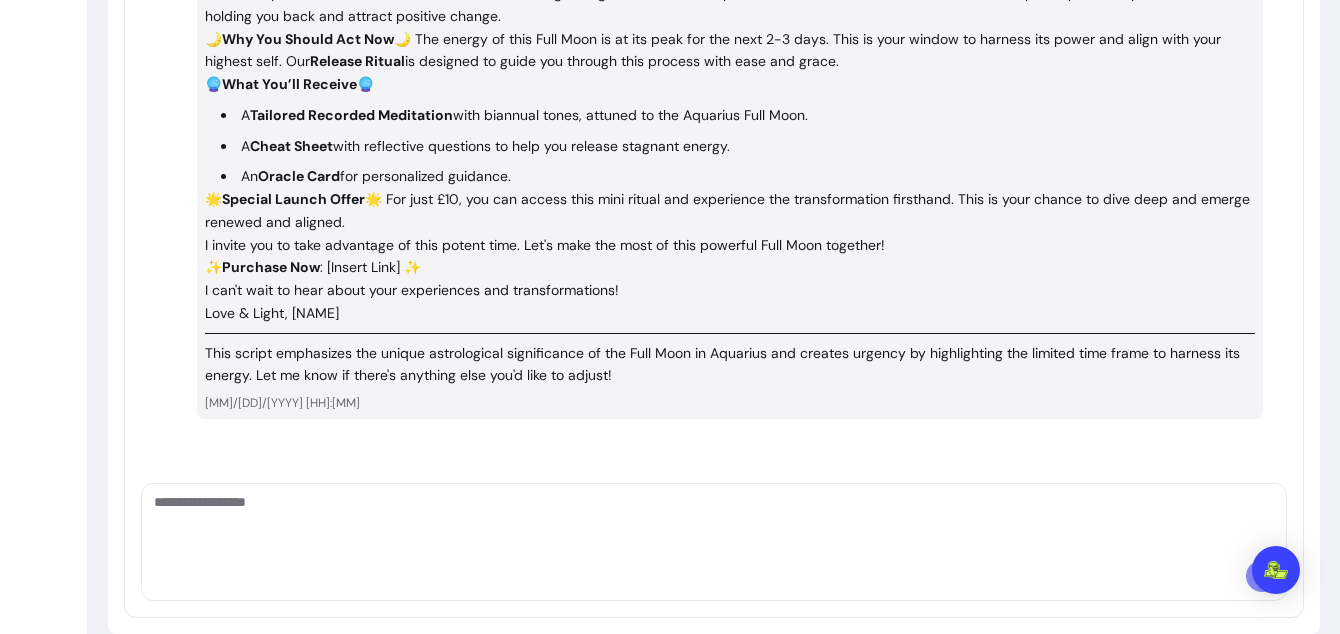 click at bounding box center (714, 522) 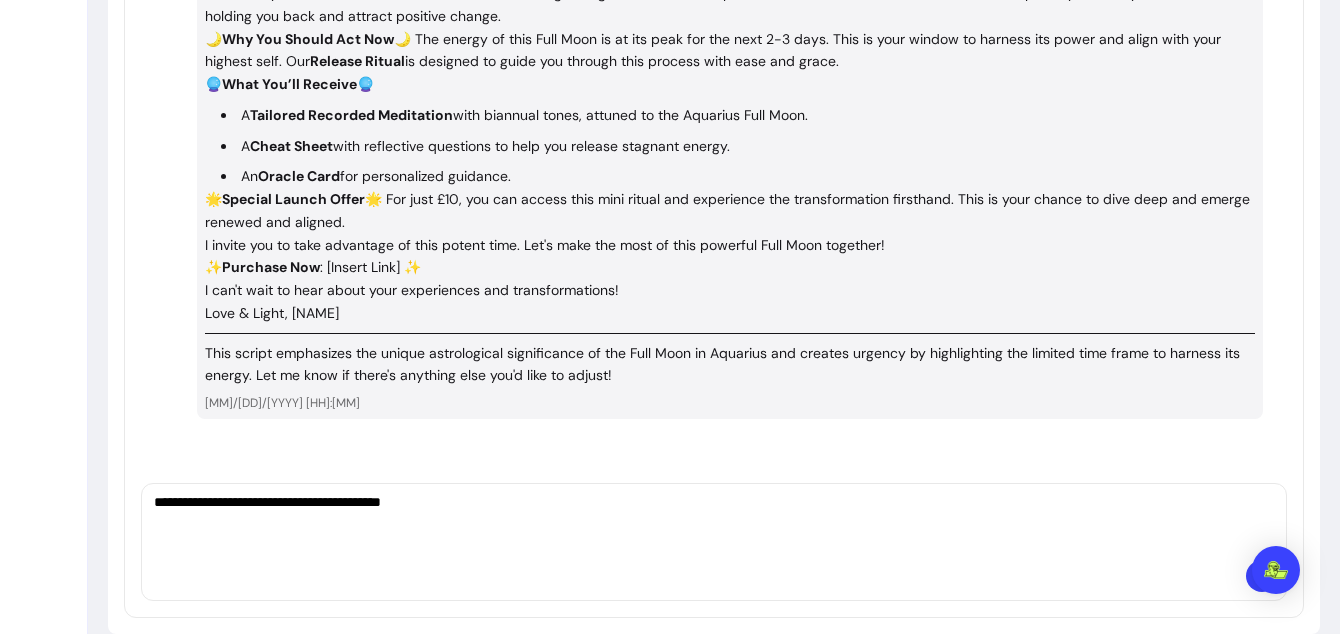 type on "**********" 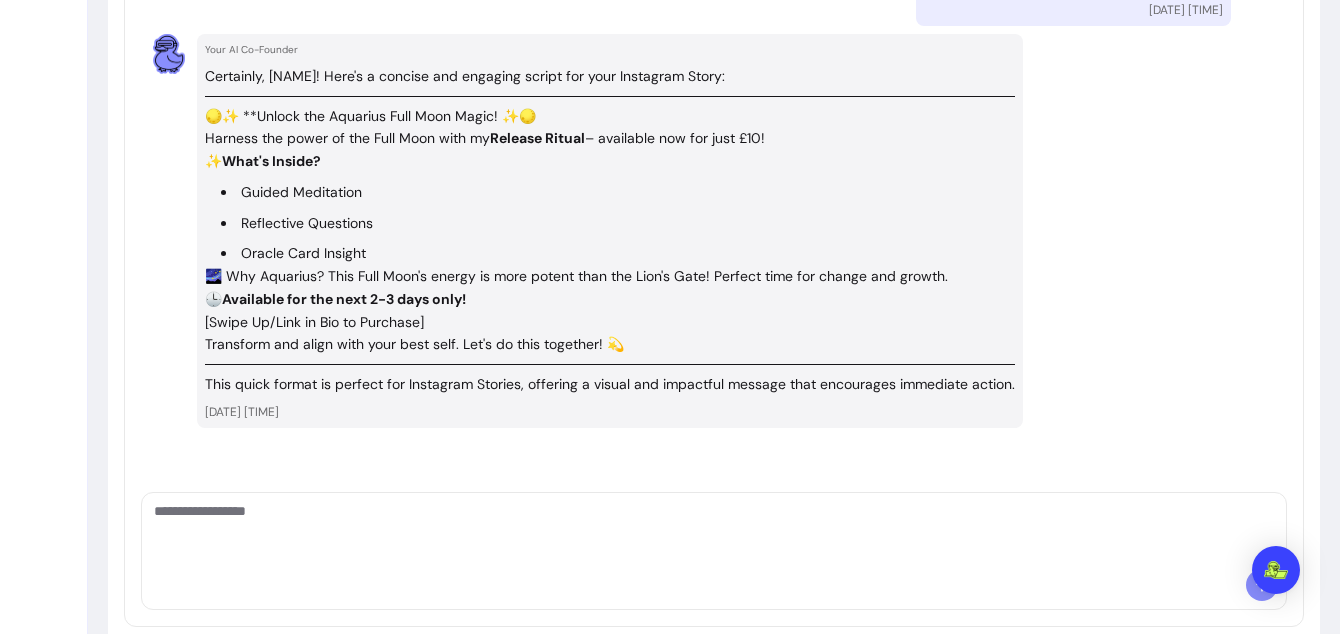 scroll, scrollTop: 3092, scrollLeft: 0, axis: vertical 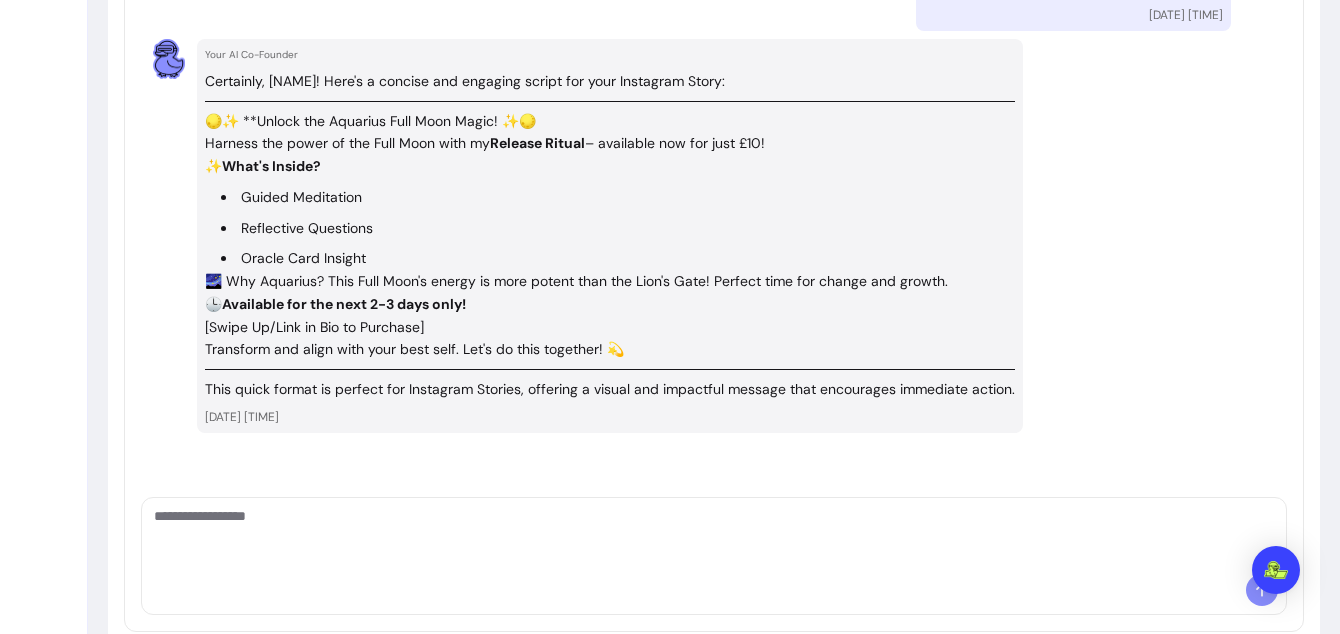 click at bounding box center (714, 536) 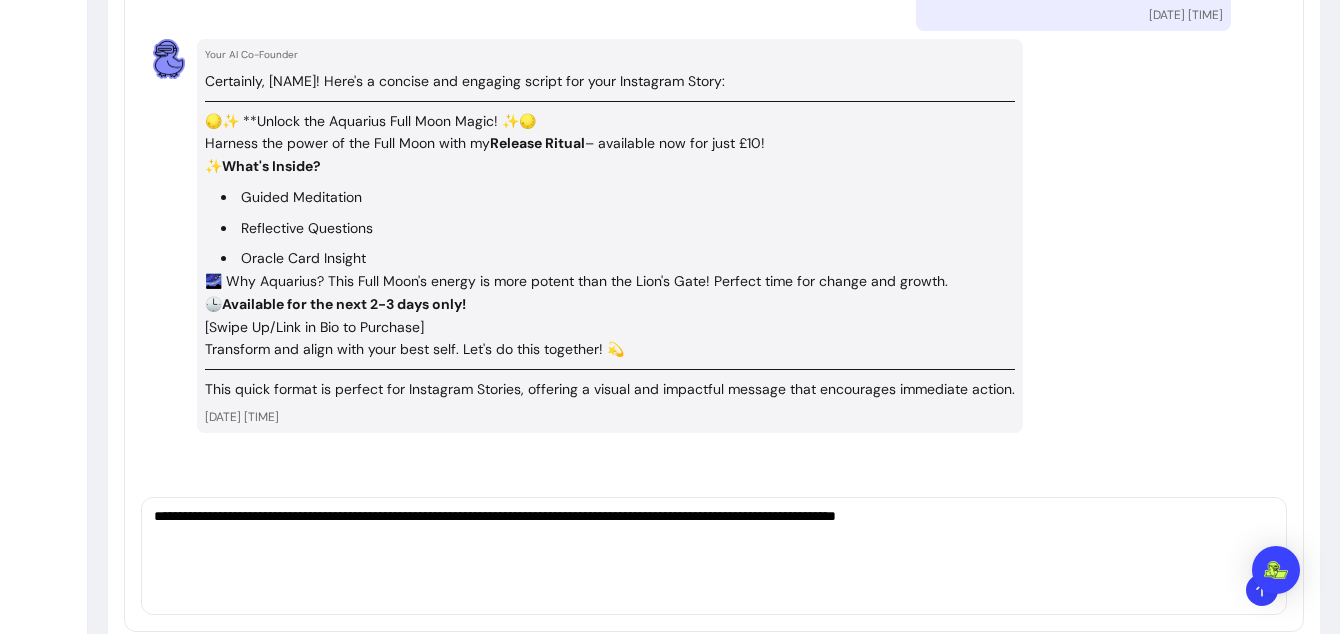 type on "**********" 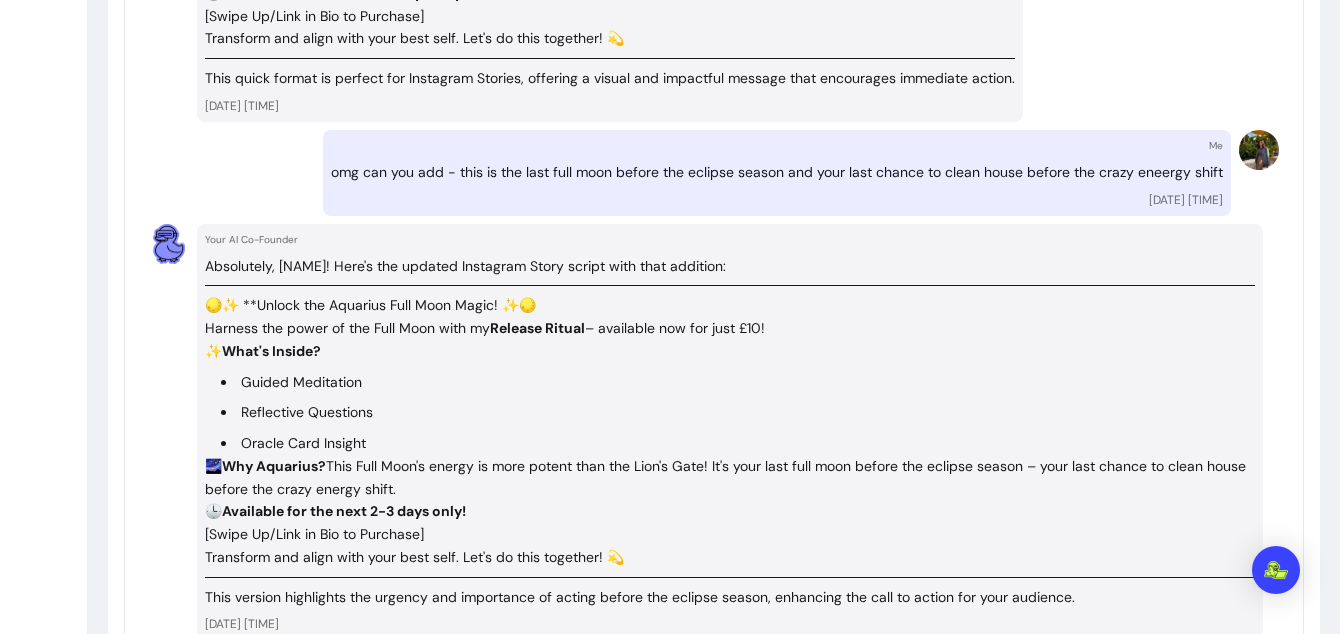 scroll, scrollTop: 3503, scrollLeft: 0, axis: vertical 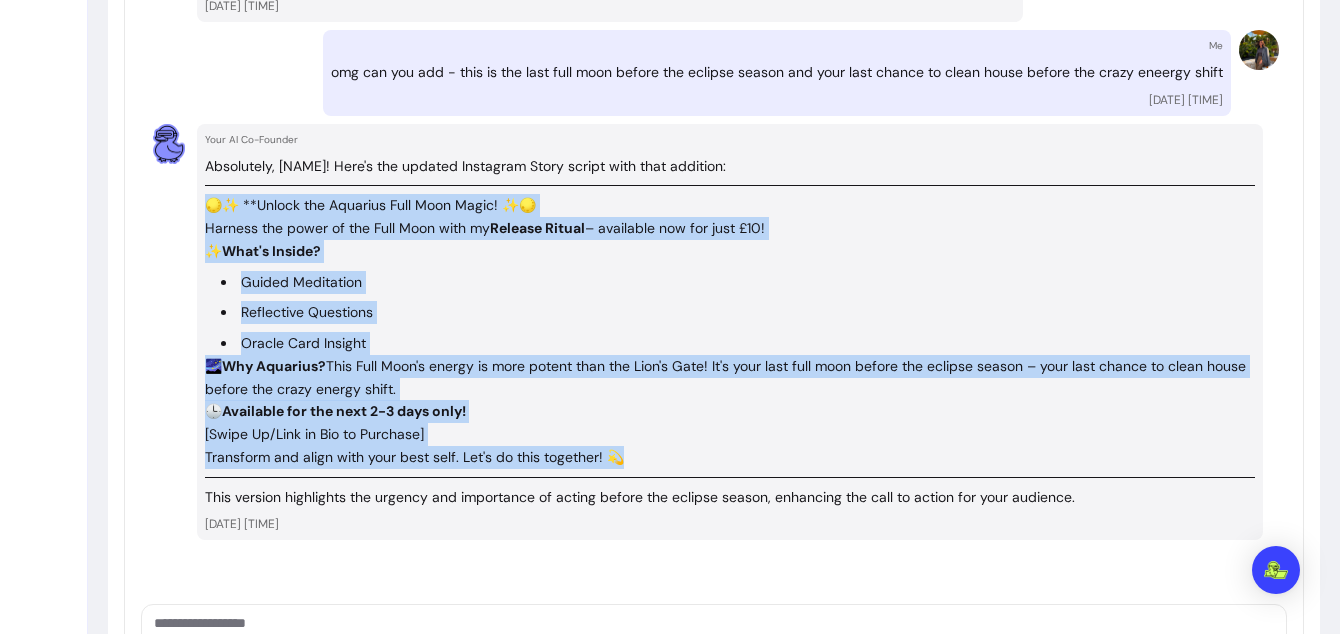 drag, startPoint x: 623, startPoint y: 457, endPoint x: 193, endPoint y: 209, distance: 496.39096 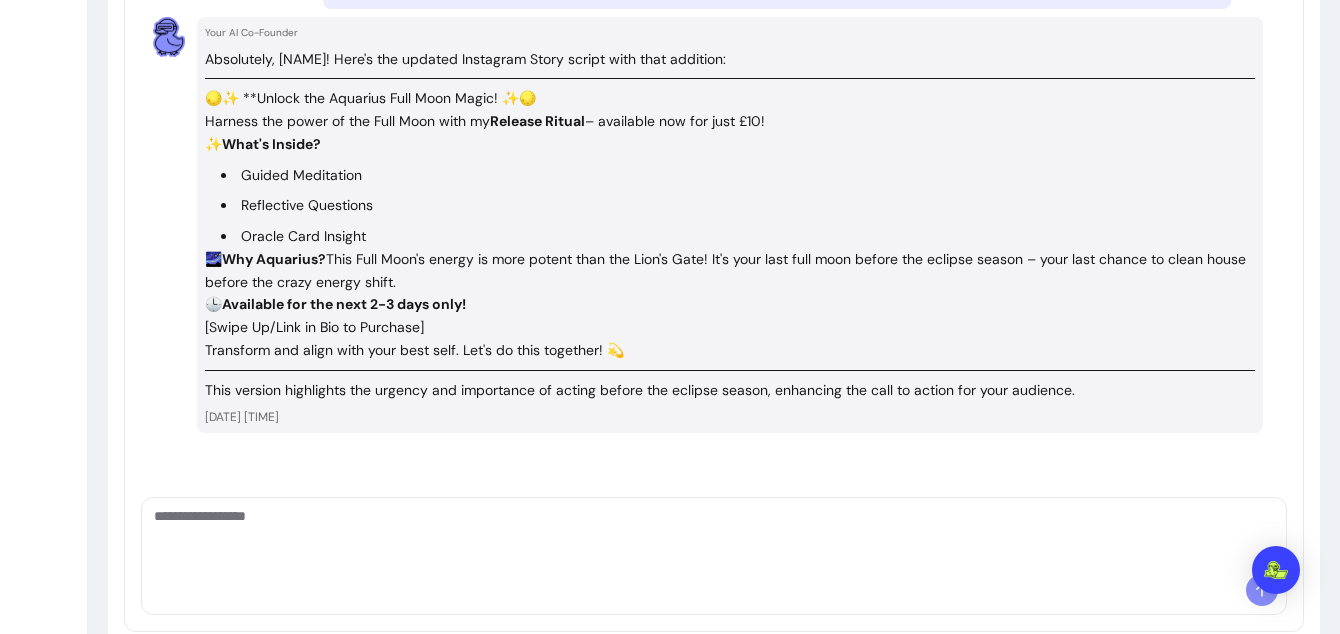 click at bounding box center [714, 536] 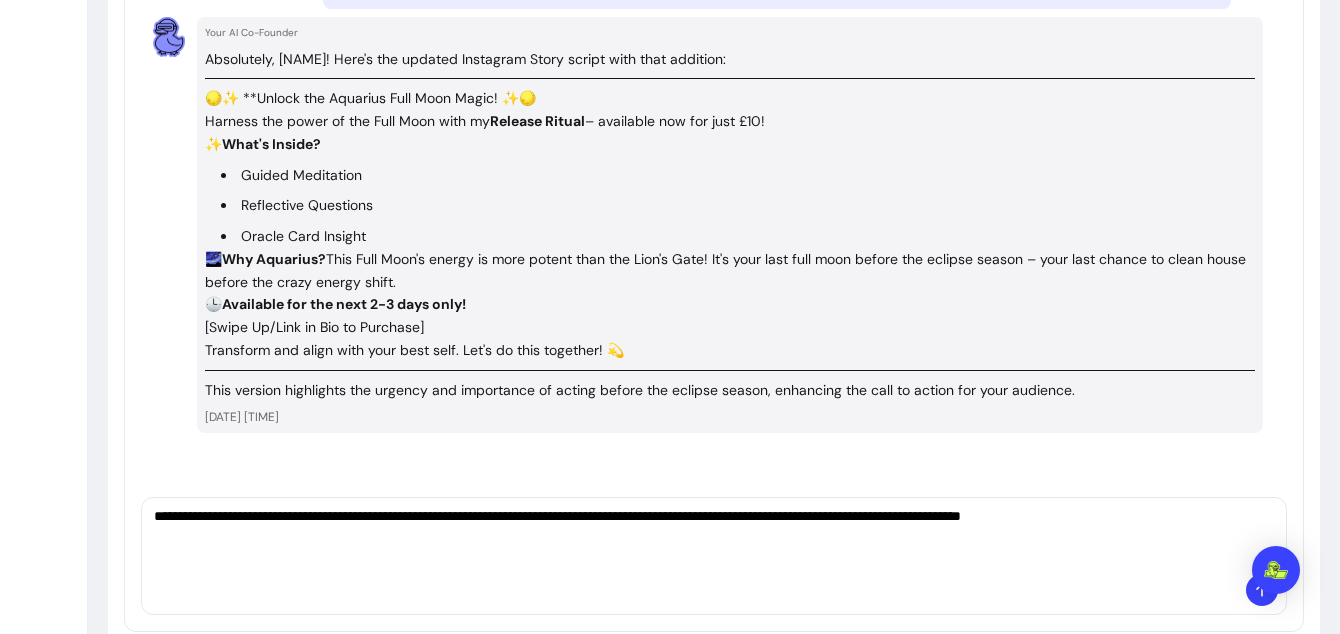 type on "**********" 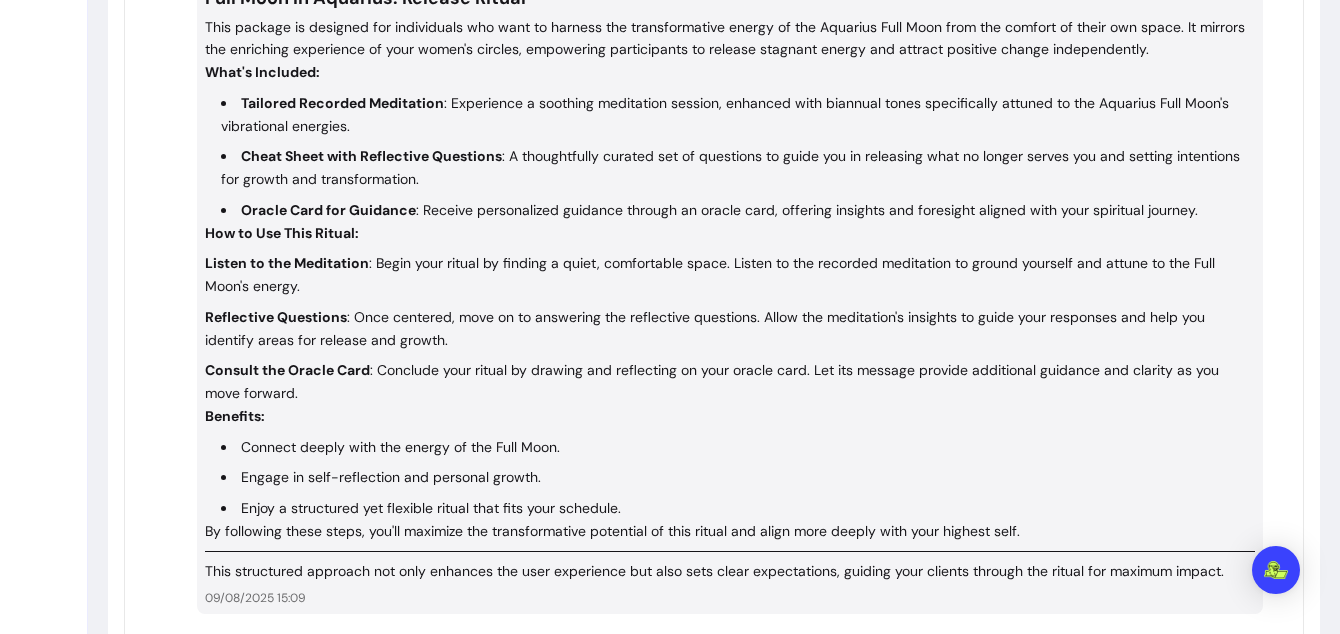 scroll, scrollTop: 4266, scrollLeft: 0, axis: vertical 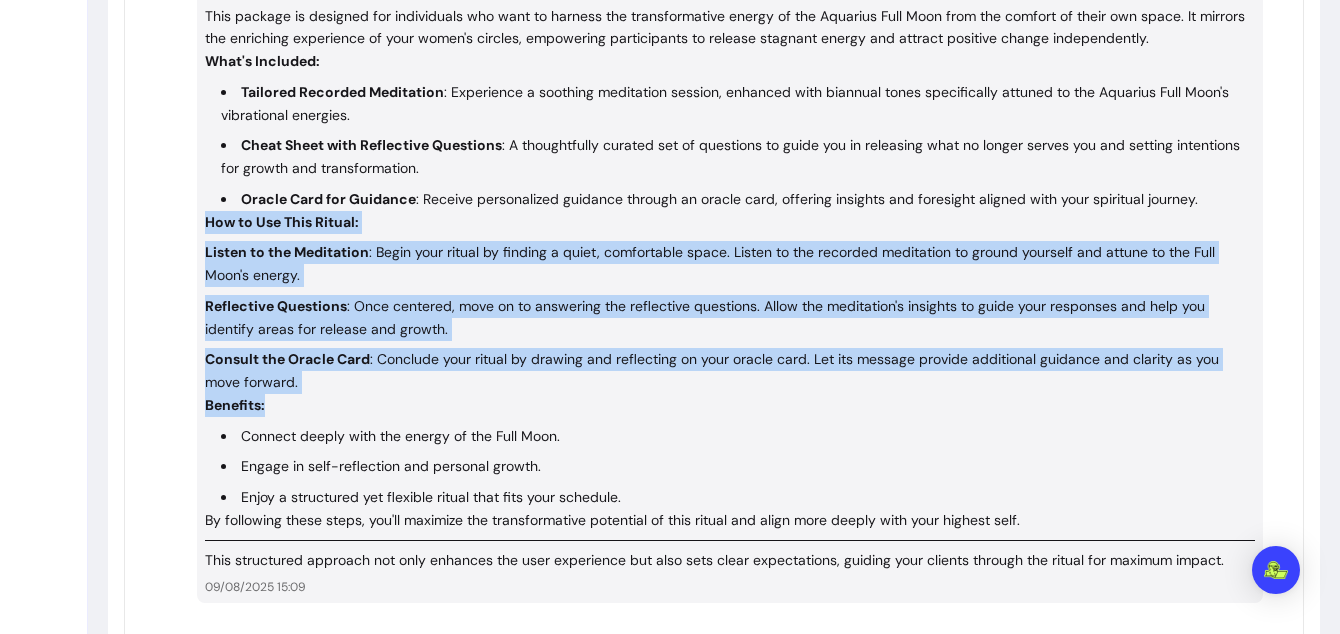 drag, startPoint x: 281, startPoint y: 394, endPoint x: 182, endPoint y: 219, distance: 201.06218 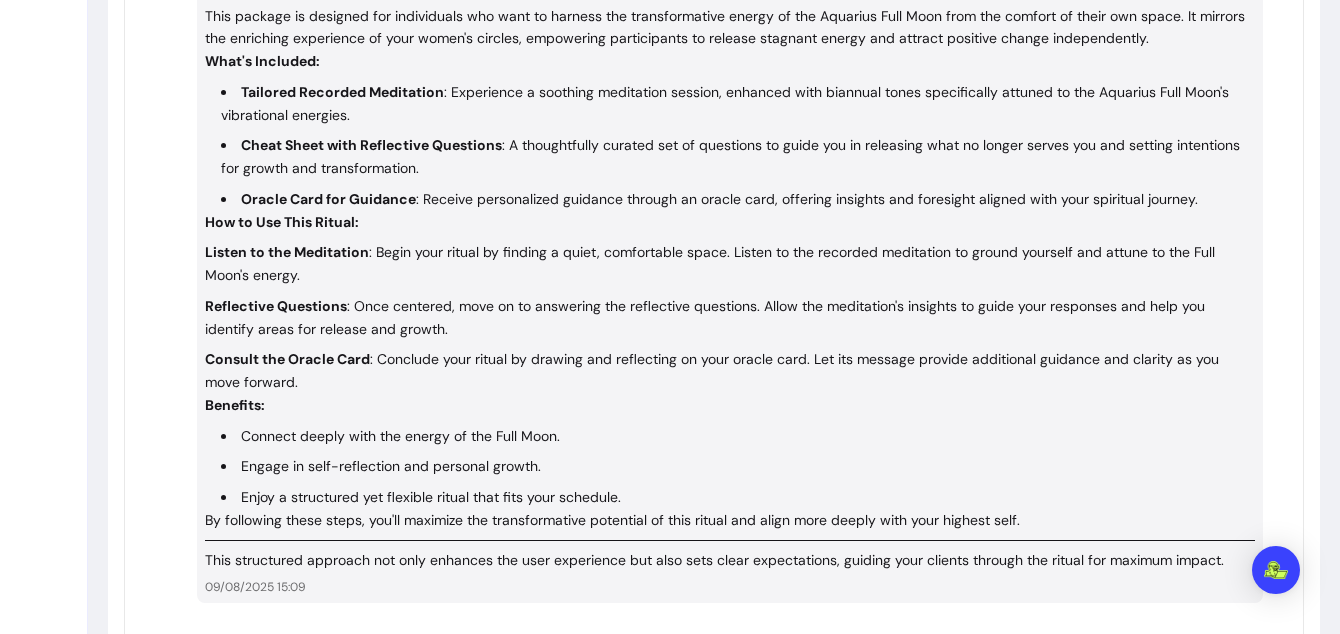 click on "Consult the Oracle Card : Conclude your ritual by drawing and reflecting on your oracle card. Let its message provide additional guidance and clarity as you move forward." at bounding box center (730, 371) 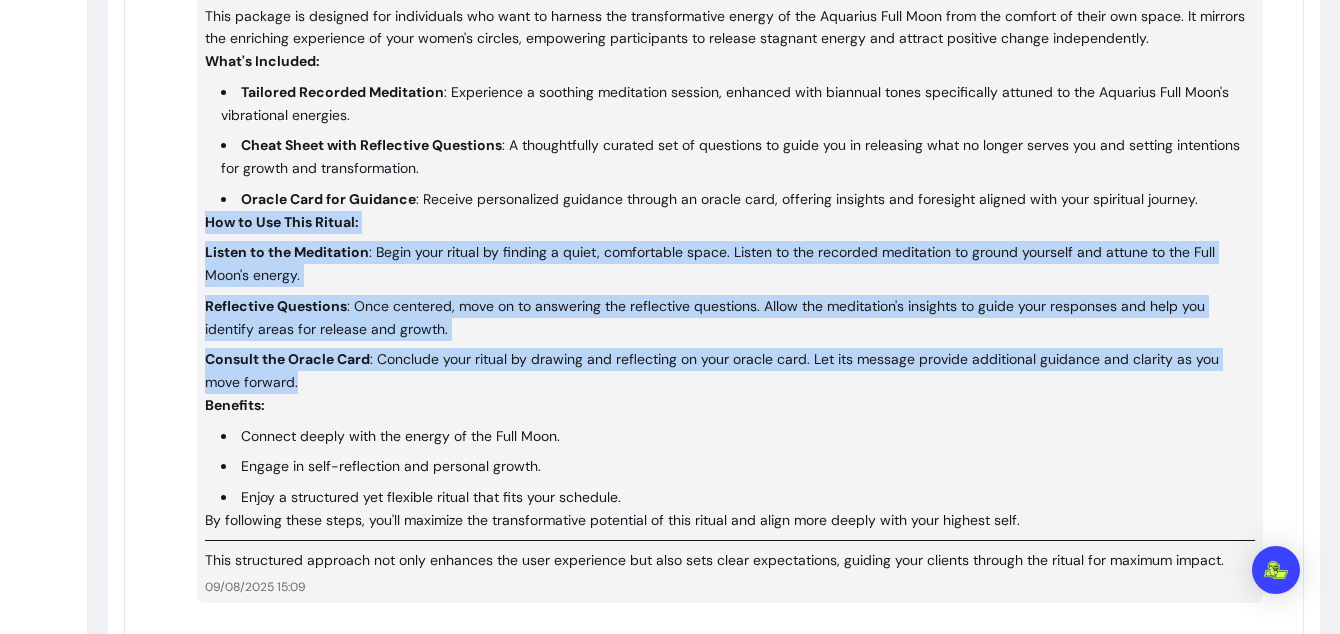 drag, startPoint x: 260, startPoint y: 375, endPoint x: 201, endPoint y: 223, distance: 163.04907 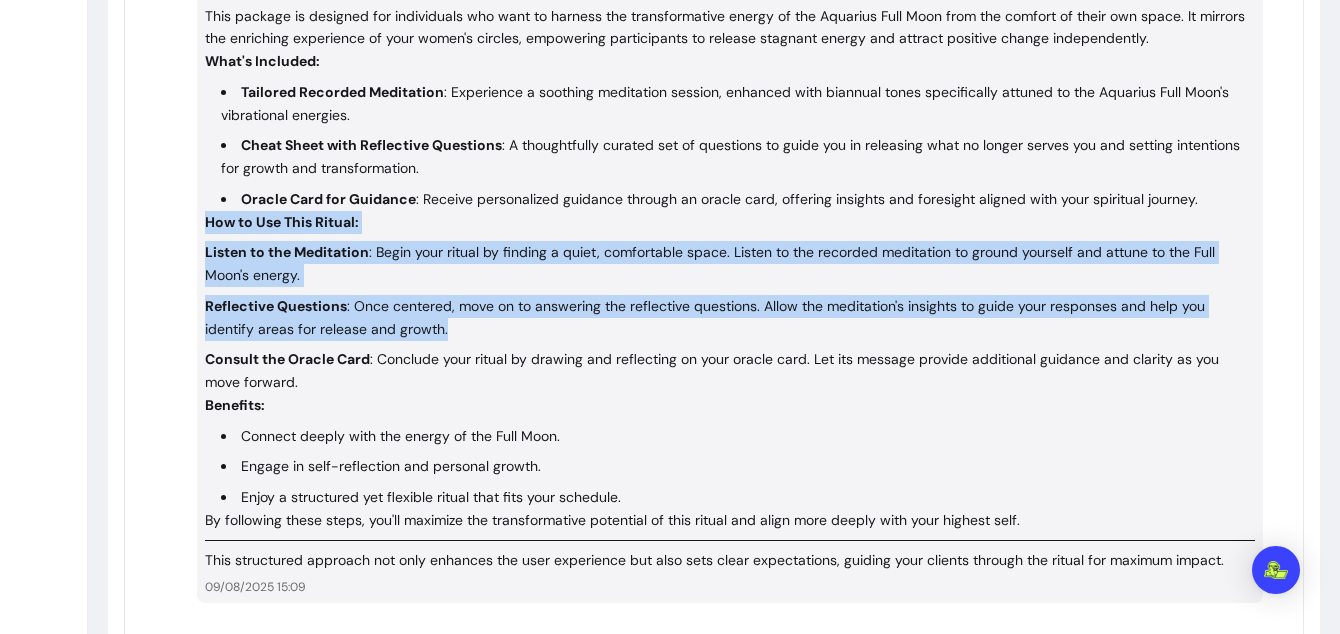 scroll, scrollTop: 4478, scrollLeft: 0, axis: vertical 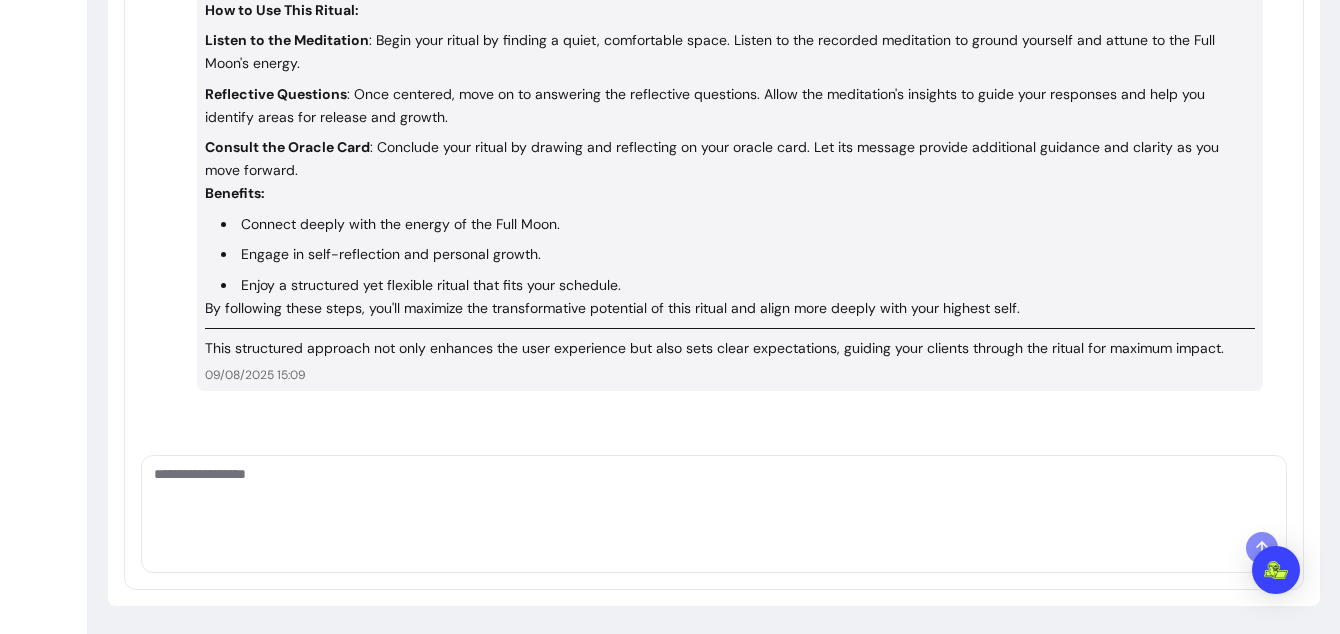 click at bounding box center (714, 494) 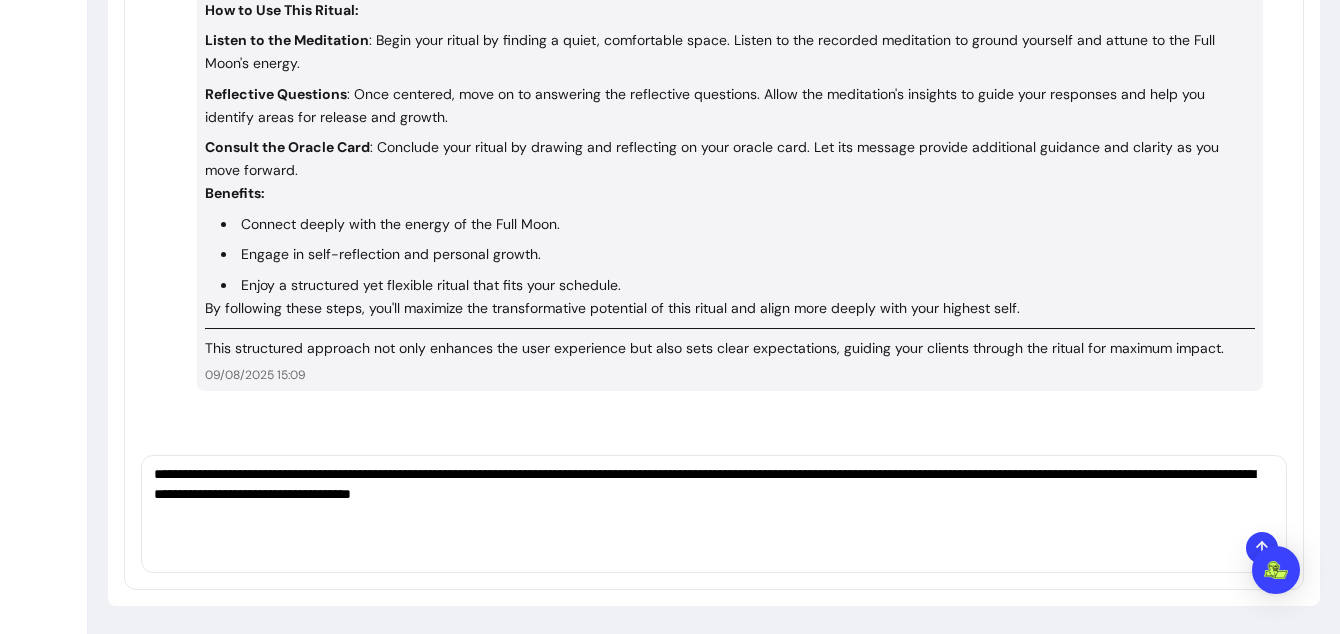 type on "**********" 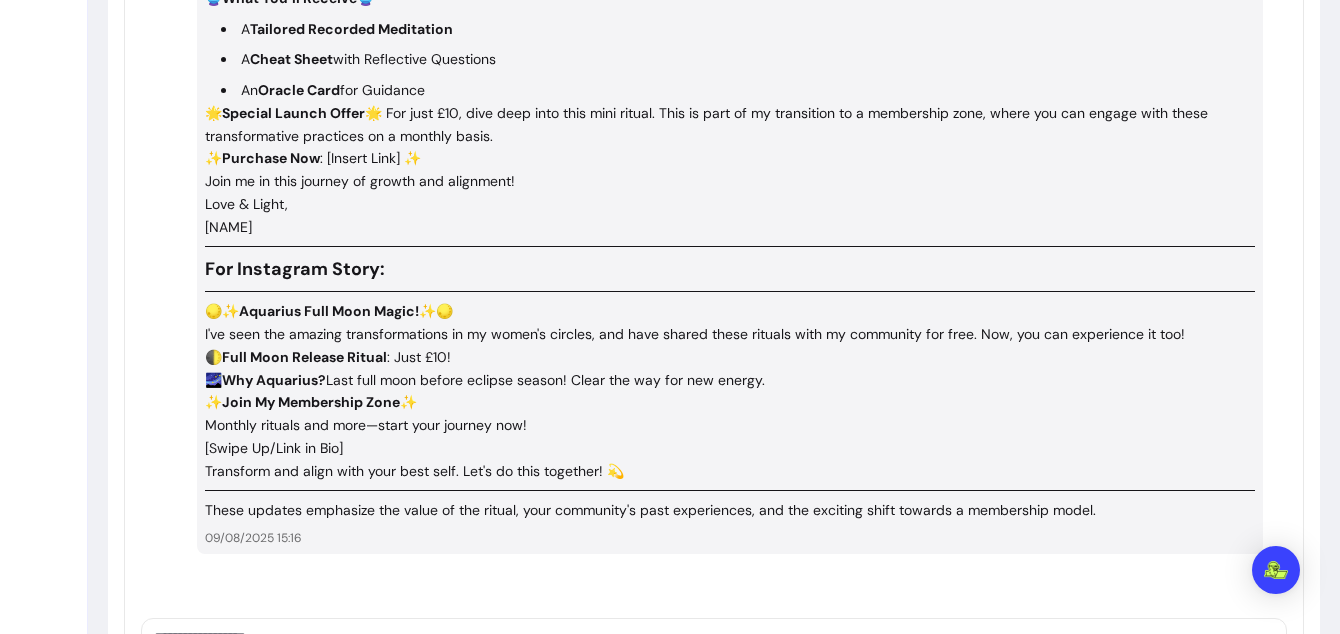 scroll, scrollTop: 5347, scrollLeft: 0, axis: vertical 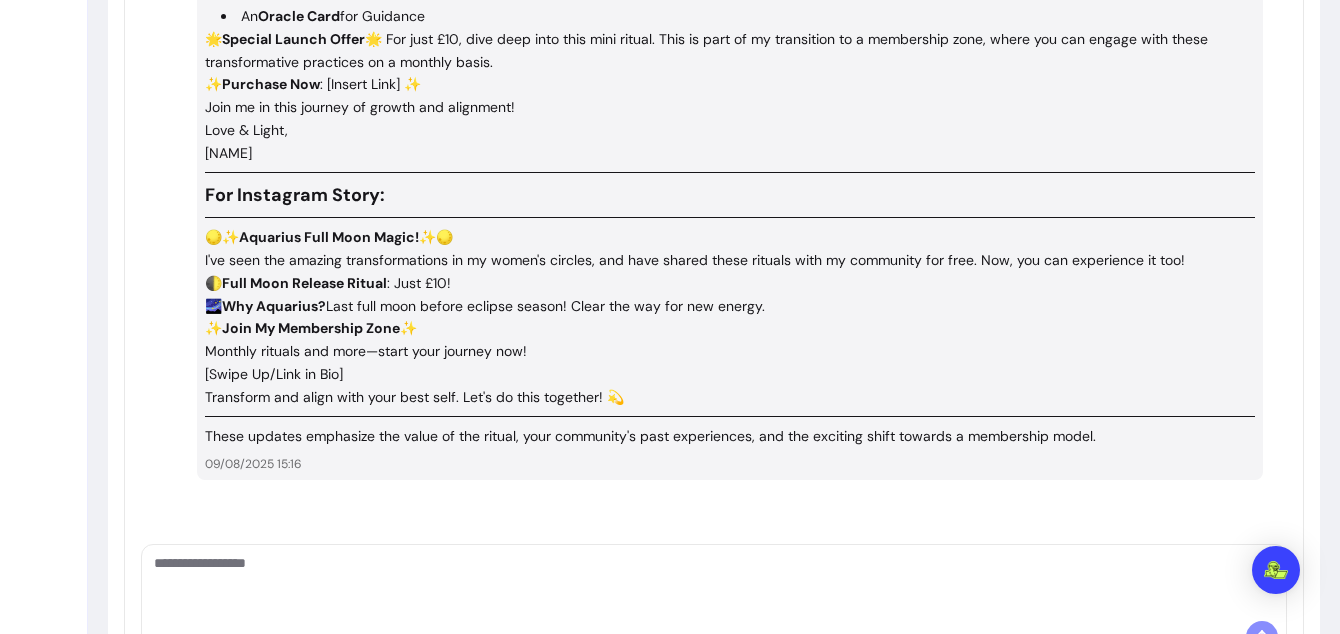 click at bounding box center [714, 583] 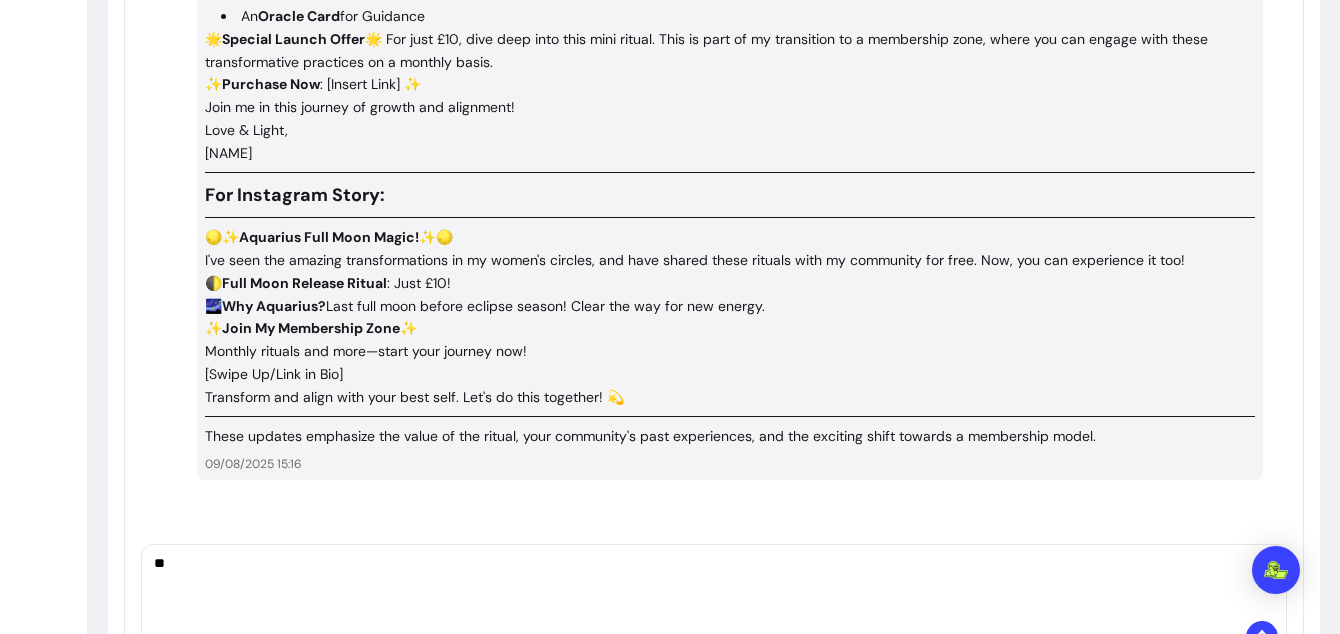 type on "*" 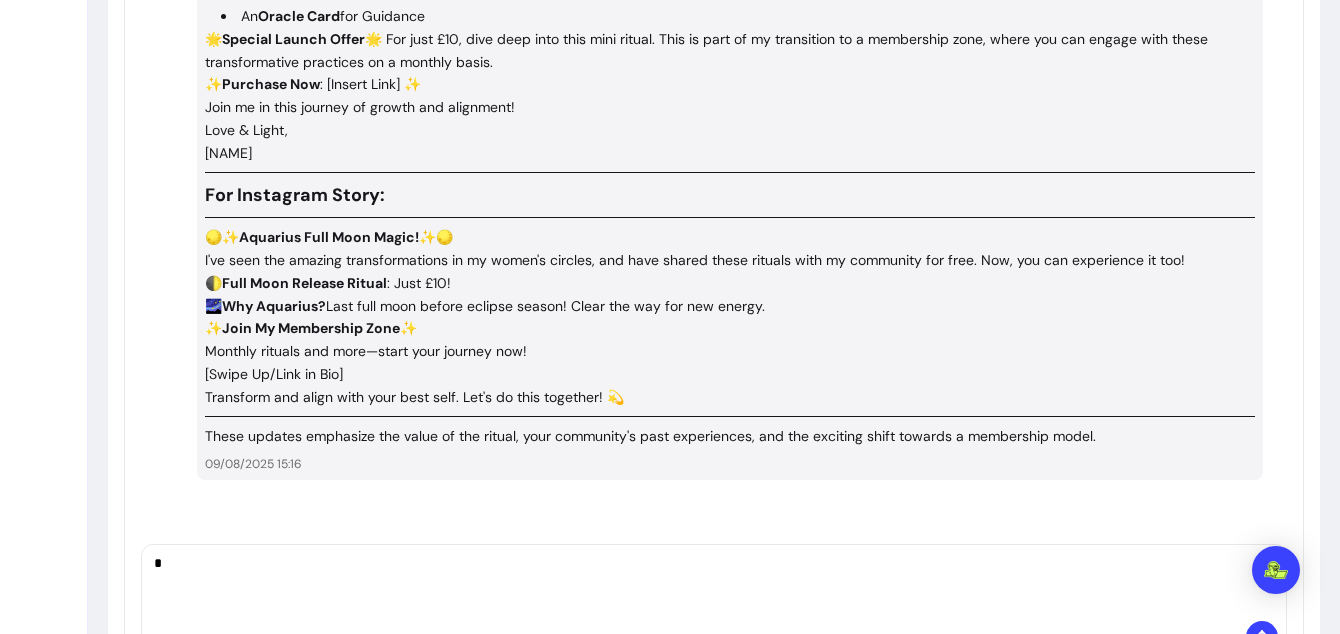 type 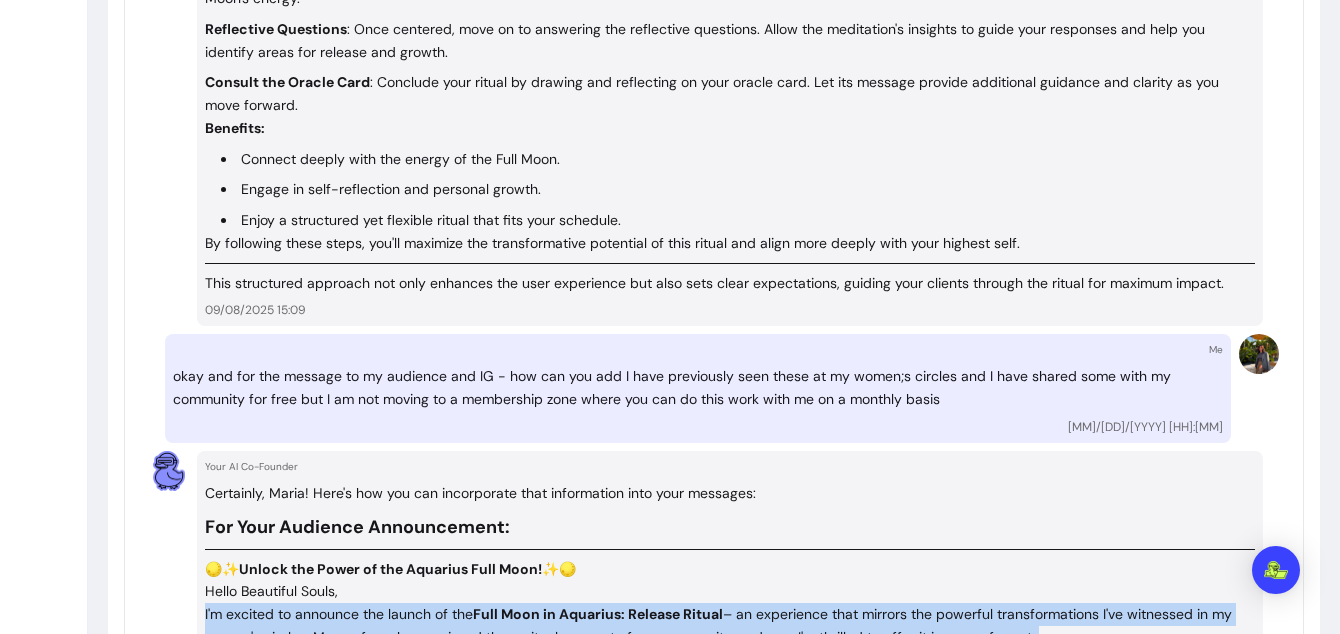 scroll, scrollTop: 4550, scrollLeft: 0, axis: vertical 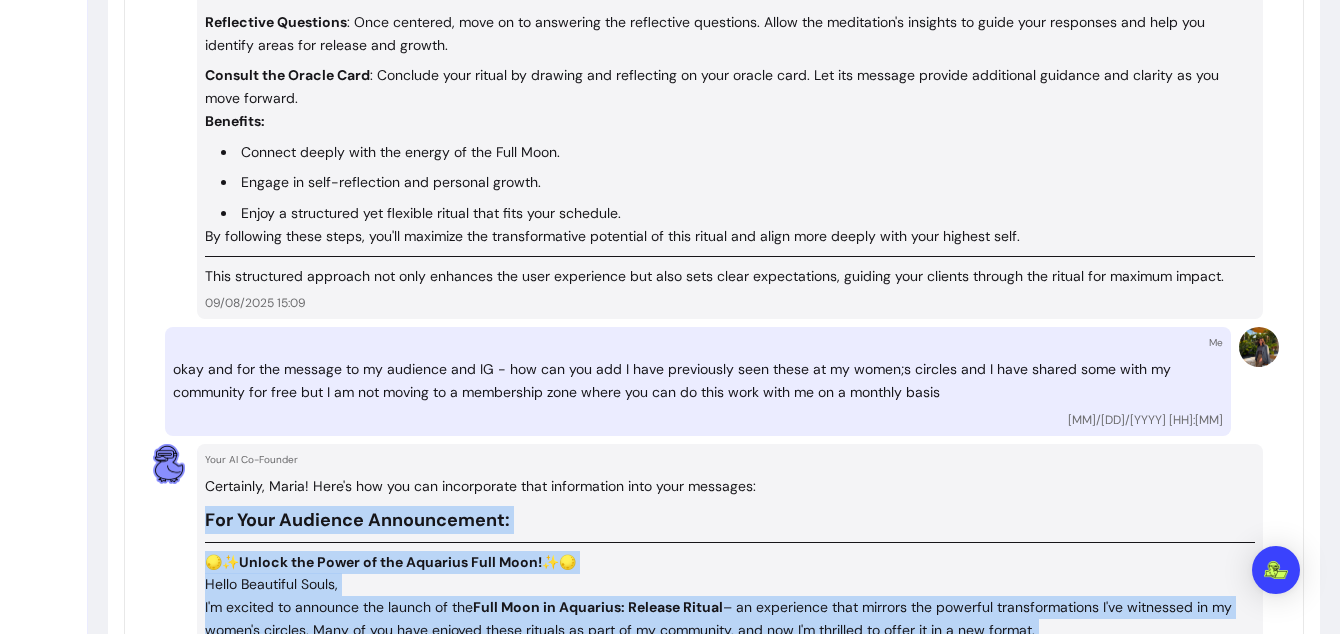 drag, startPoint x: 371, startPoint y: 465, endPoint x: 197, endPoint y: 507, distance: 178.99721 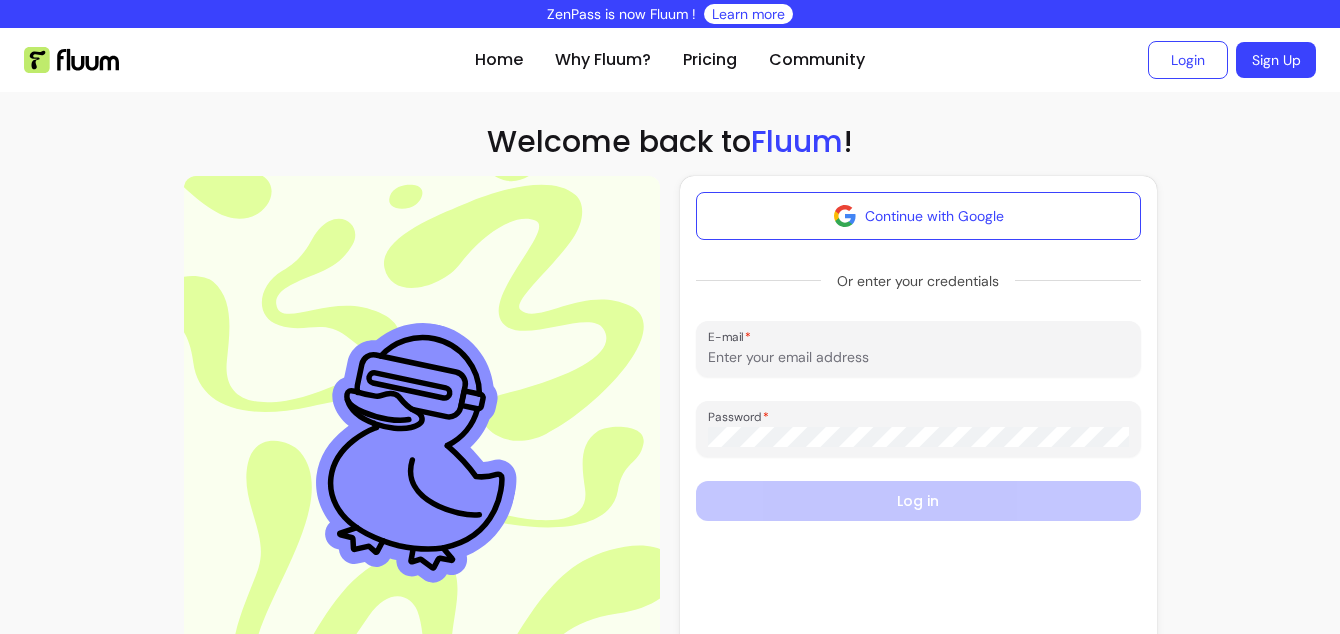 scroll, scrollTop: 0, scrollLeft: 0, axis: both 